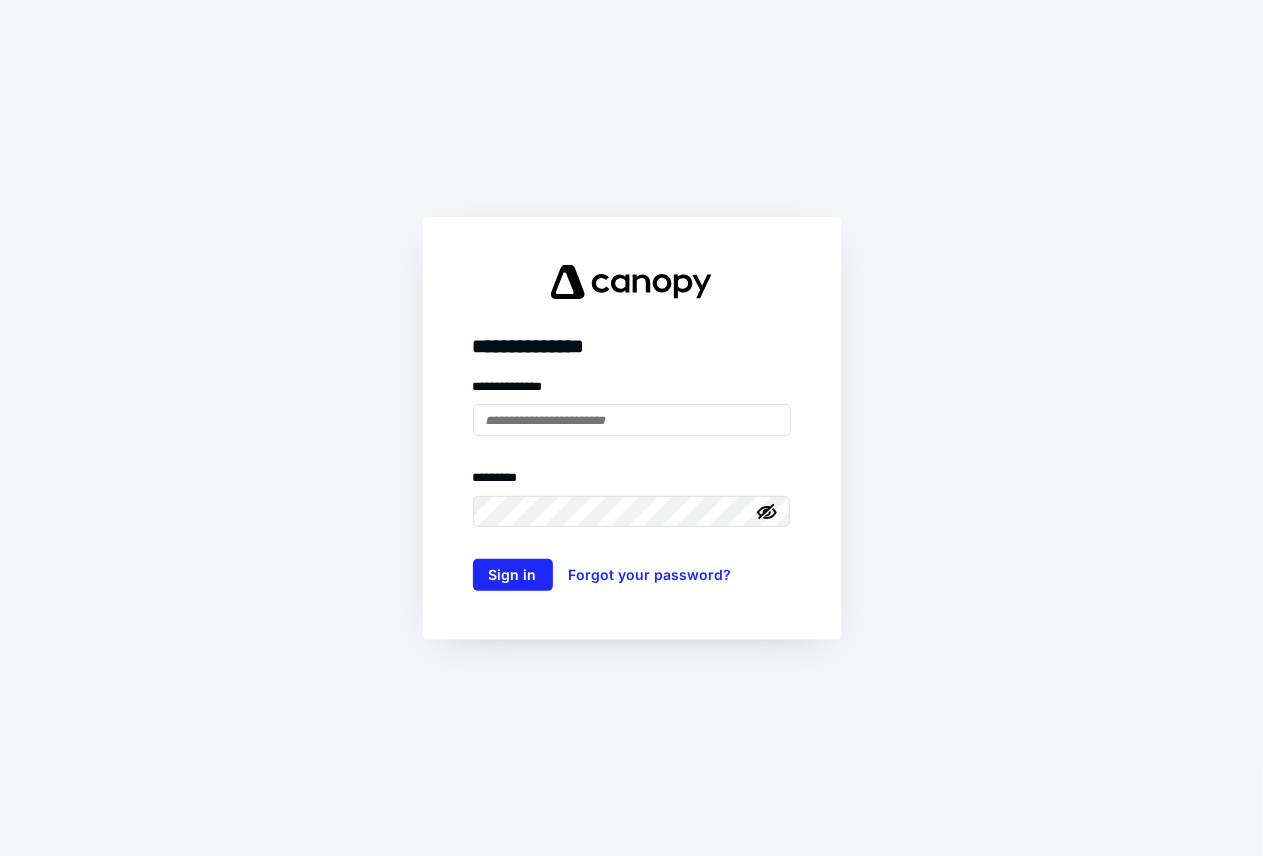 scroll, scrollTop: 0, scrollLeft: 0, axis: both 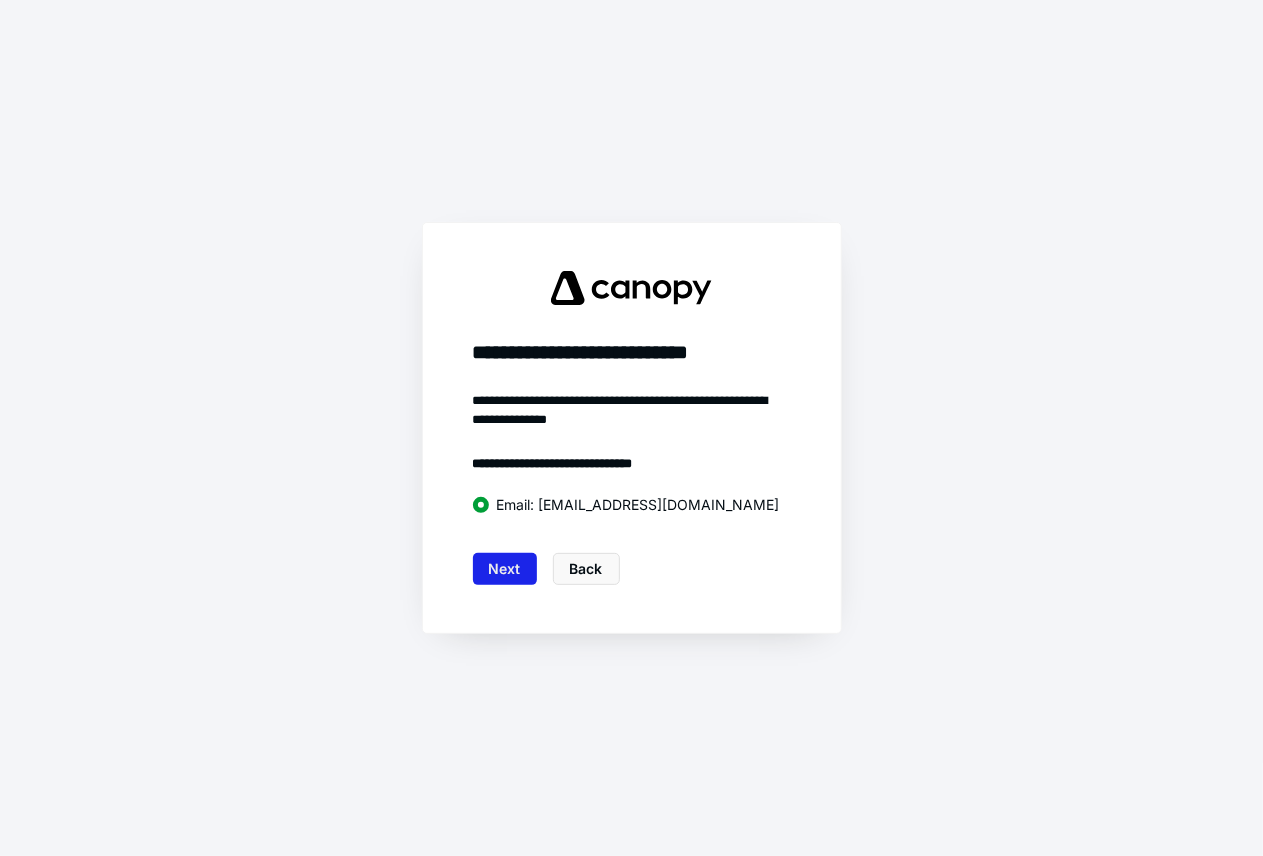 click on "Next" at bounding box center (505, 569) 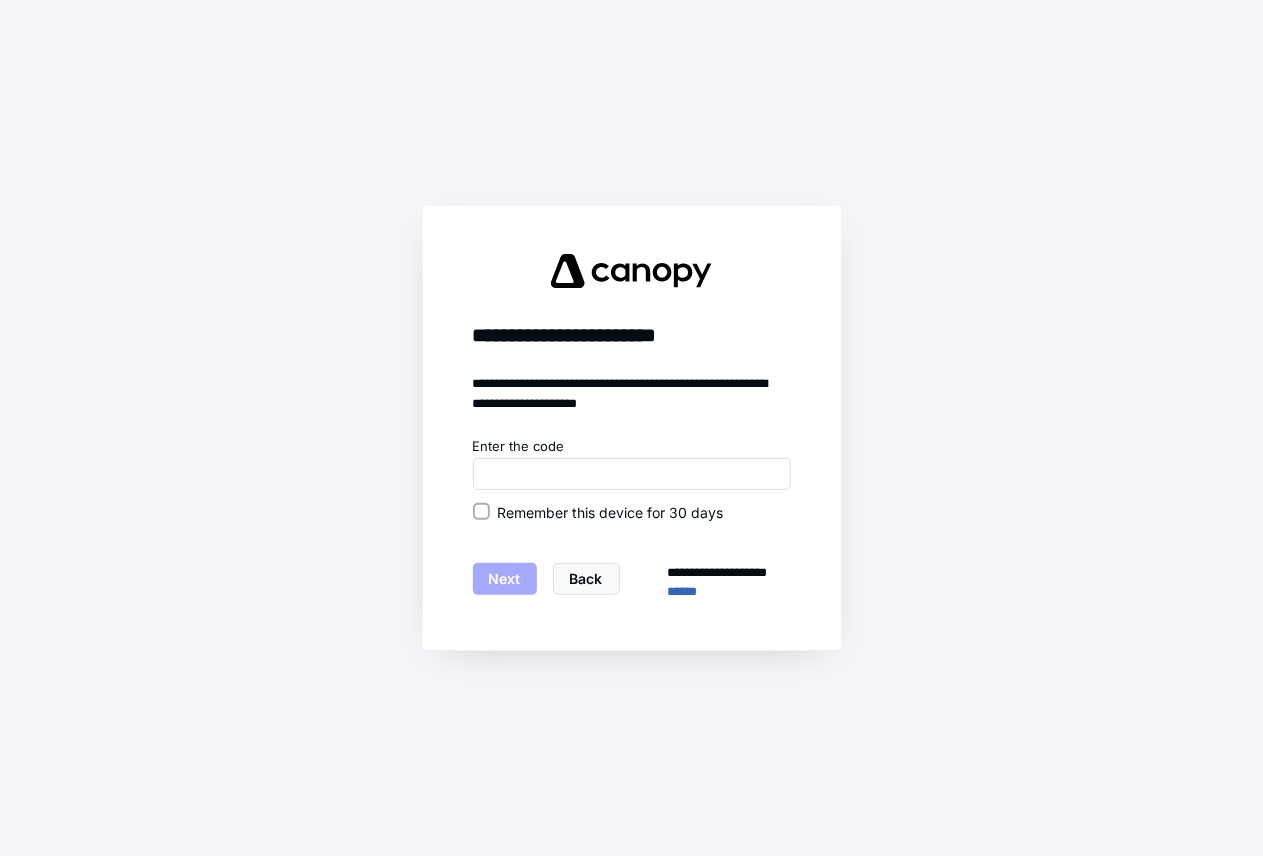 click 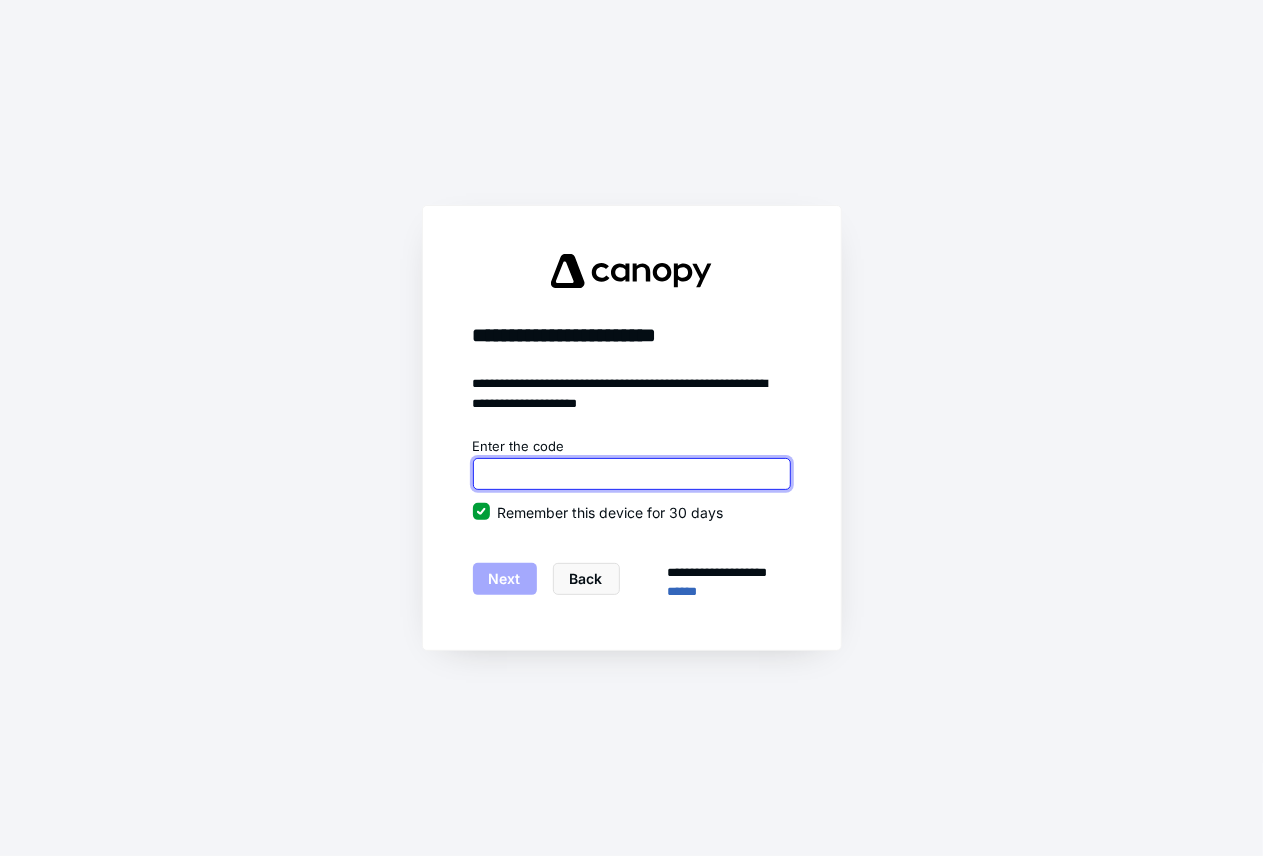 click at bounding box center [632, 474] 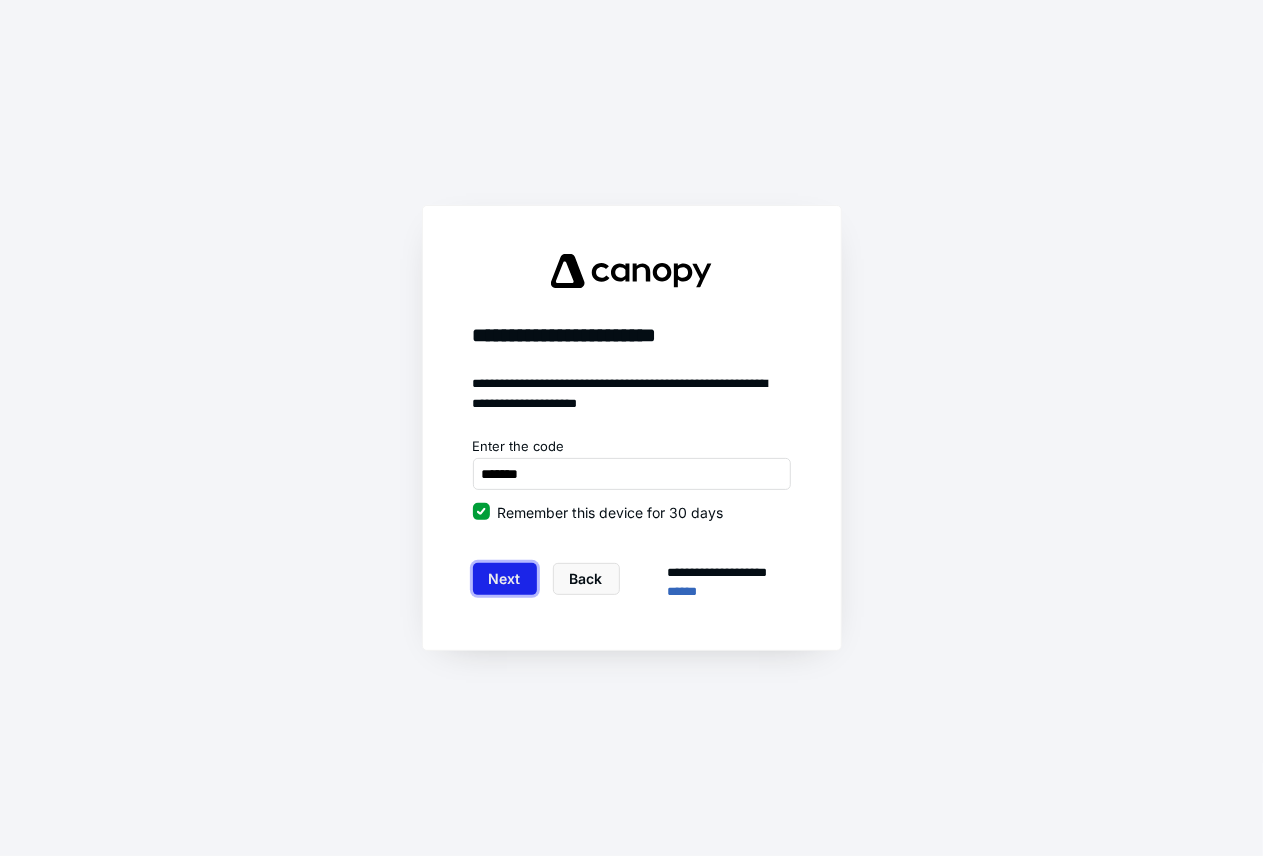type on "******" 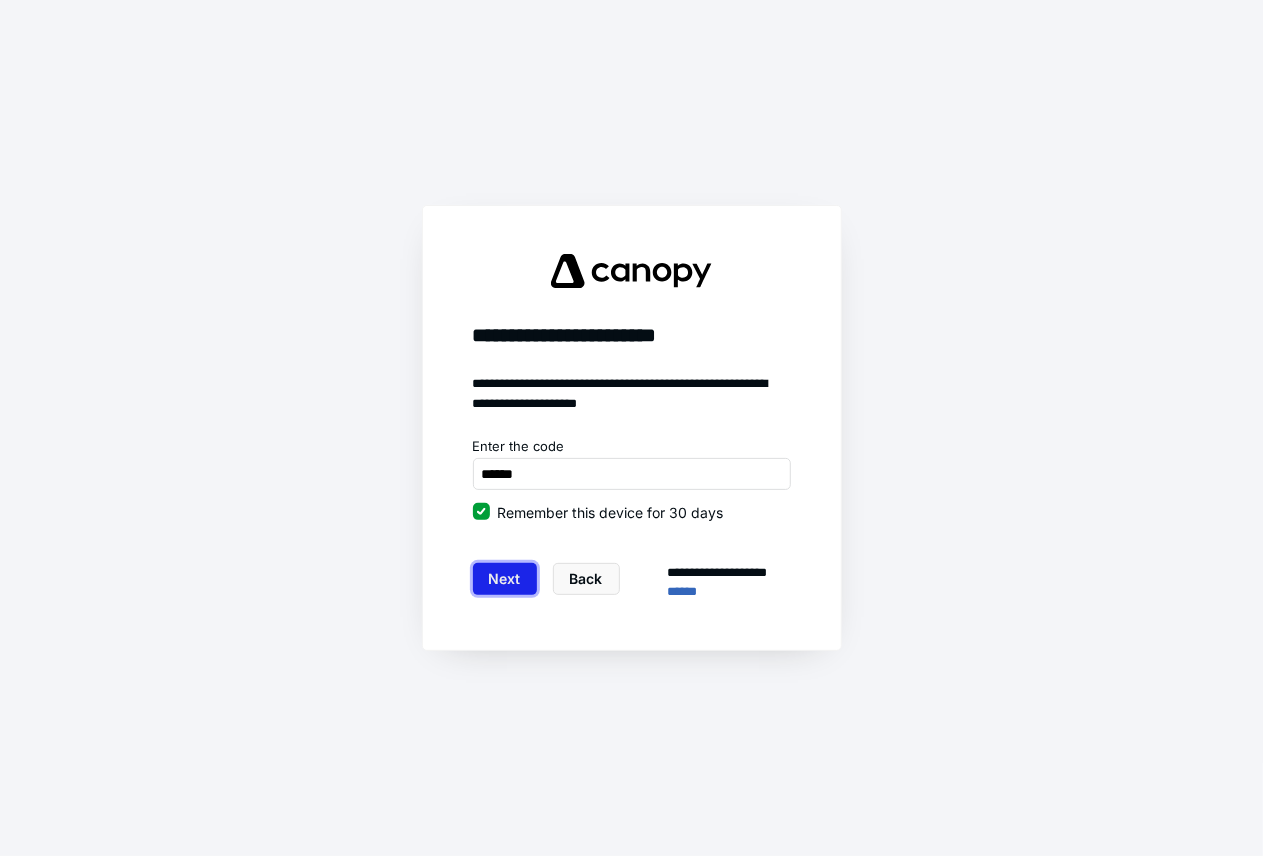 click on "Next" at bounding box center (505, 579) 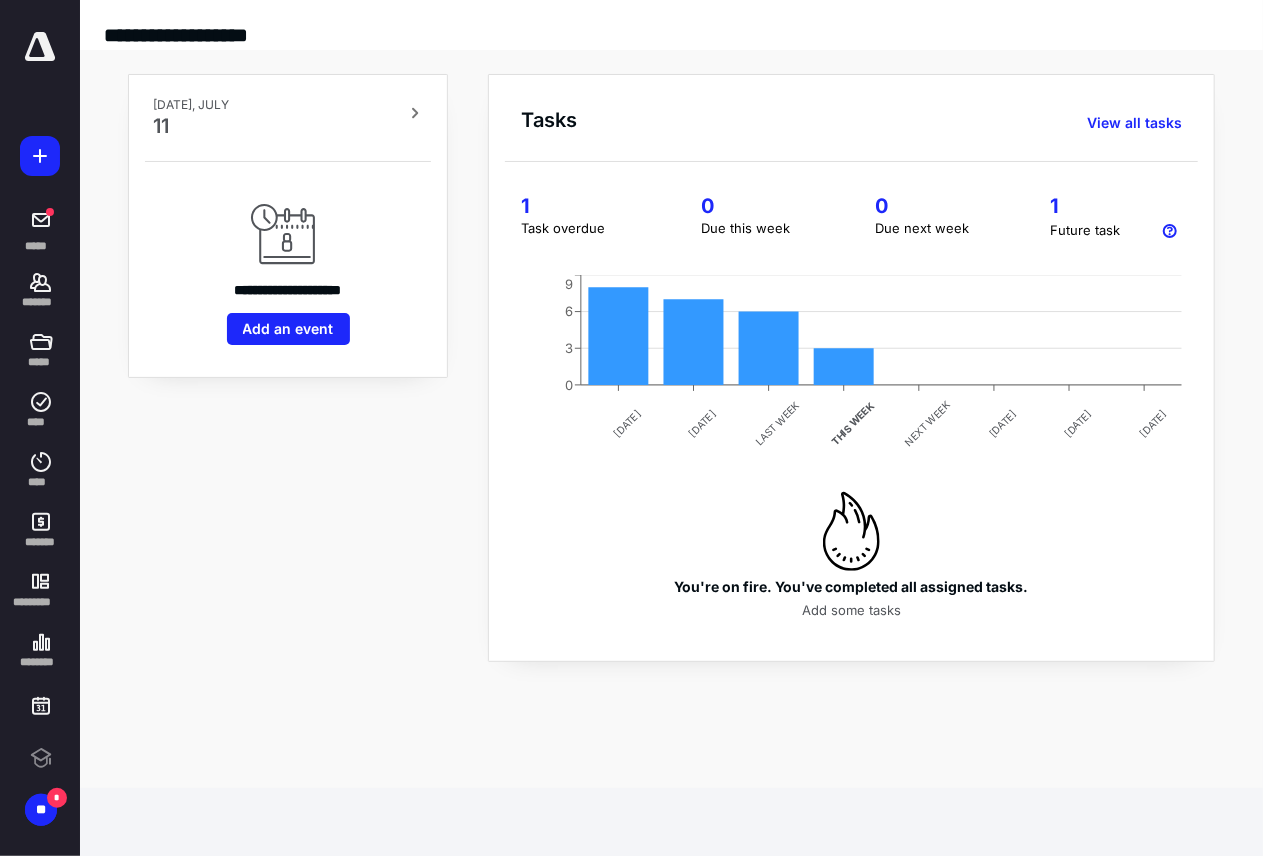 scroll, scrollTop: 0, scrollLeft: 0, axis: both 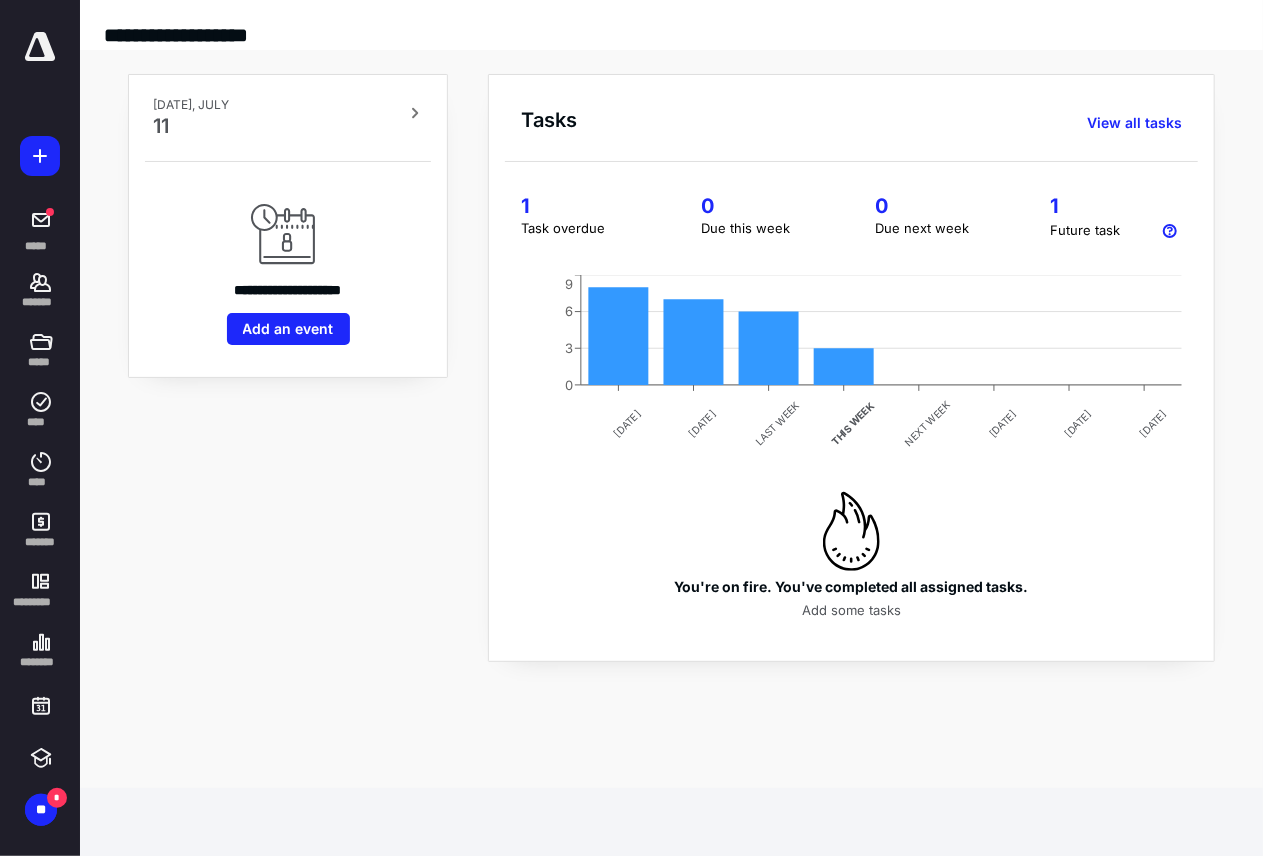 click on "Tasks View all tasks" at bounding box center [859, 115] 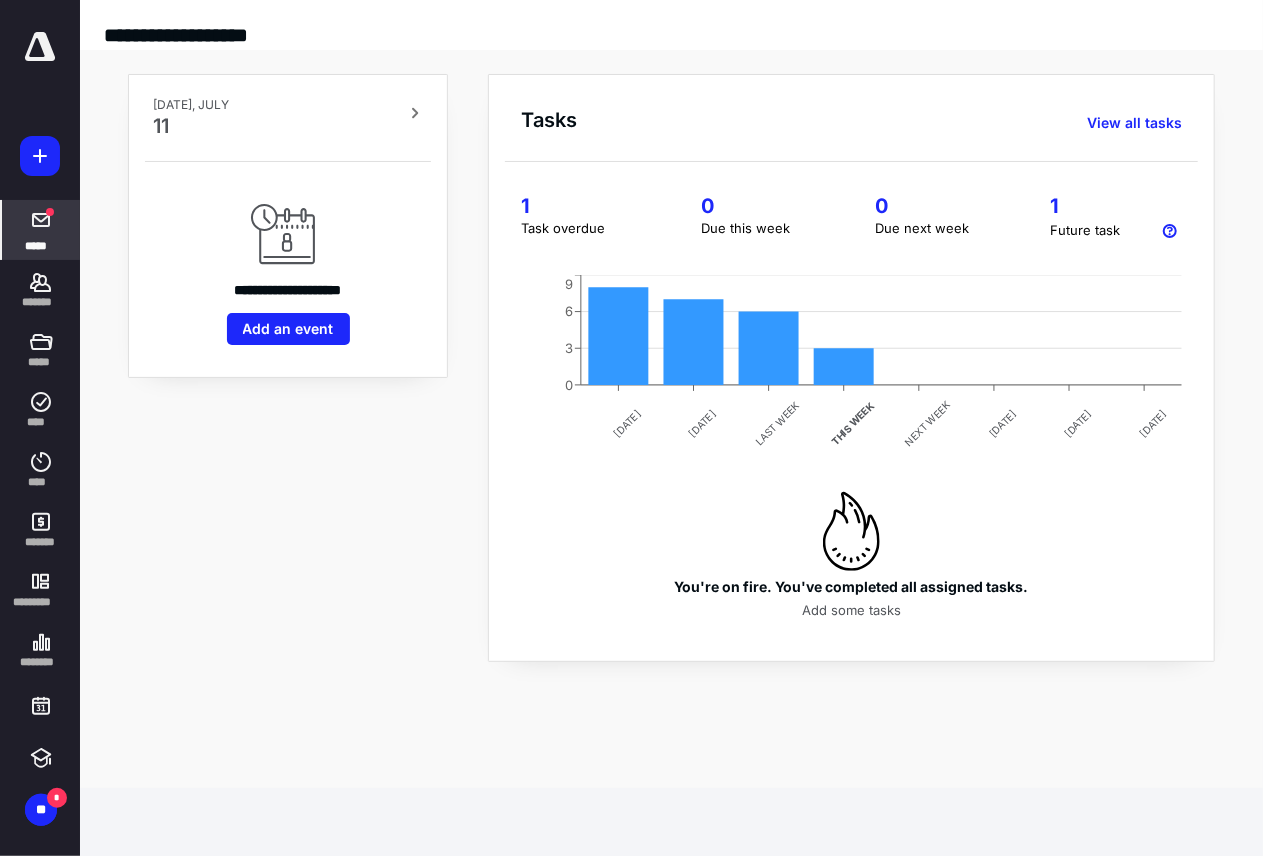 click 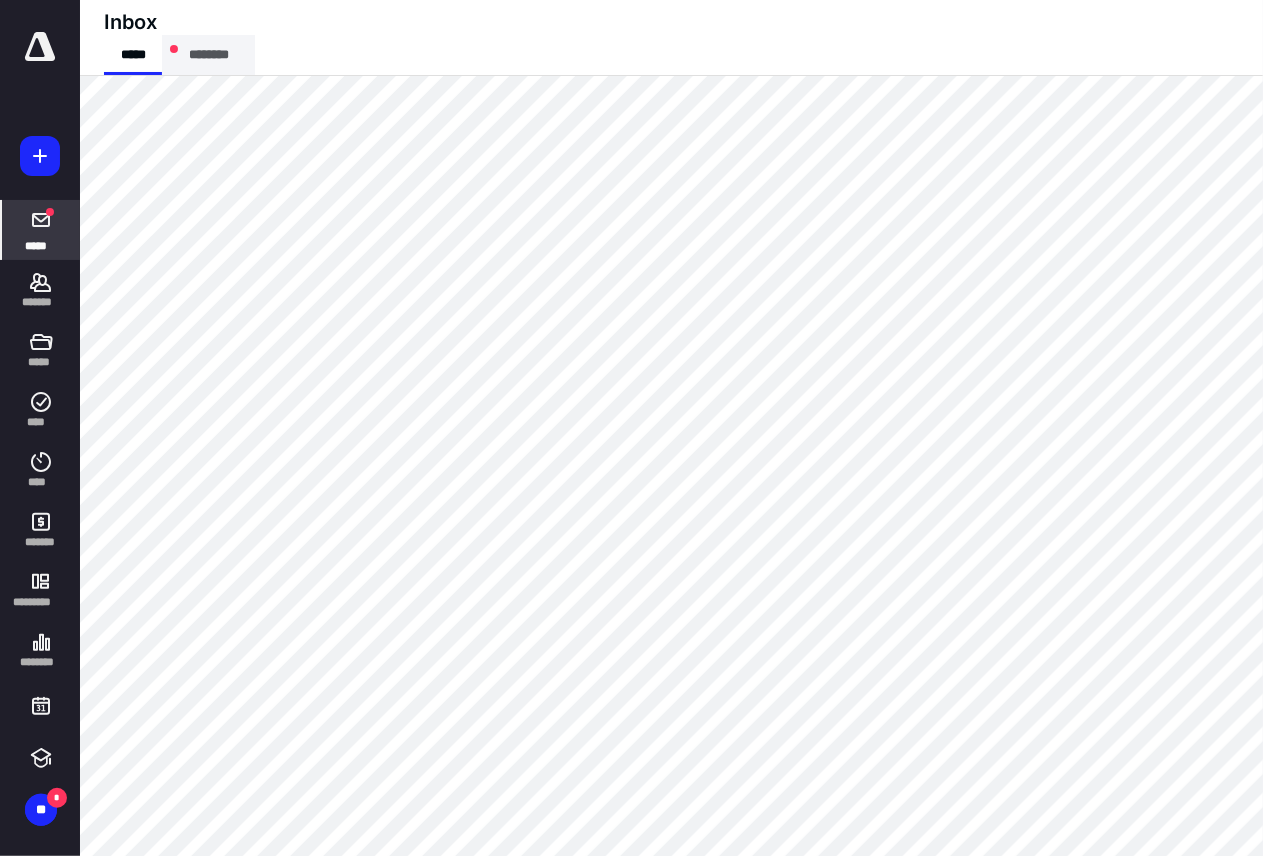 click on "********" at bounding box center (208, 55) 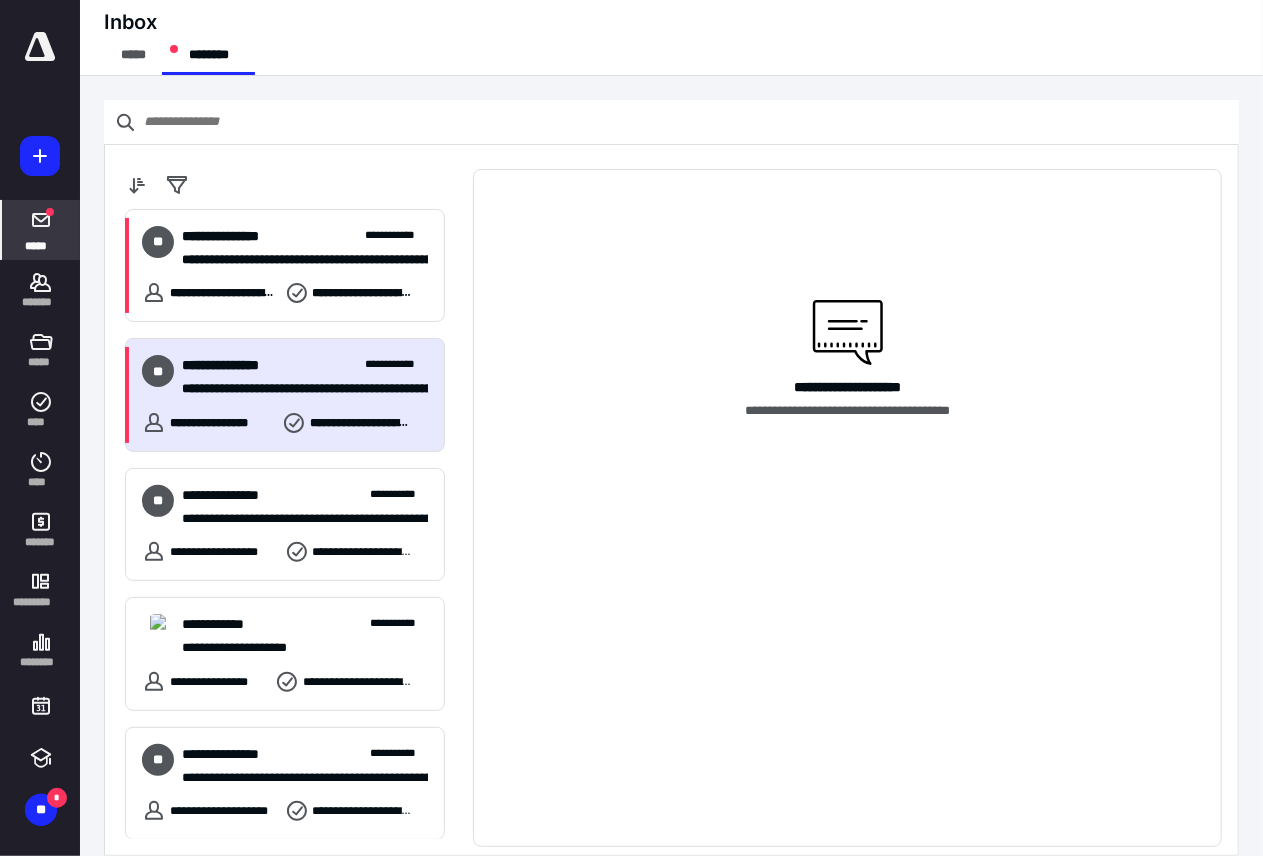 click on "**********" at bounding box center [296, 388] 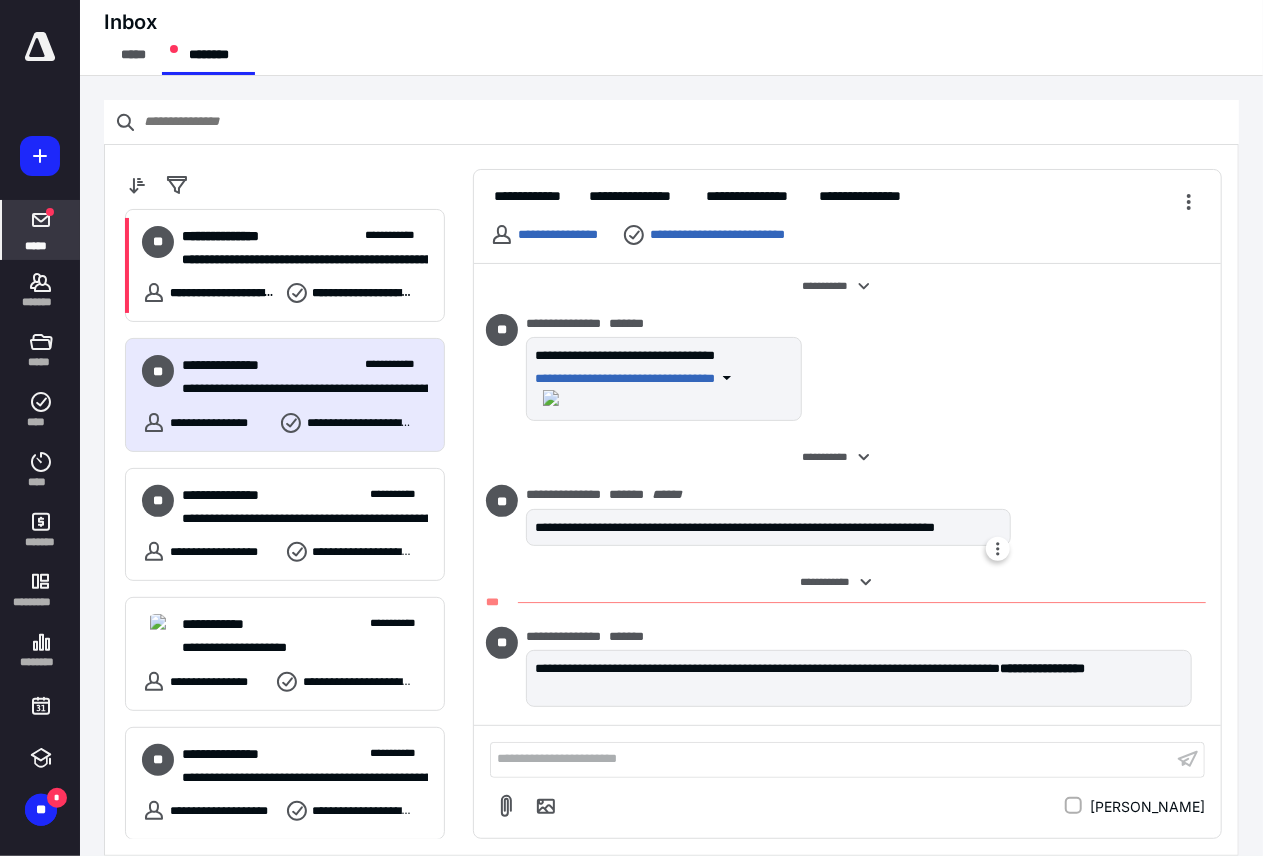 scroll, scrollTop: 367, scrollLeft: 0, axis: vertical 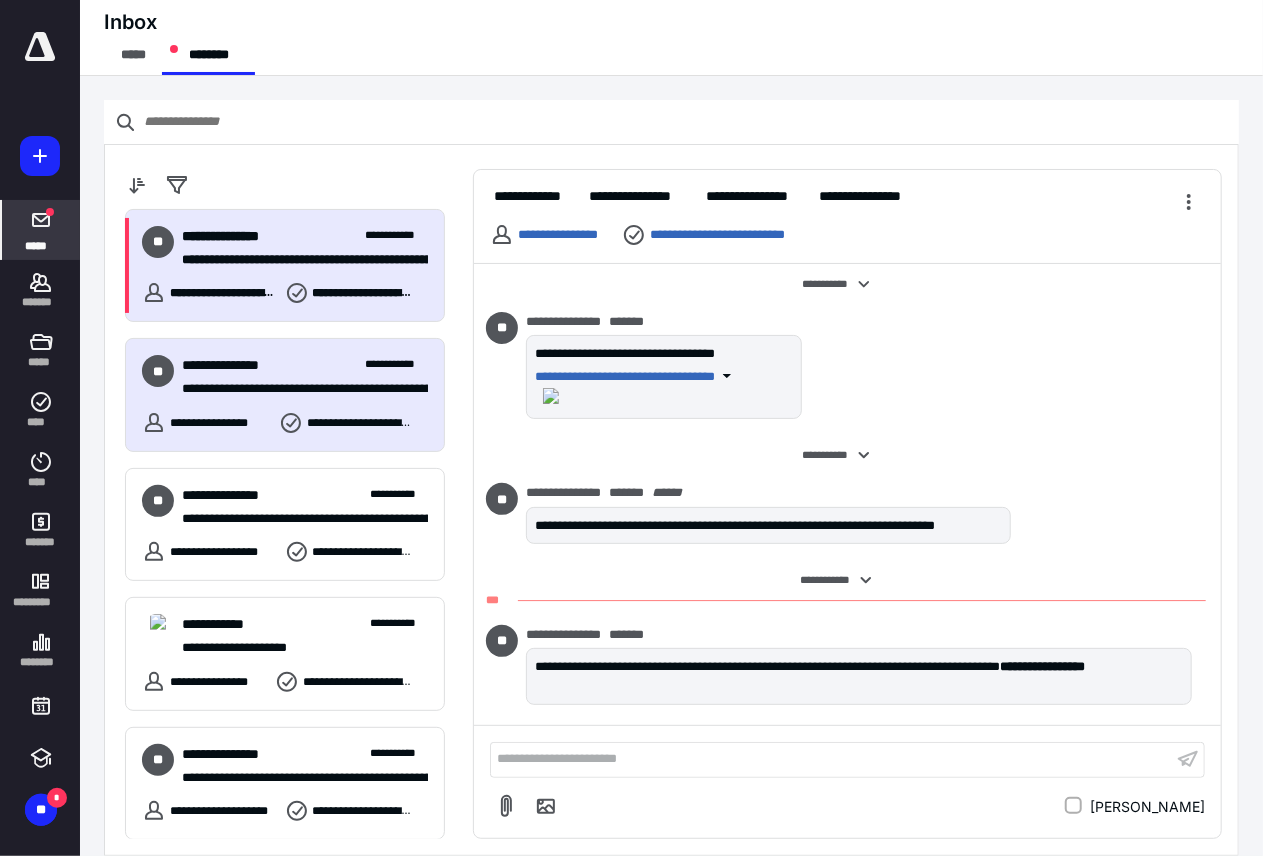 click on "**********" at bounding box center [285, 265] 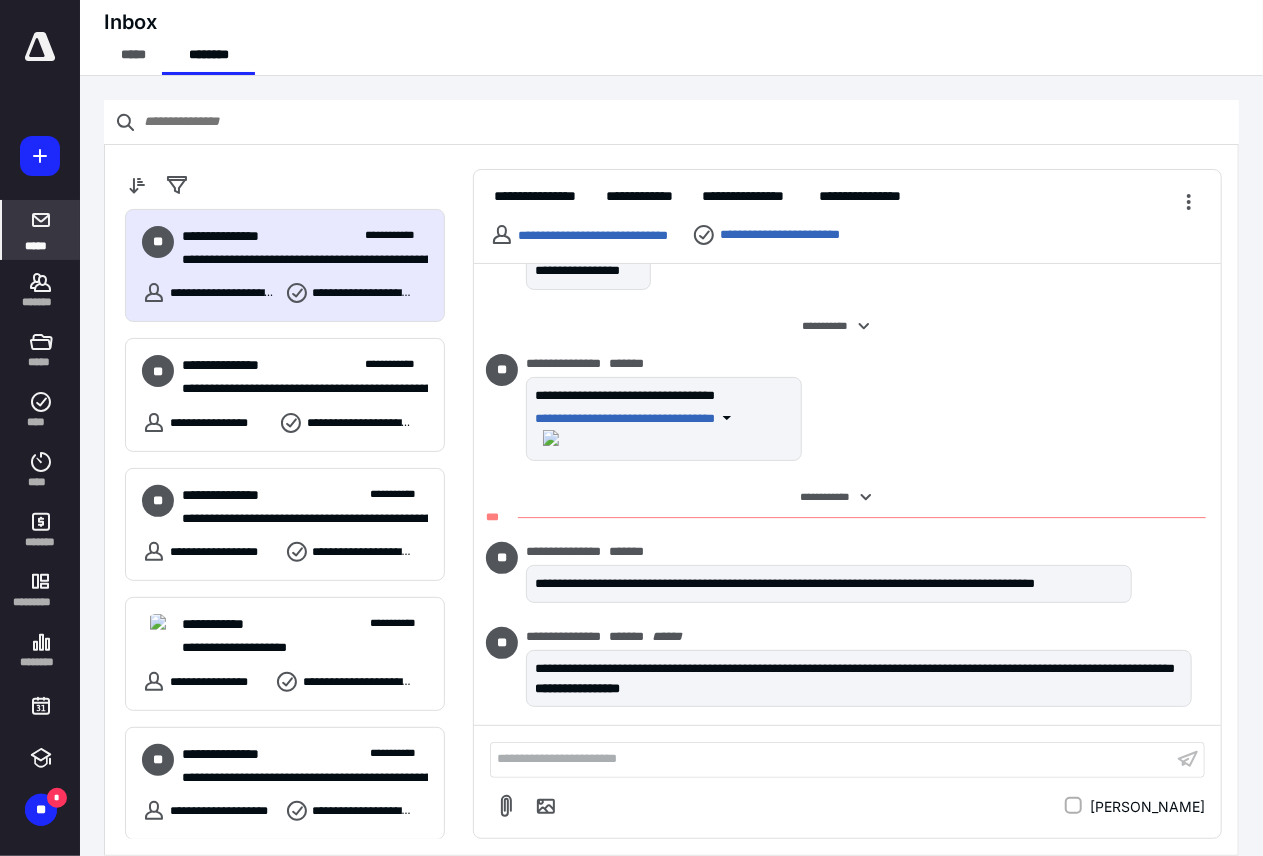 scroll, scrollTop: 530, scrollLeft: 0, axis: vertical 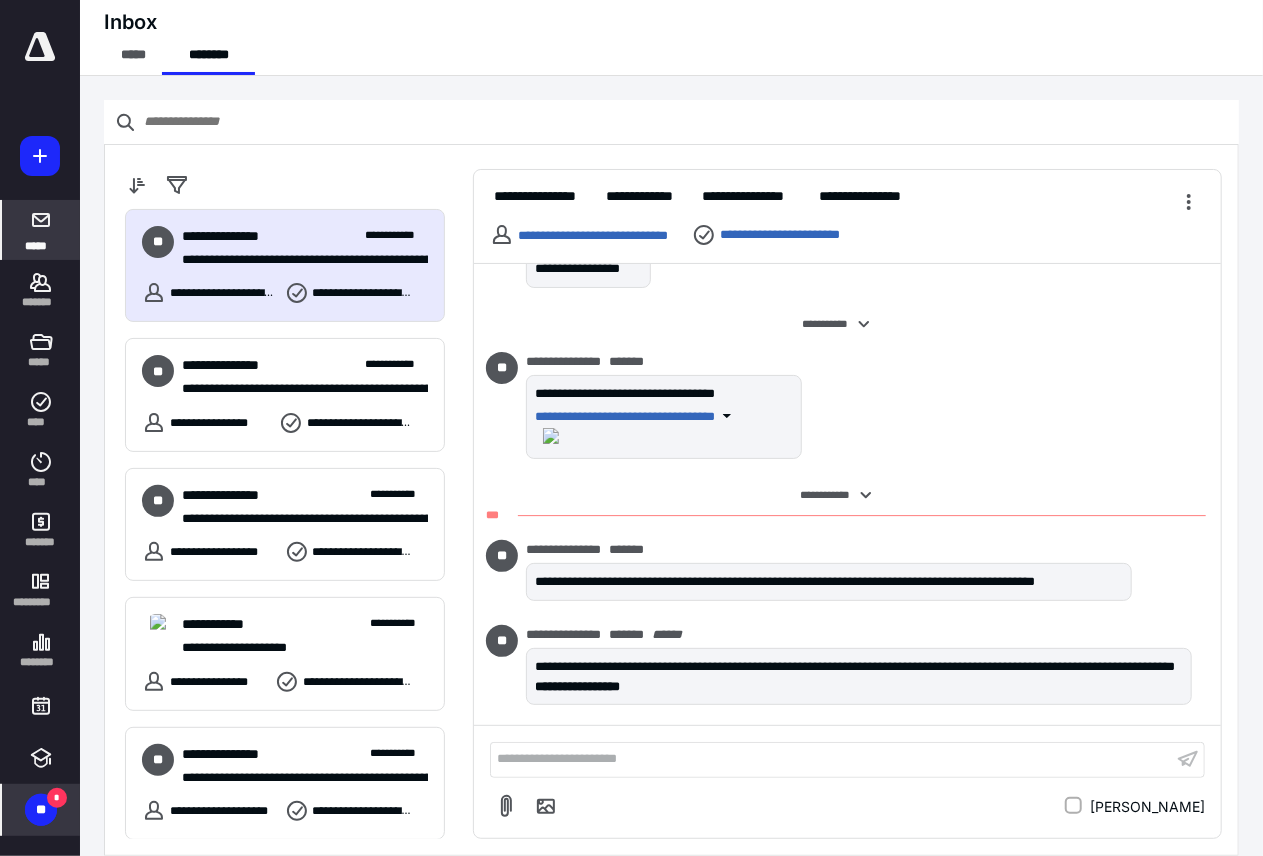 click on "*" at bounding box center [57, 798] 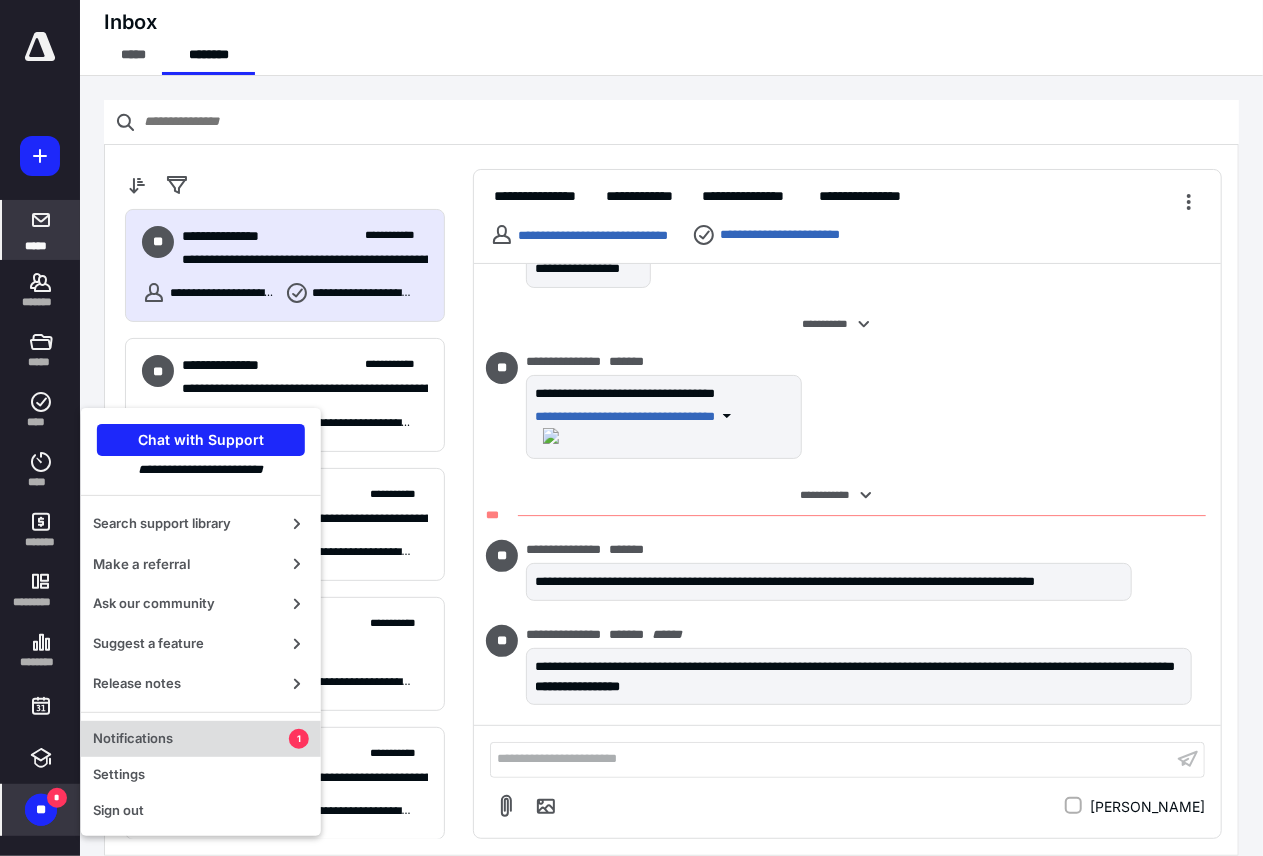click on "Notifications" at bounding box center [191, 739] 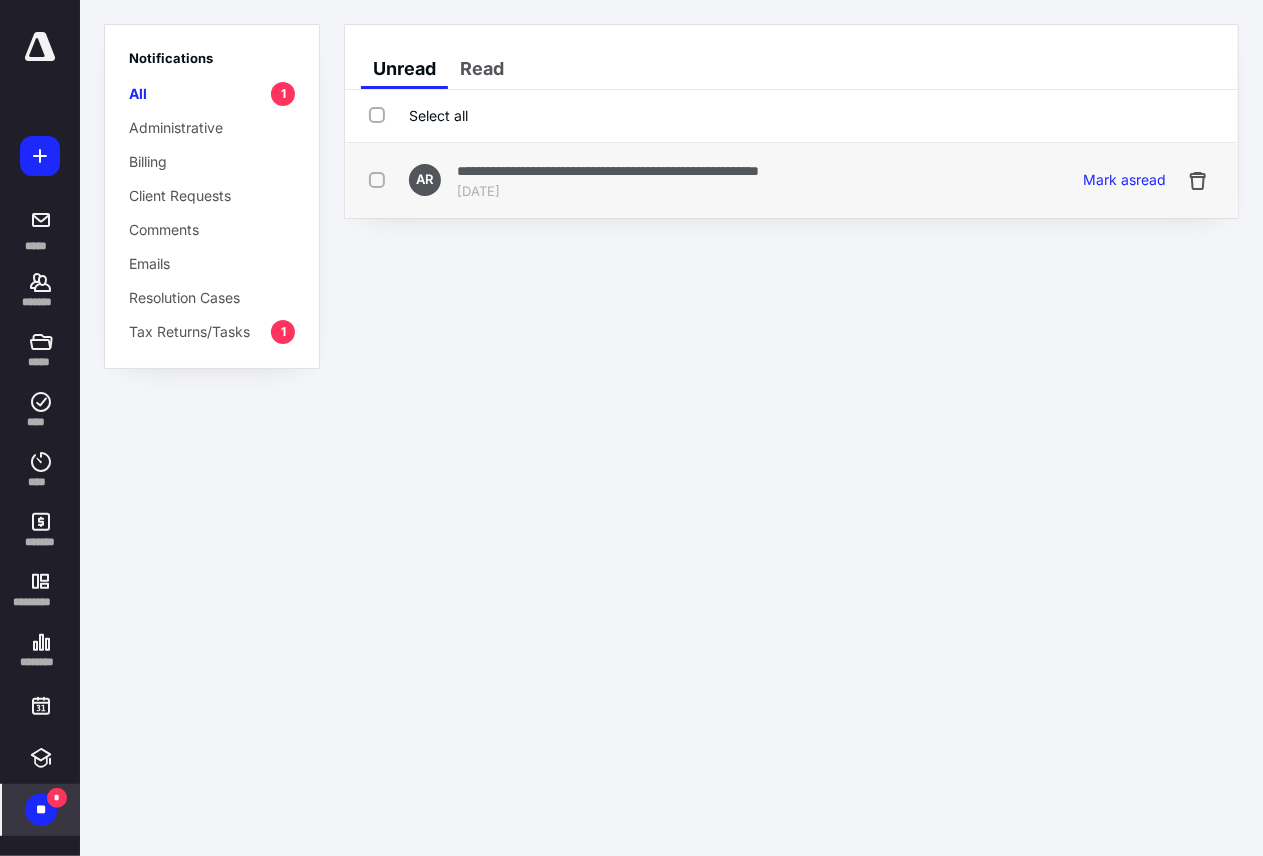 click on "Jul 10, 2025" at bounding box center (608, 192) 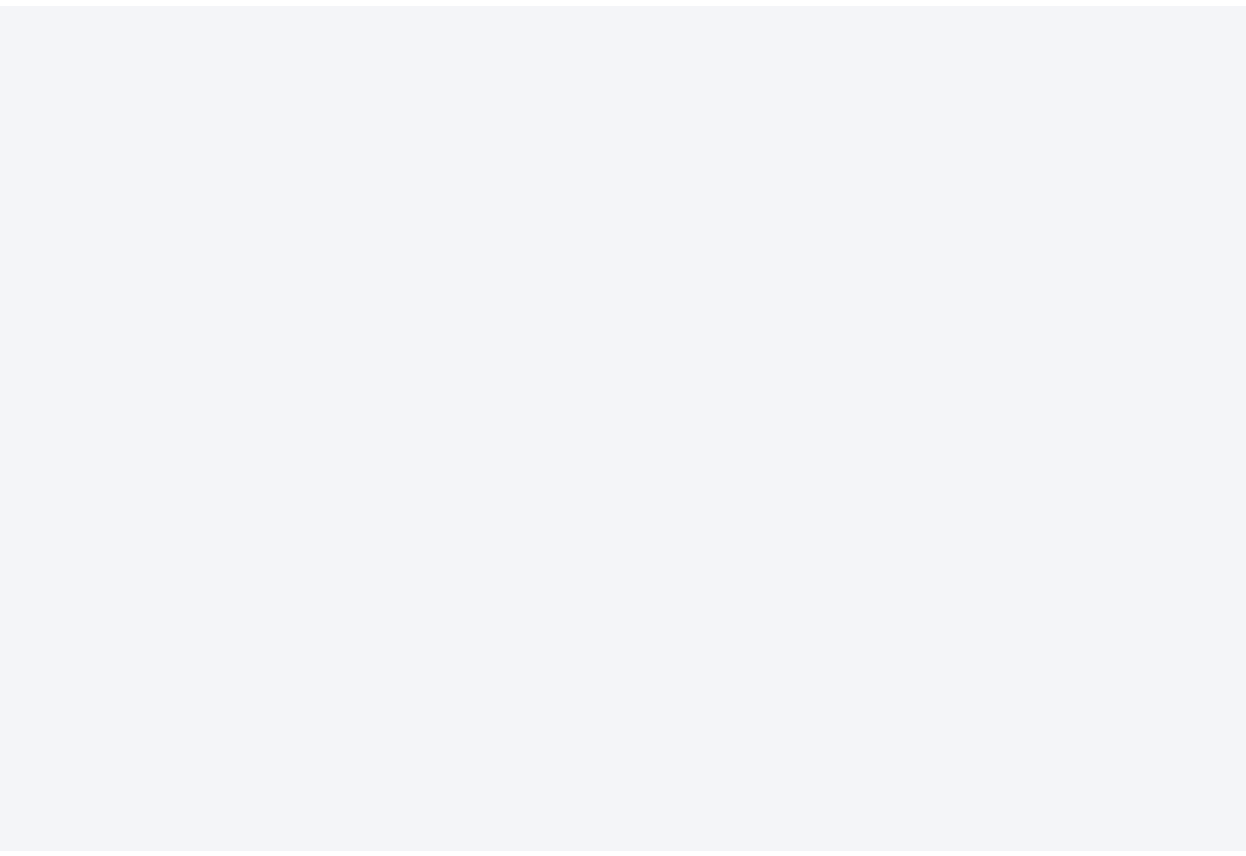 scroll, scrollTop: 0, scrollLeft: 0, axis: both 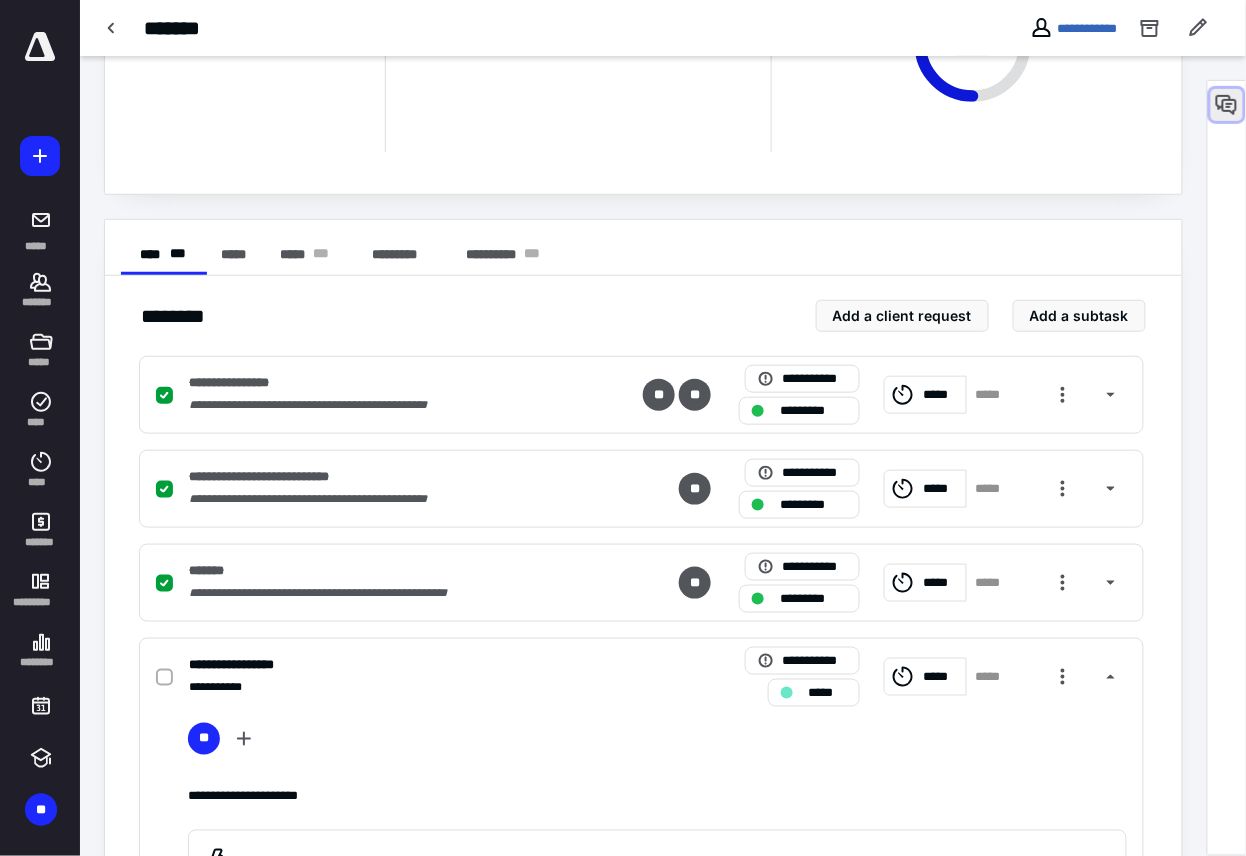 click at bounding box center (1227, 105) 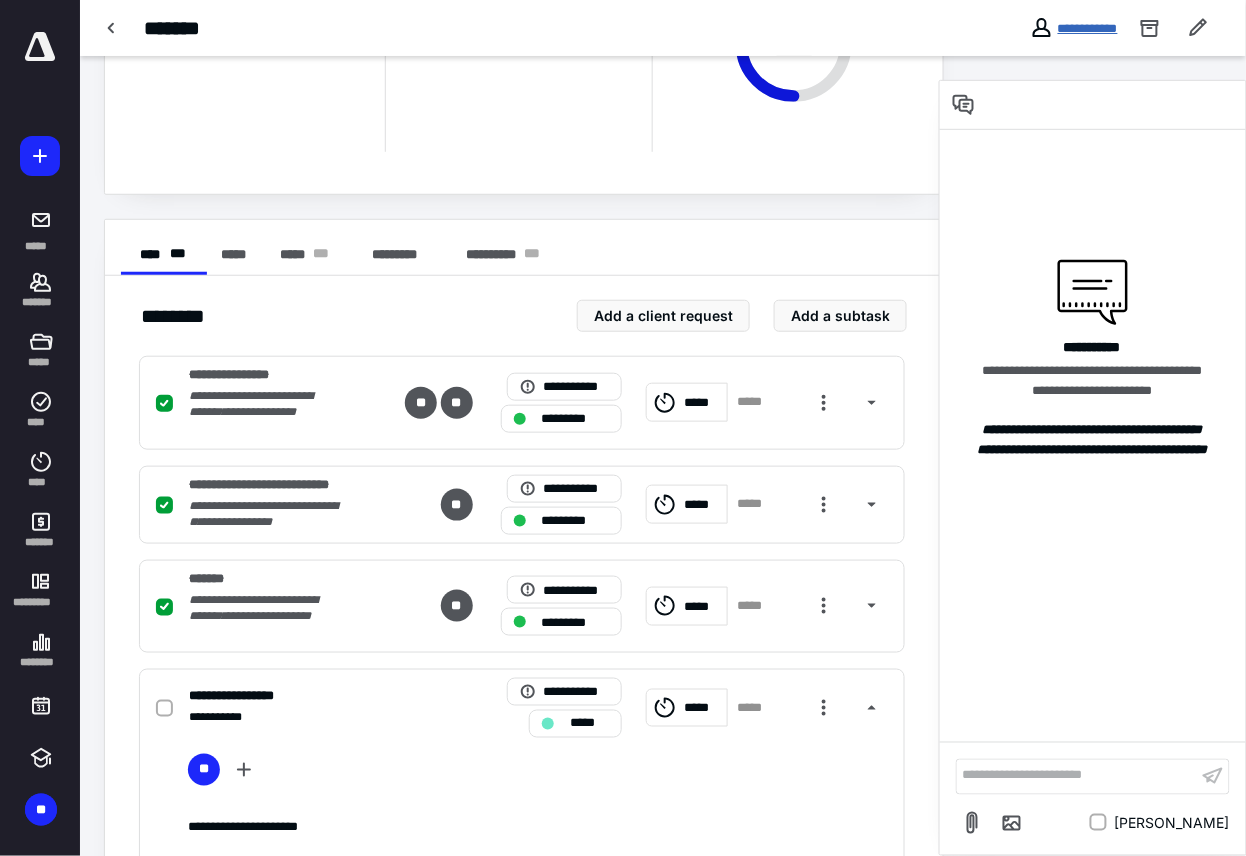 click on "**********" at bounding box center (1088, 28) 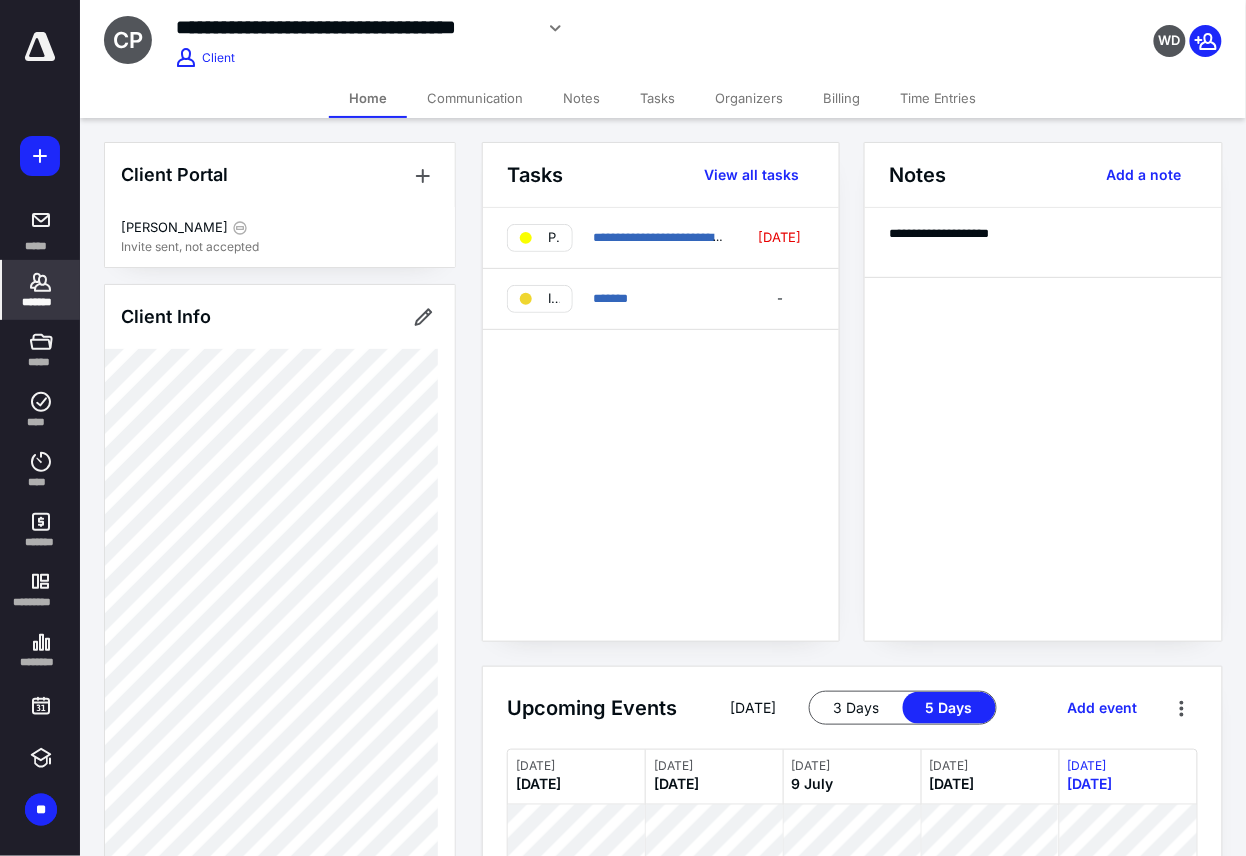 click on "**********" at bounding box center [354, 27] 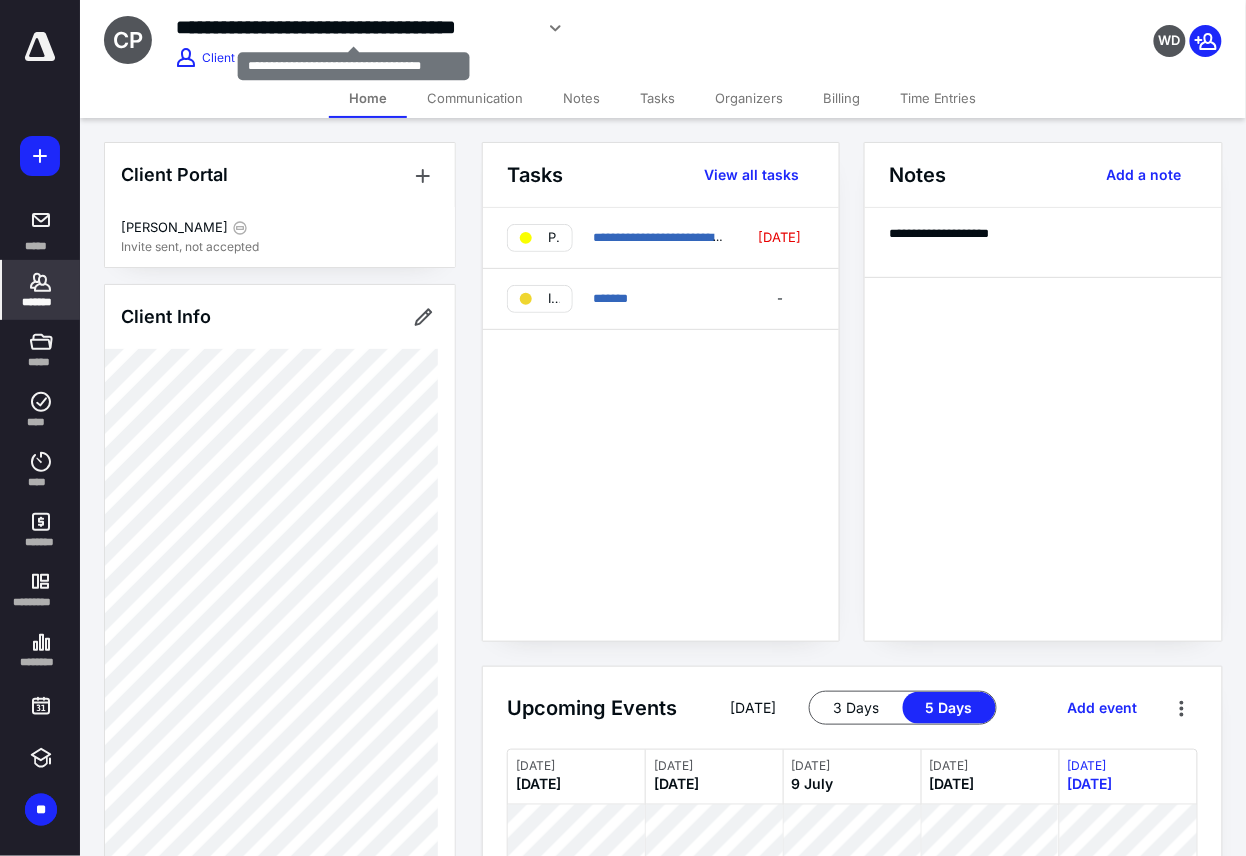 click on "**********" at bounding box center [354, 27] 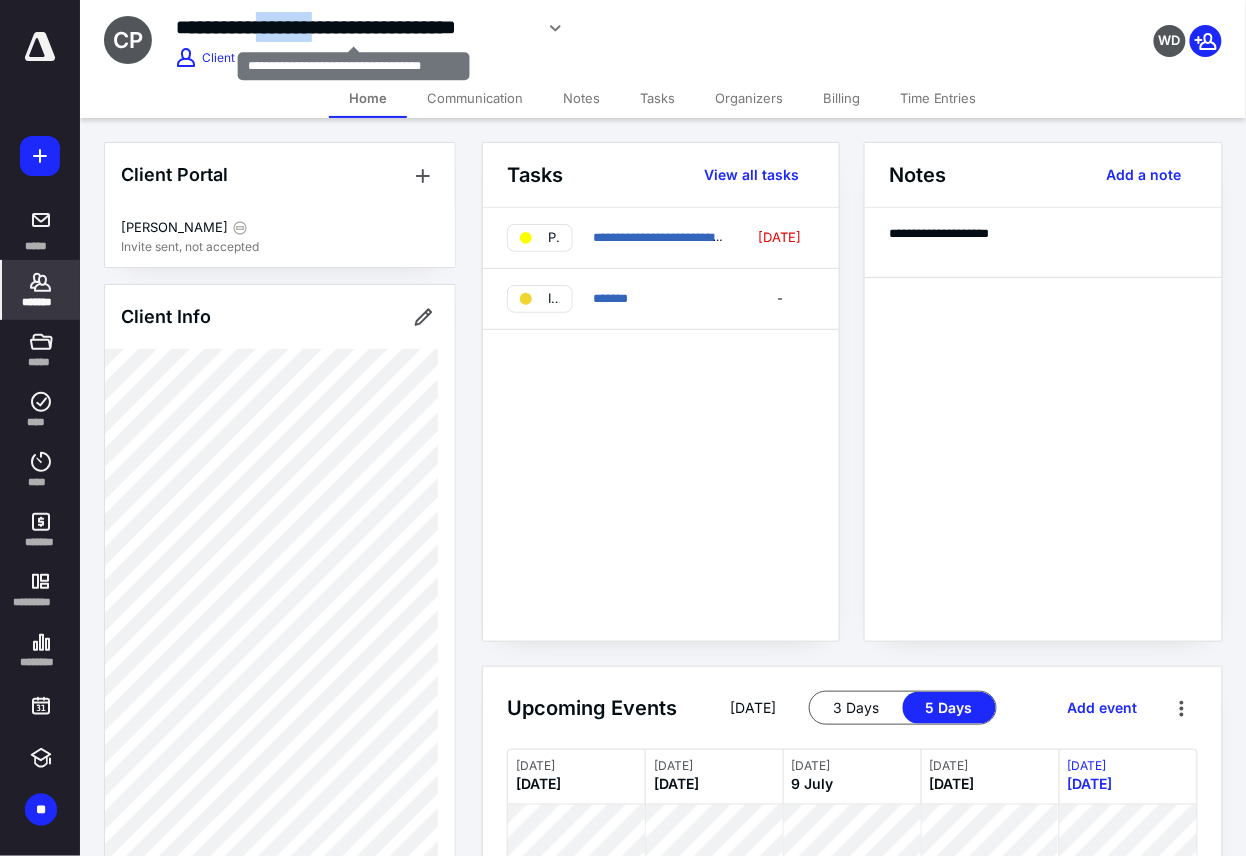 click on "**********" at bounding box center [354, 27] 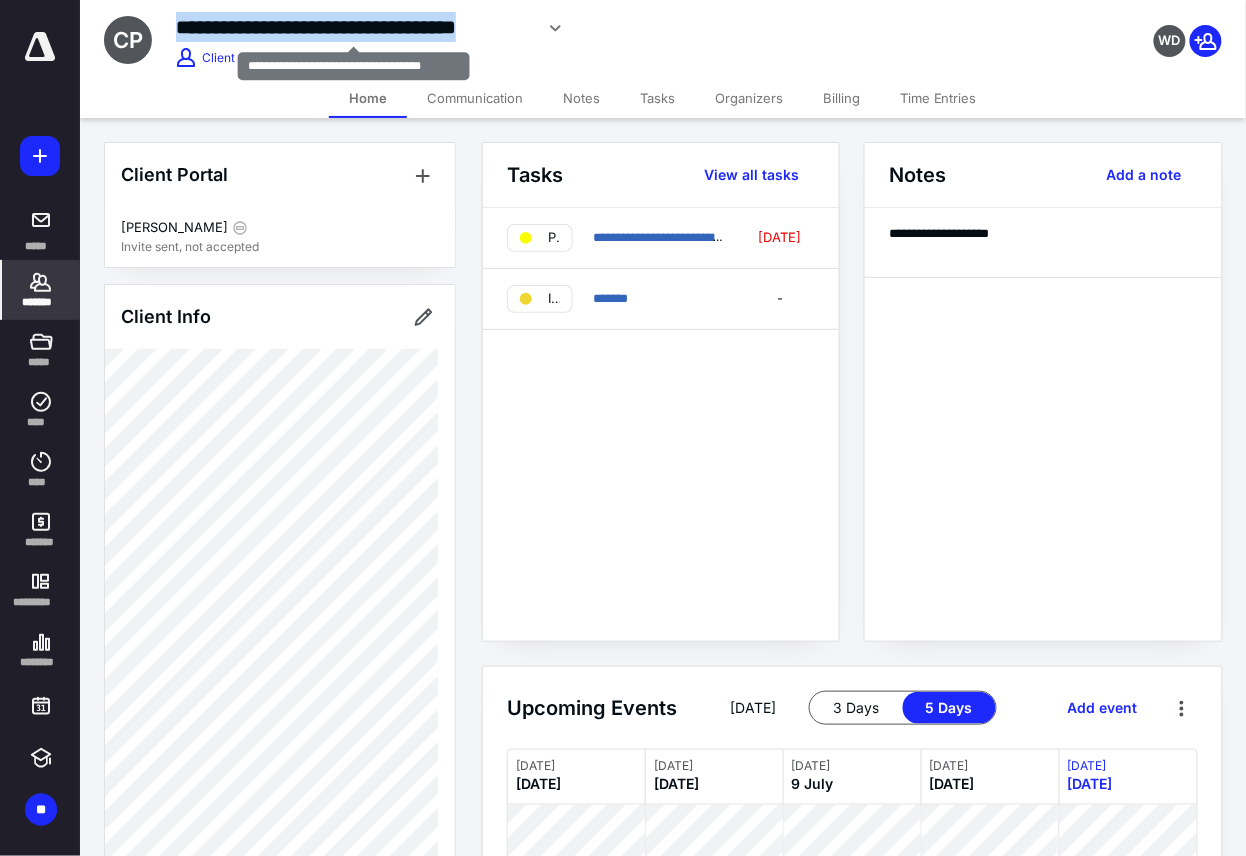 click on "**********" at bounding box center (354, 27) 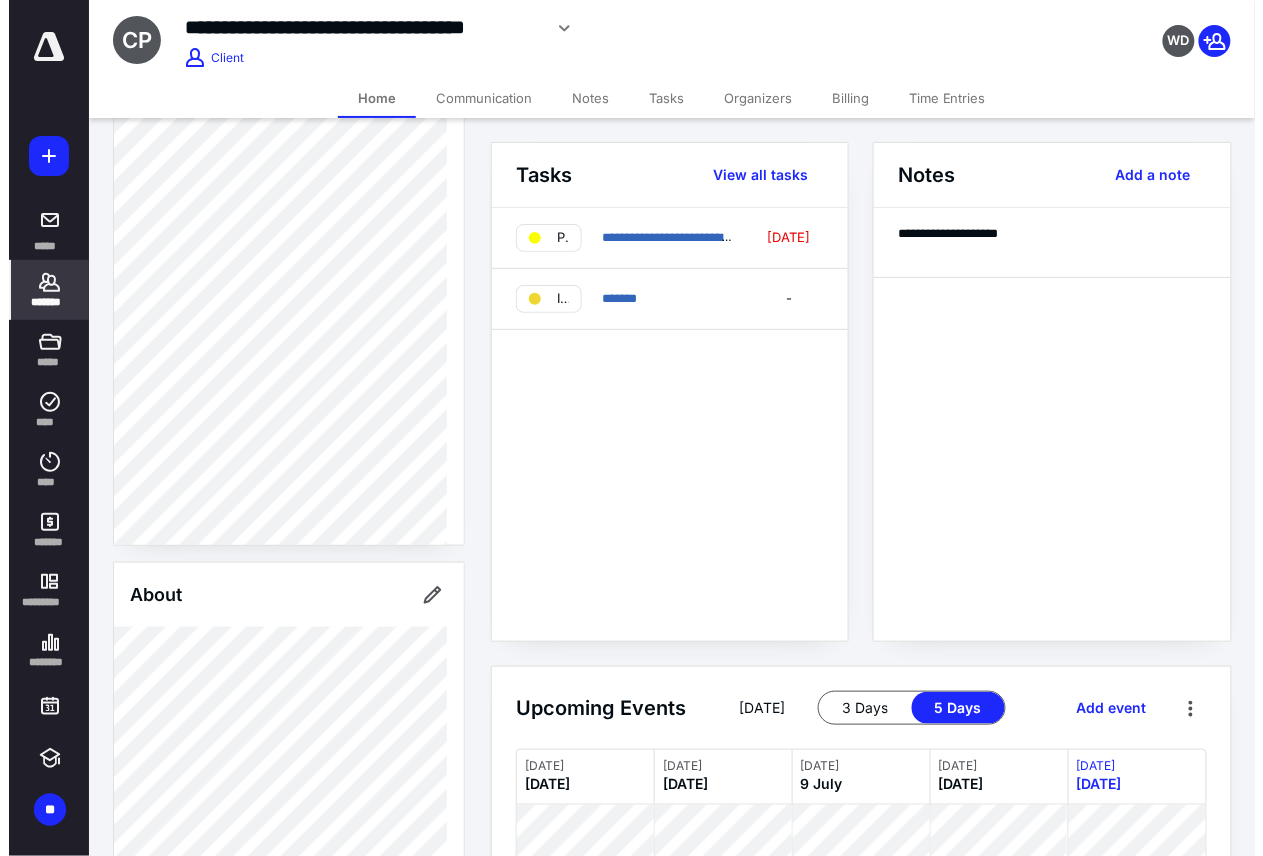 scroll, scrollTop: 444, scrollLeft: 0, axis: vertical 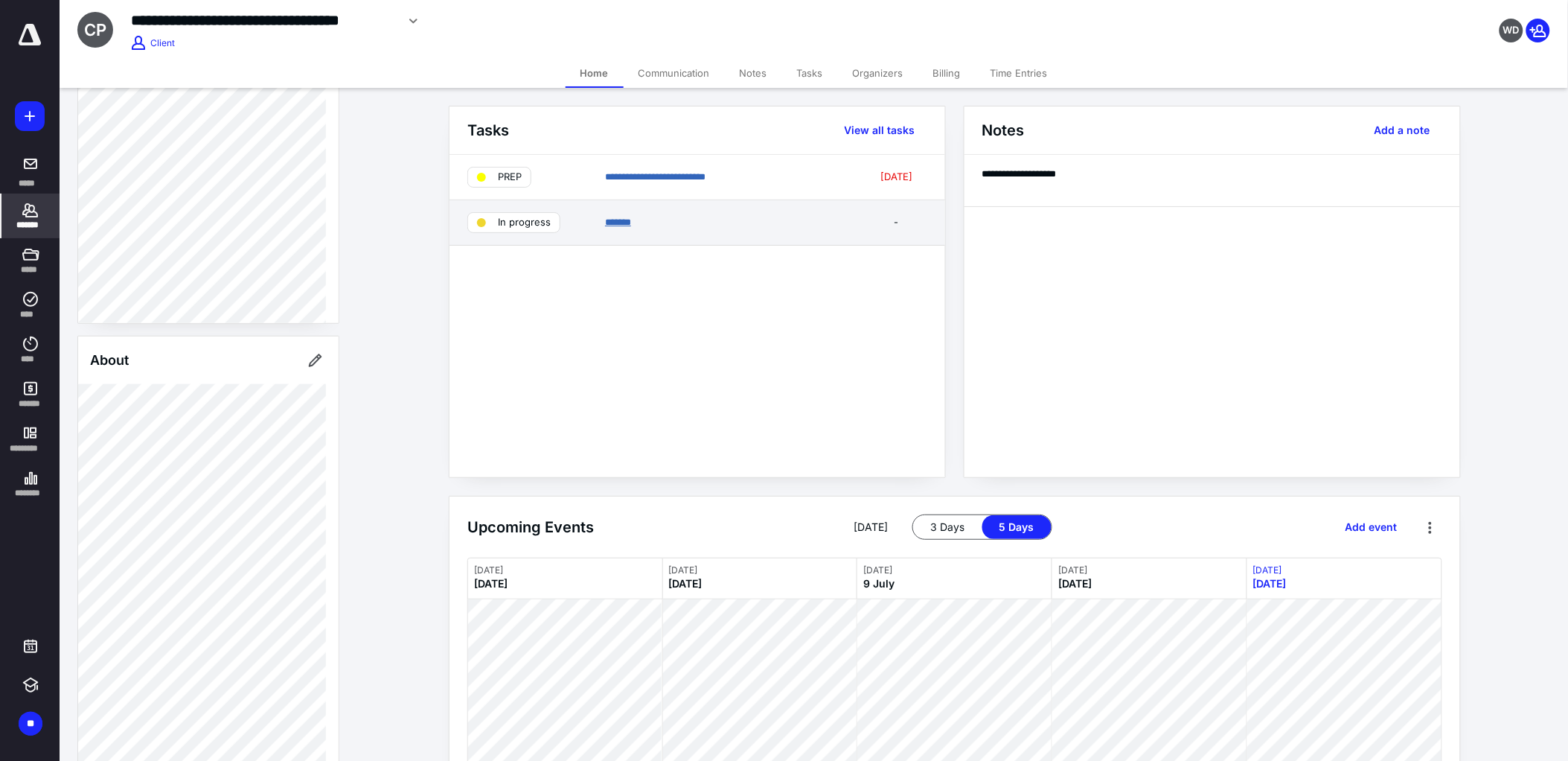 click on "*******" at bounding box center (618, 222) 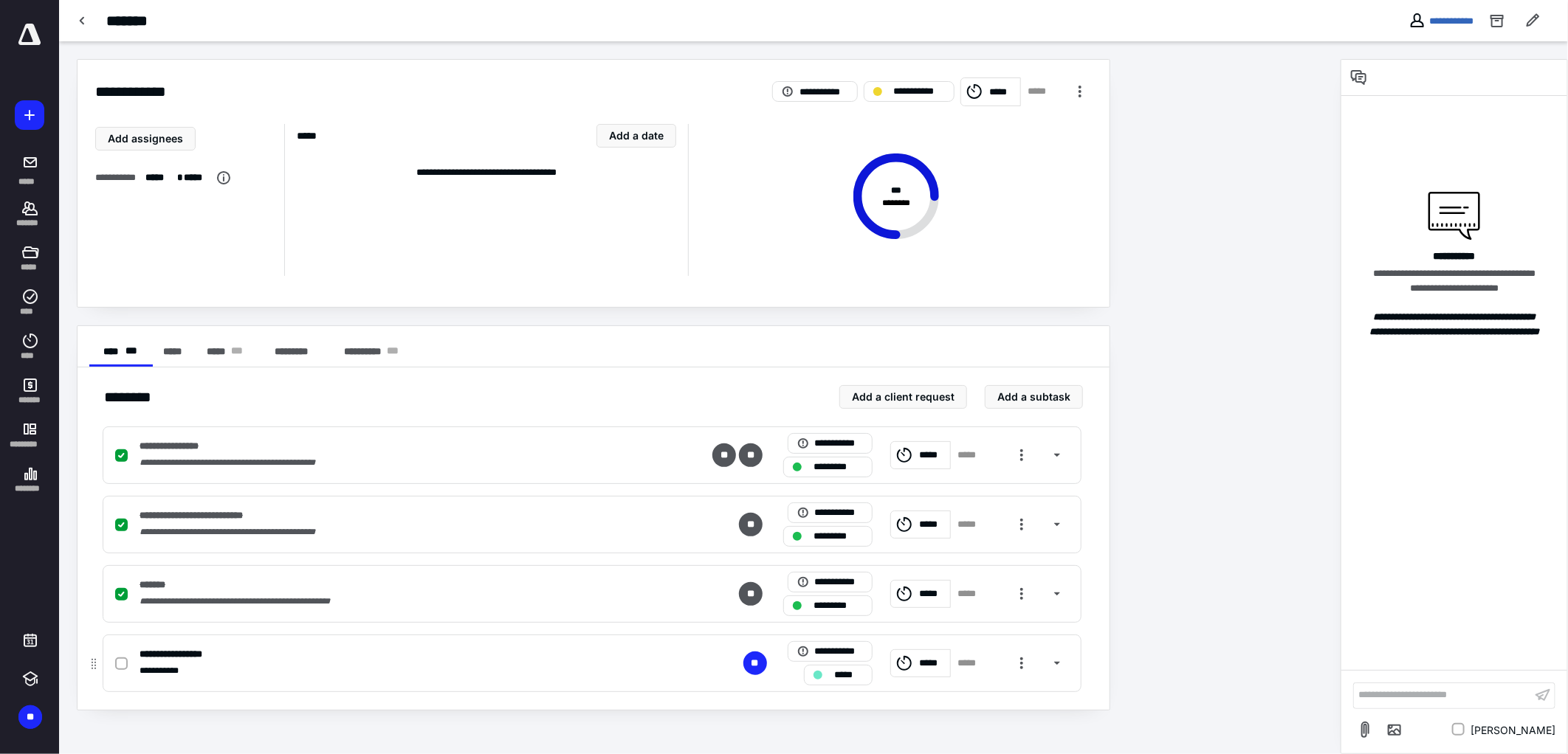 click at bounding box center [121, 664] 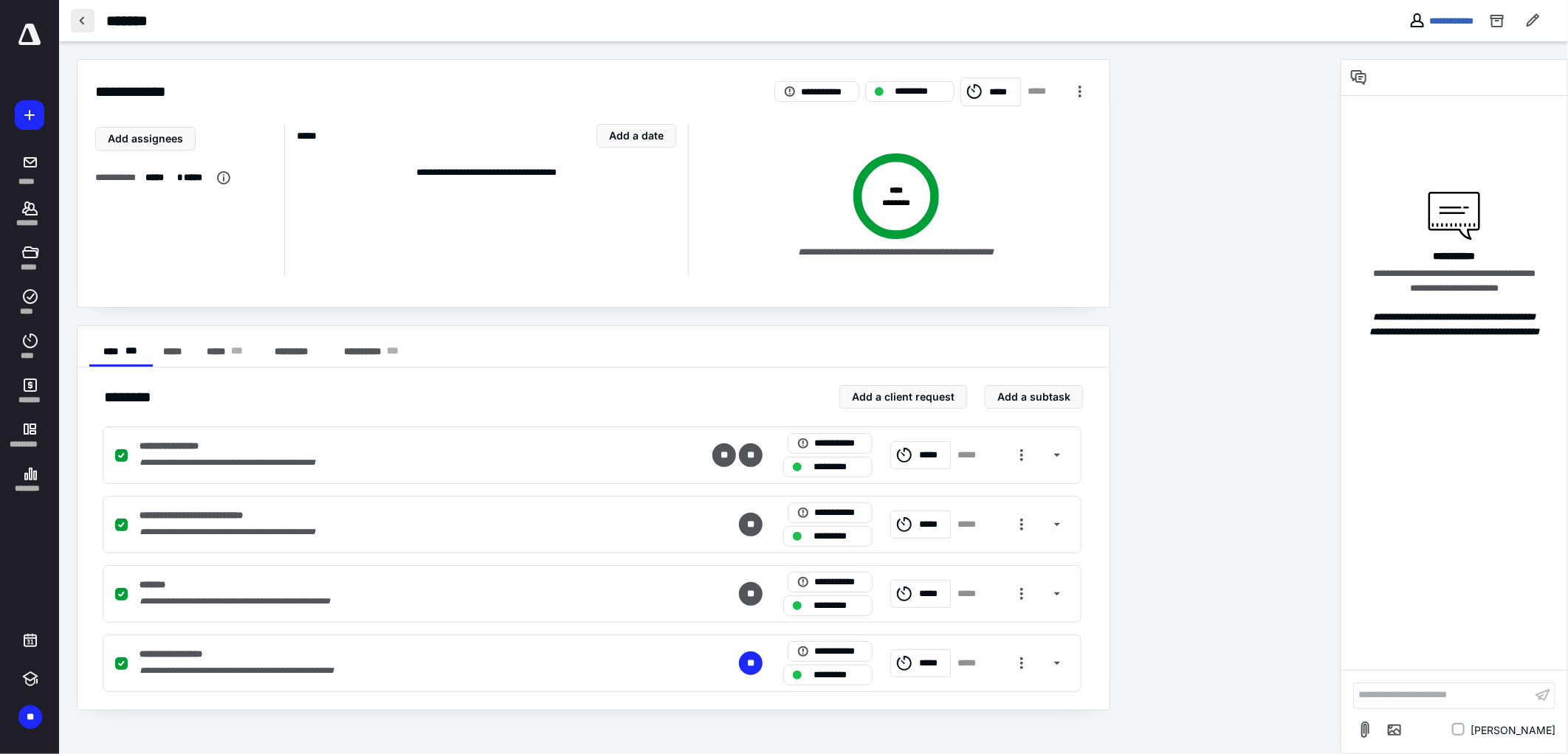 click at bounding box center [83, 21] 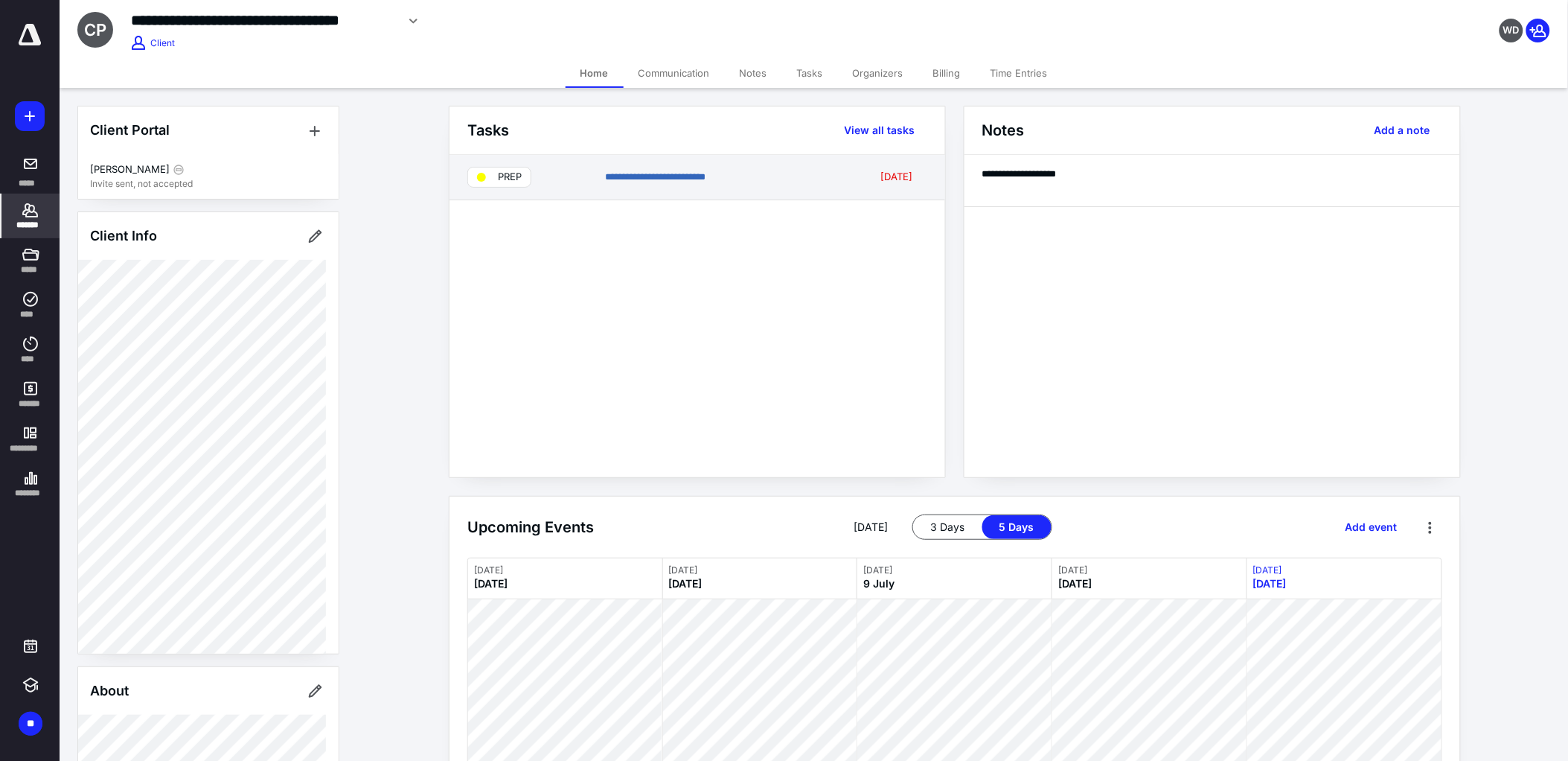 click on "**********" at bounding box center (697, 177) 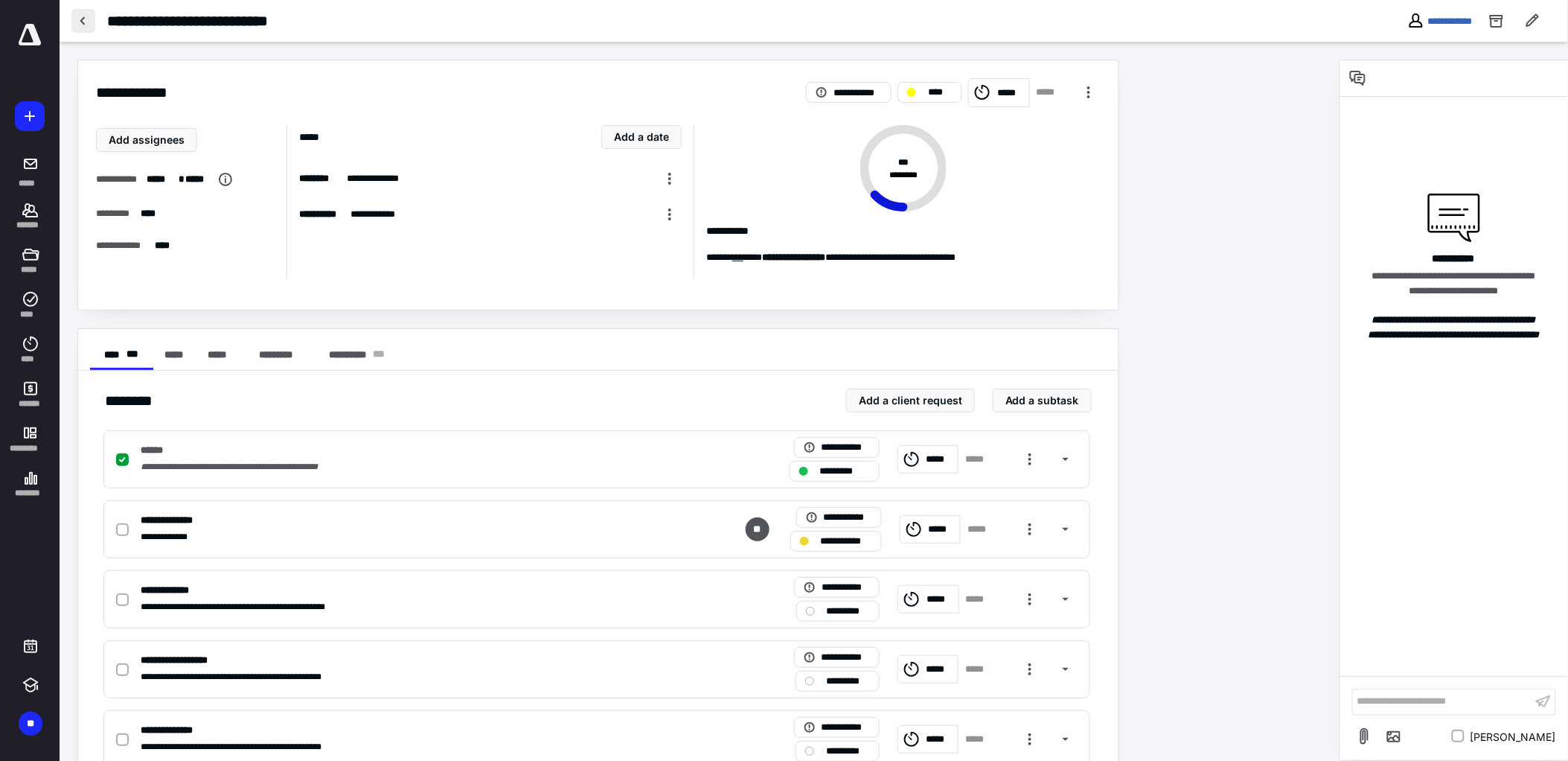 click at bounding box center [83, 21] 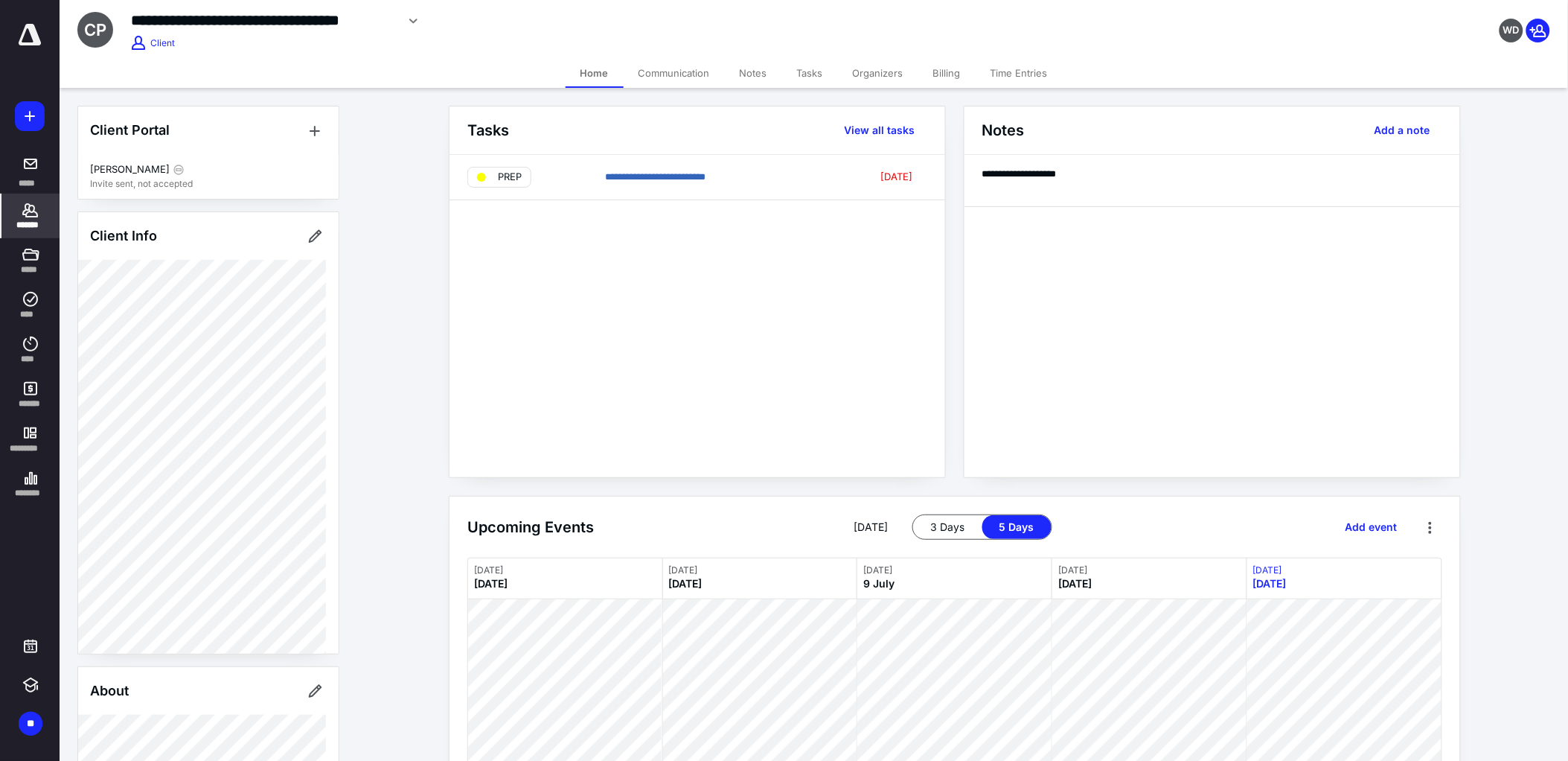 click at bounding box center (30, 43) 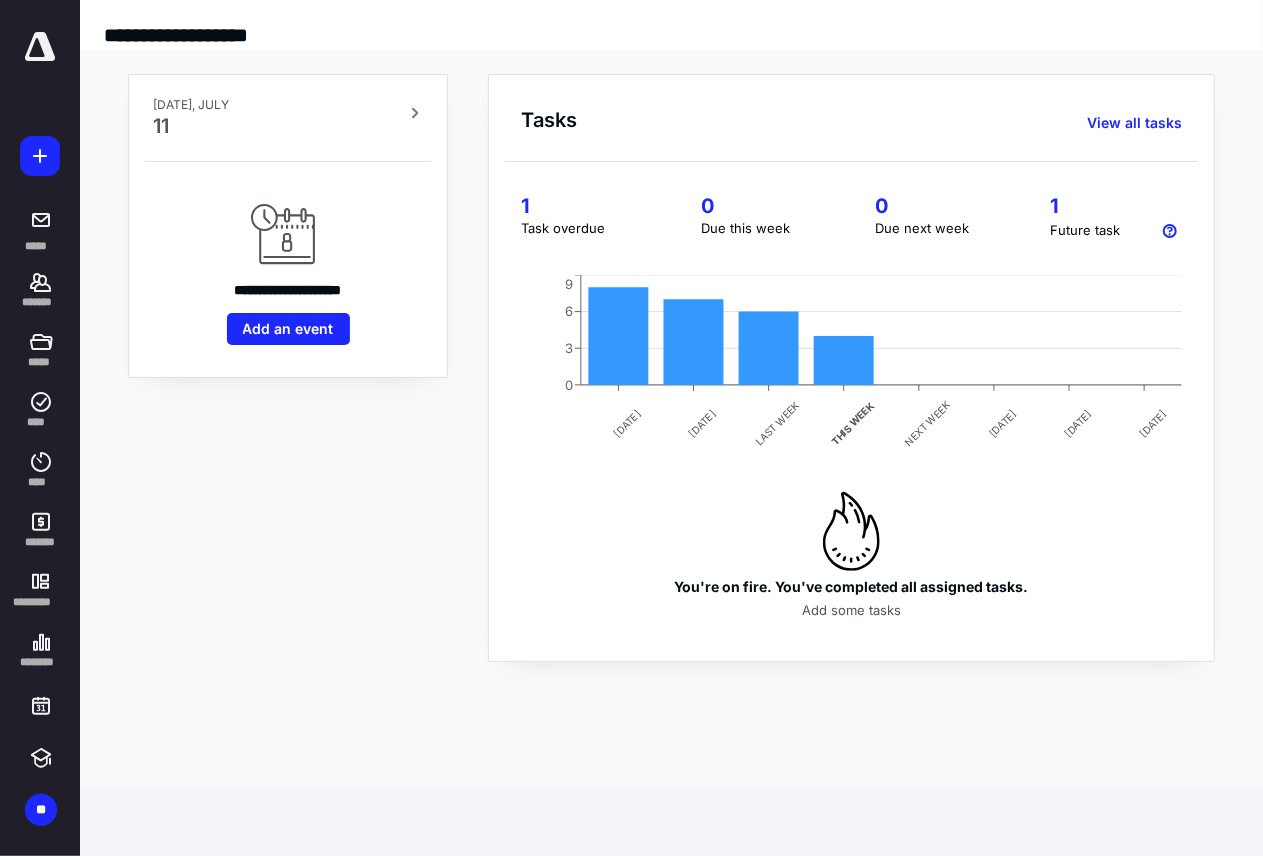 click on "**********" at bounding box center (288, 368) 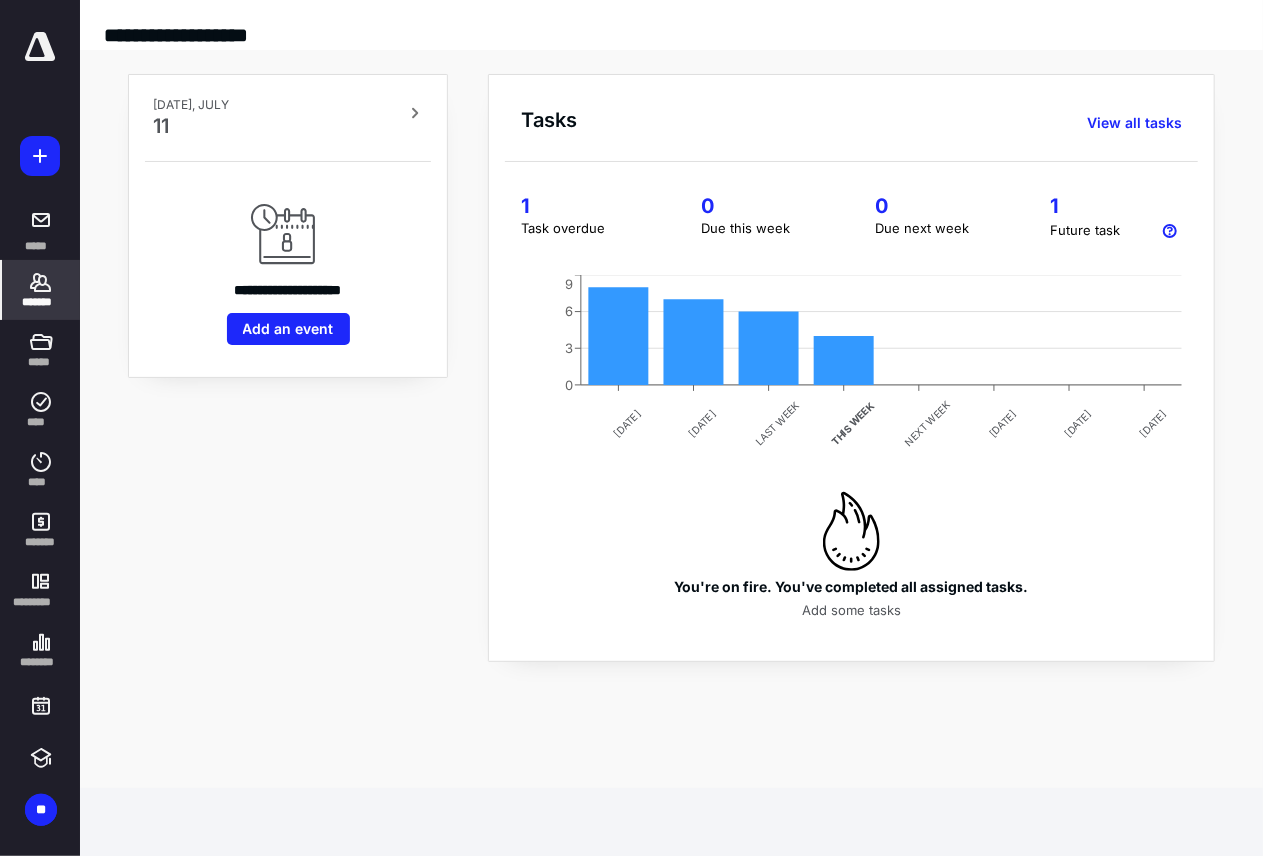click 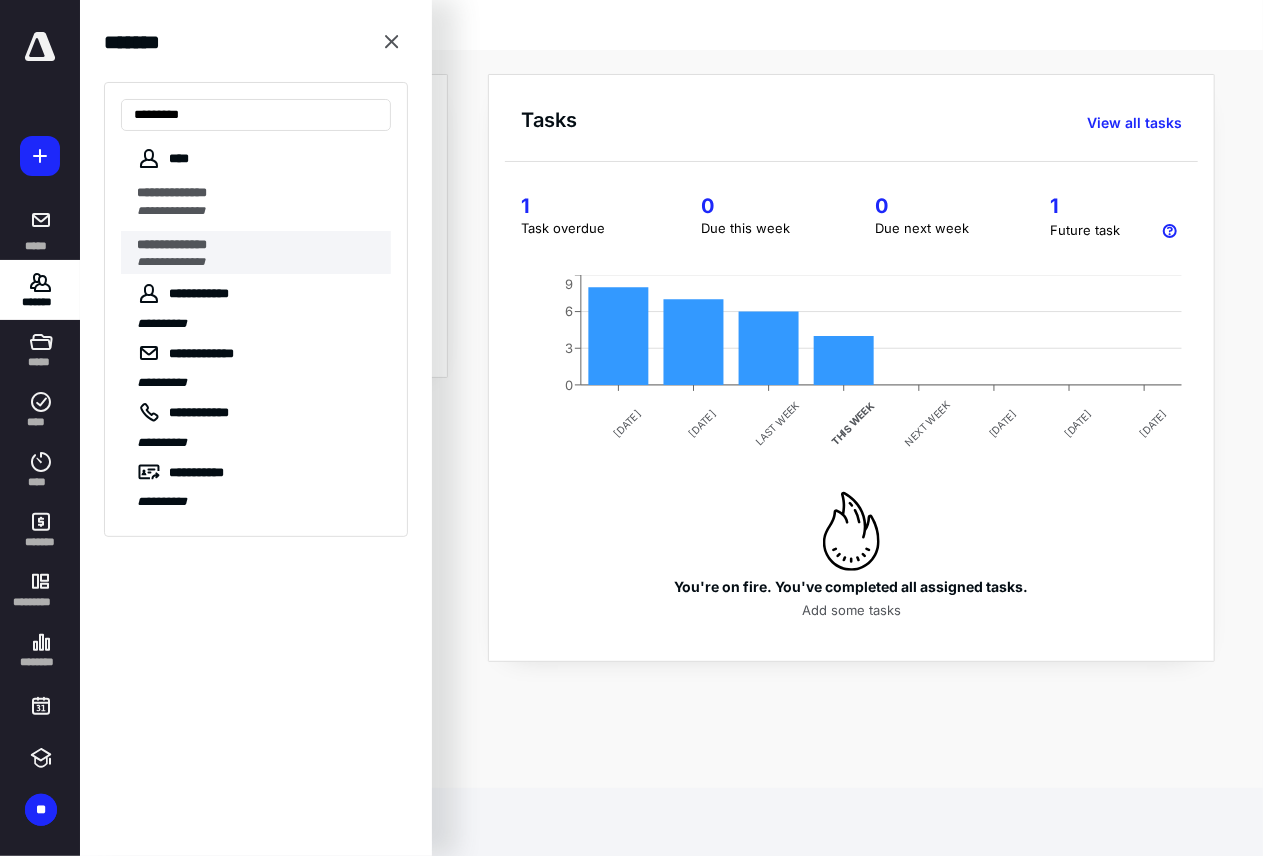 type on "*********" 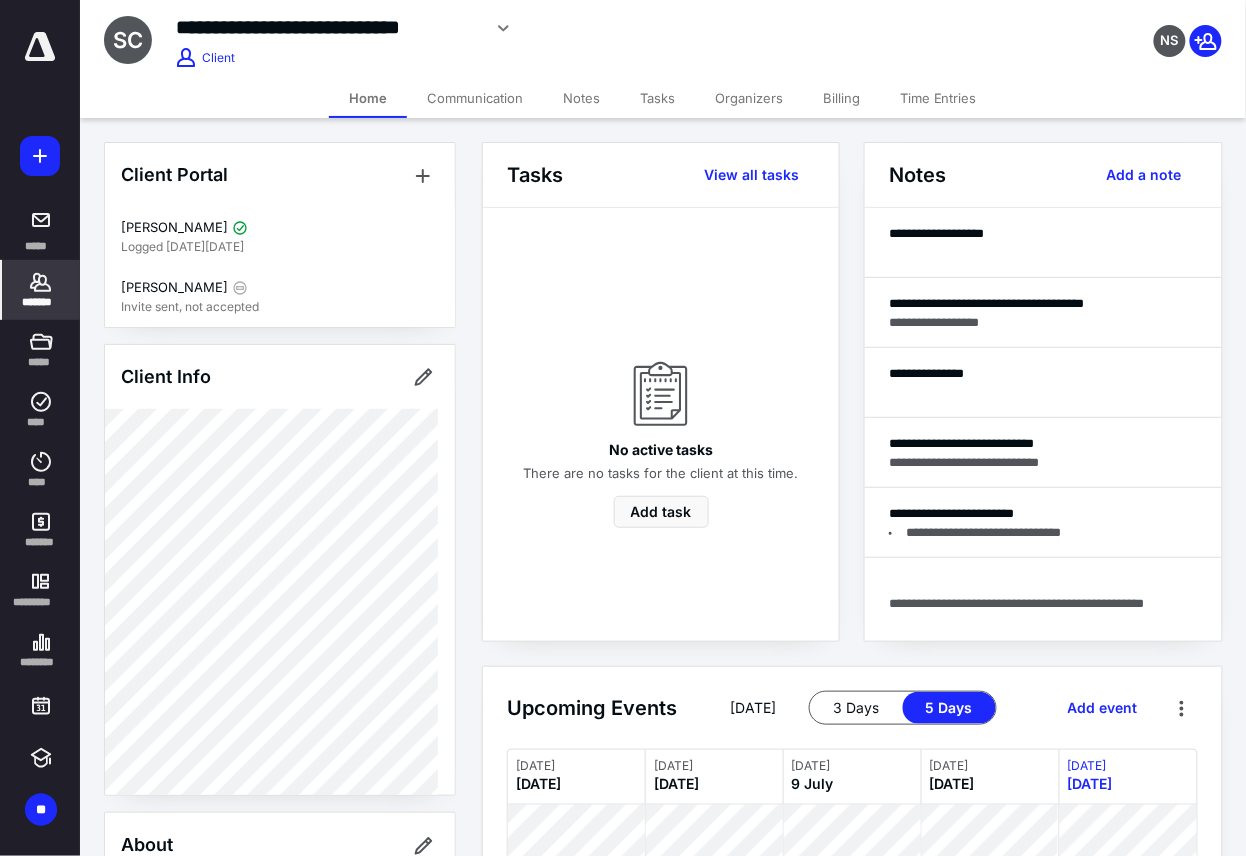 click on "*******" at bounding box center [41, 290] 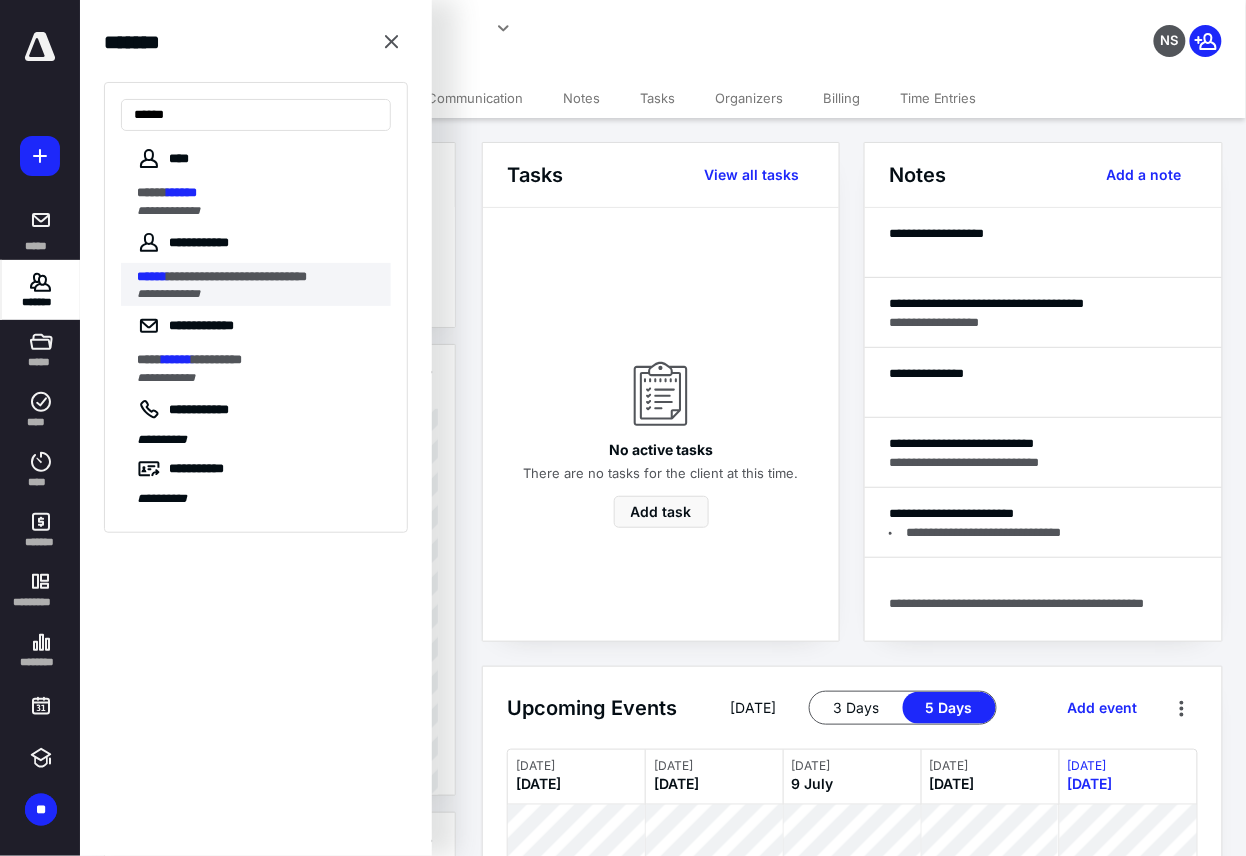 type on "******" 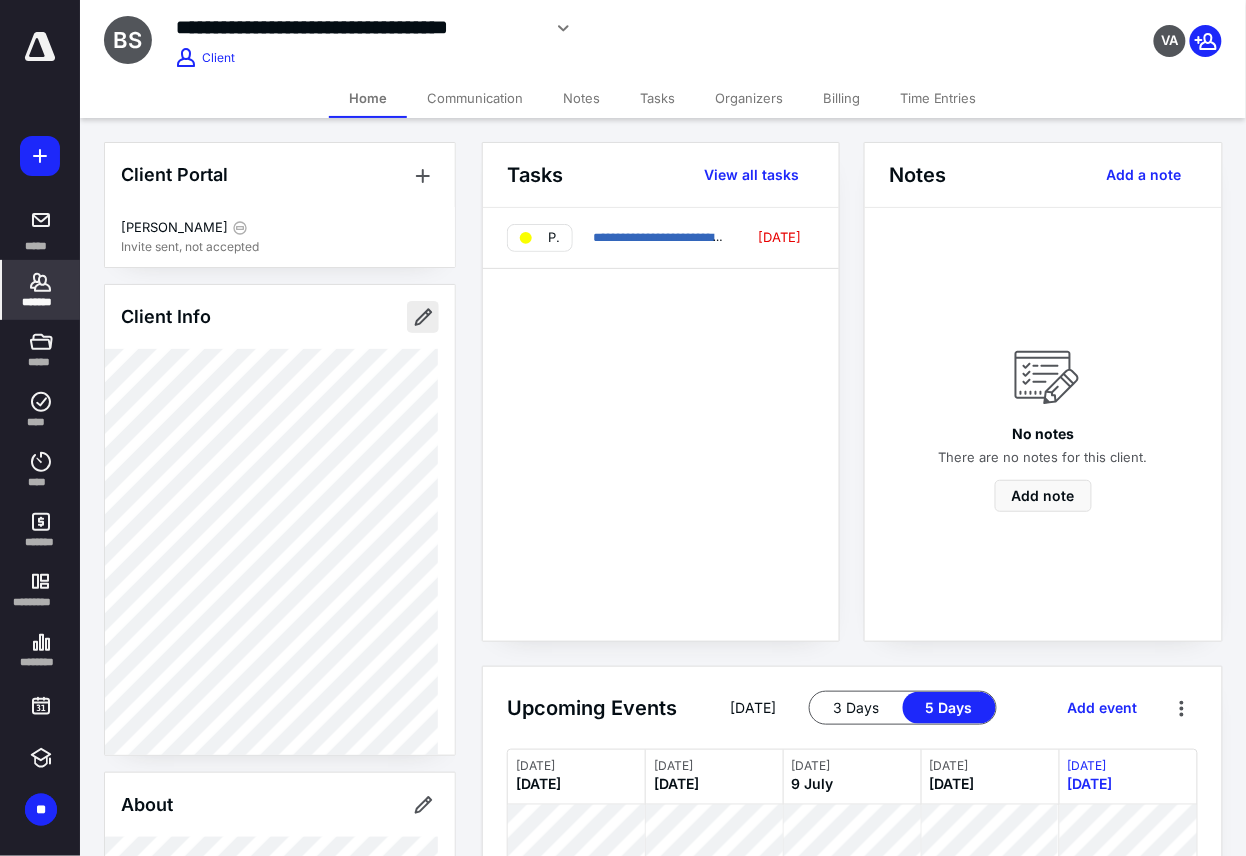 click at bounding box center (423, 317) 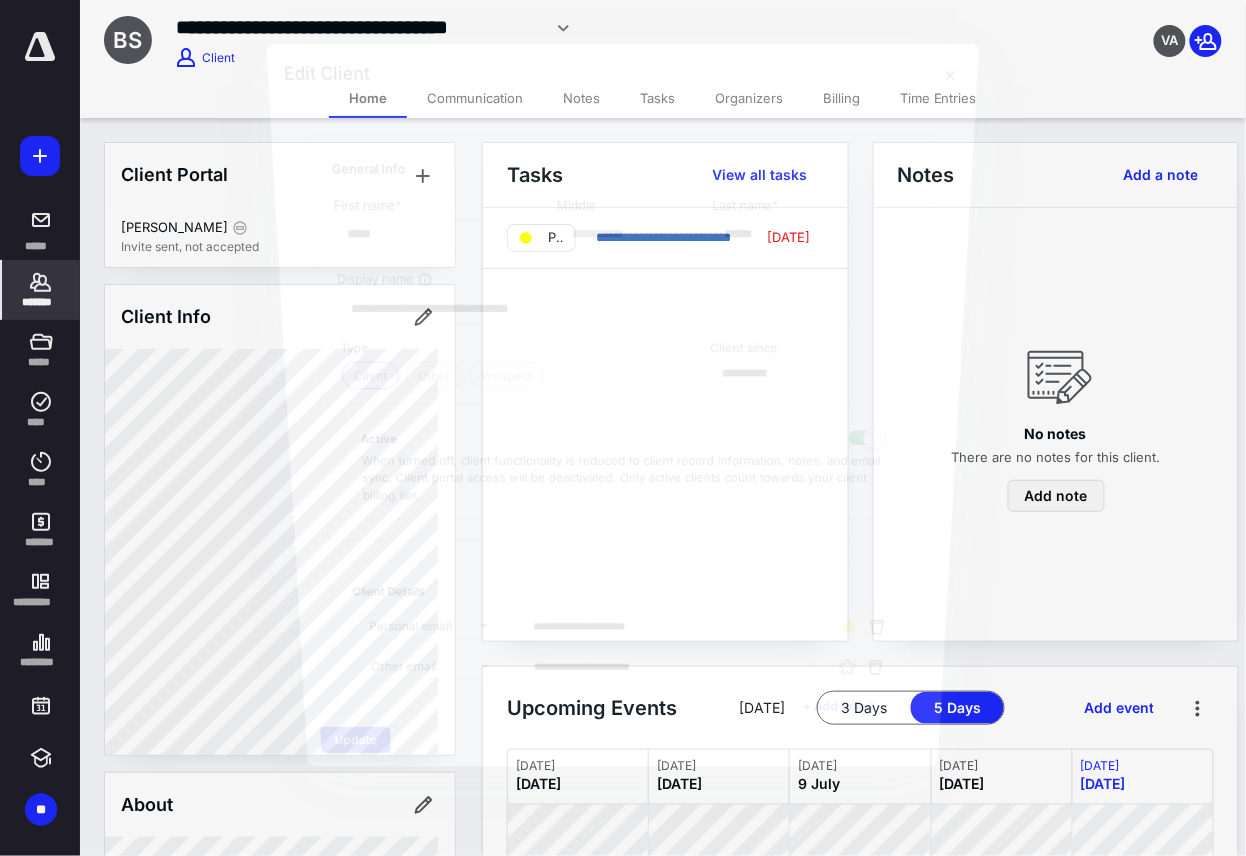 type on "**********" 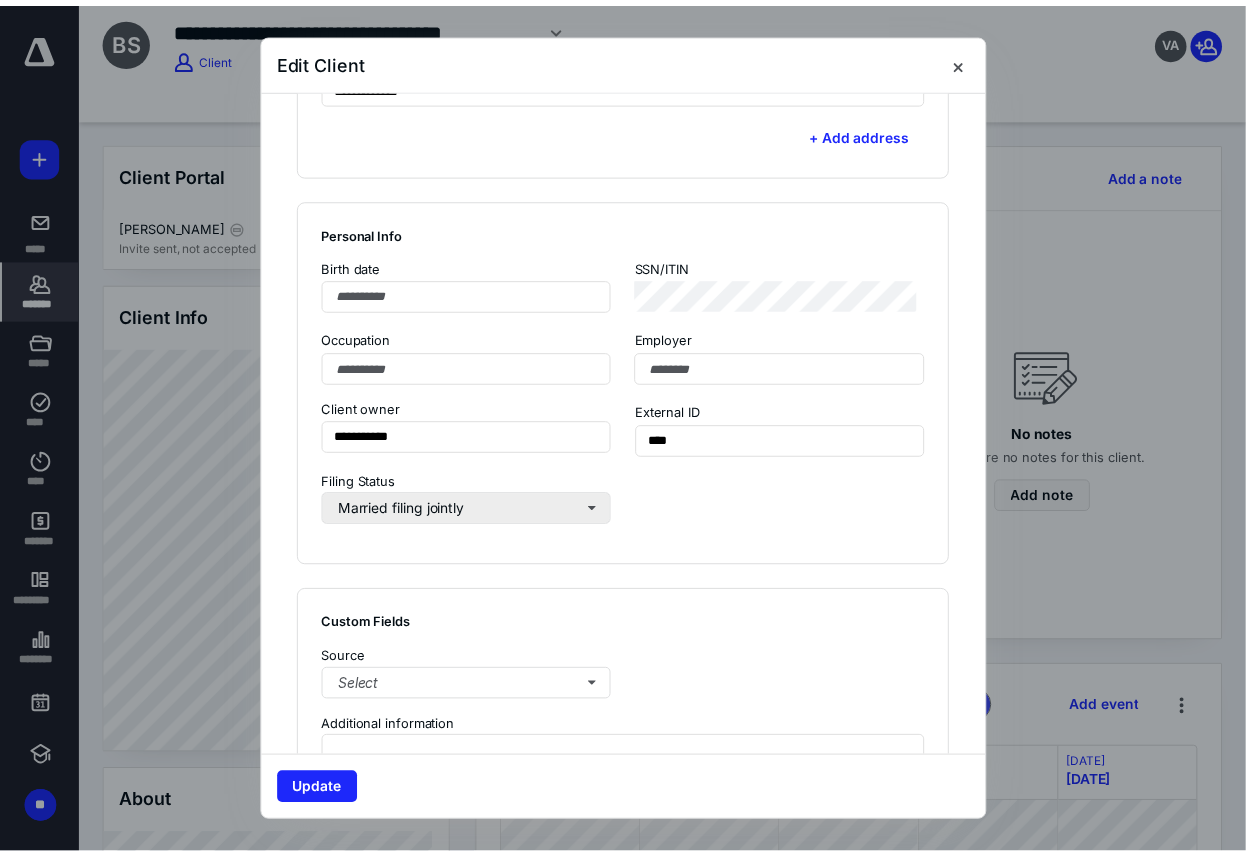 scroll, scrollTop: 1388, scrollLeft: 0, axis: vertical 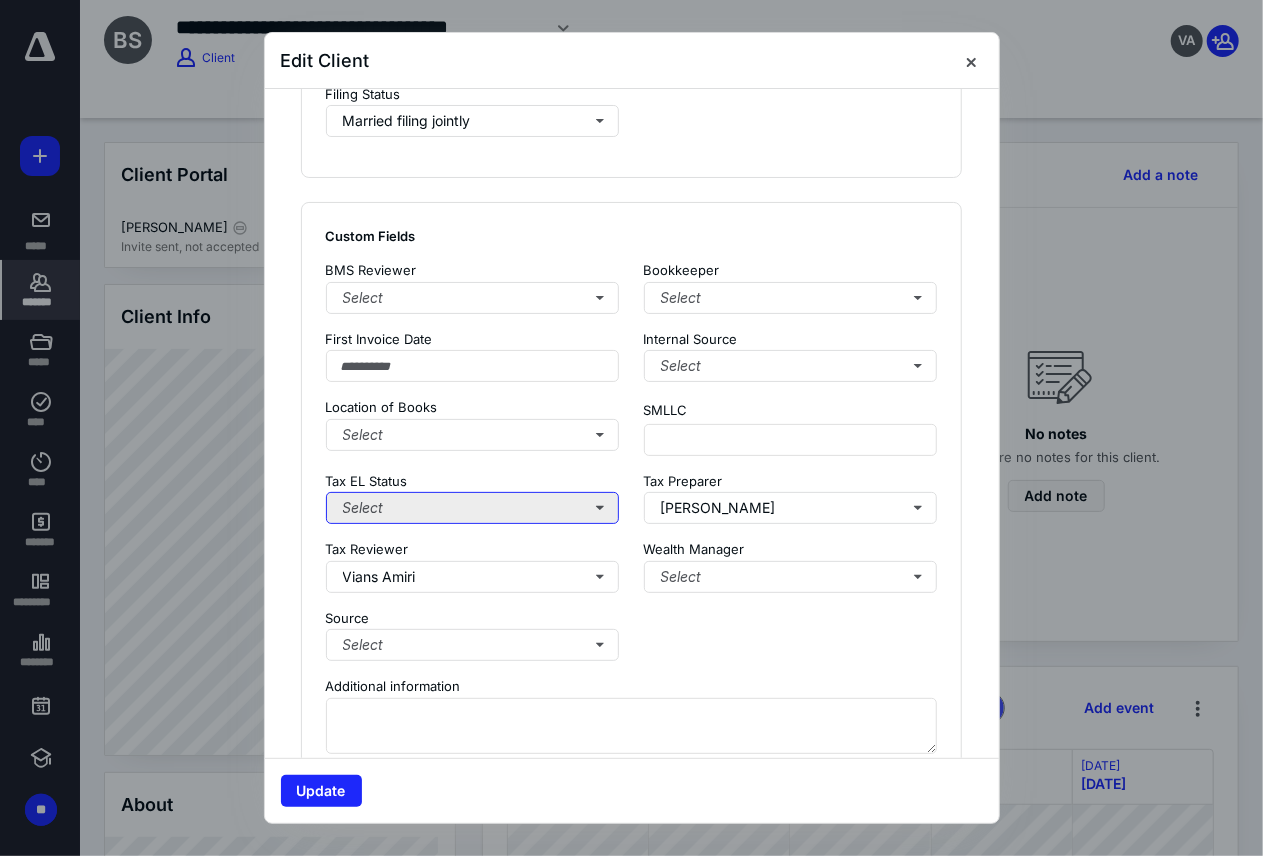 click on "Select" at bounding box center (473, 508) 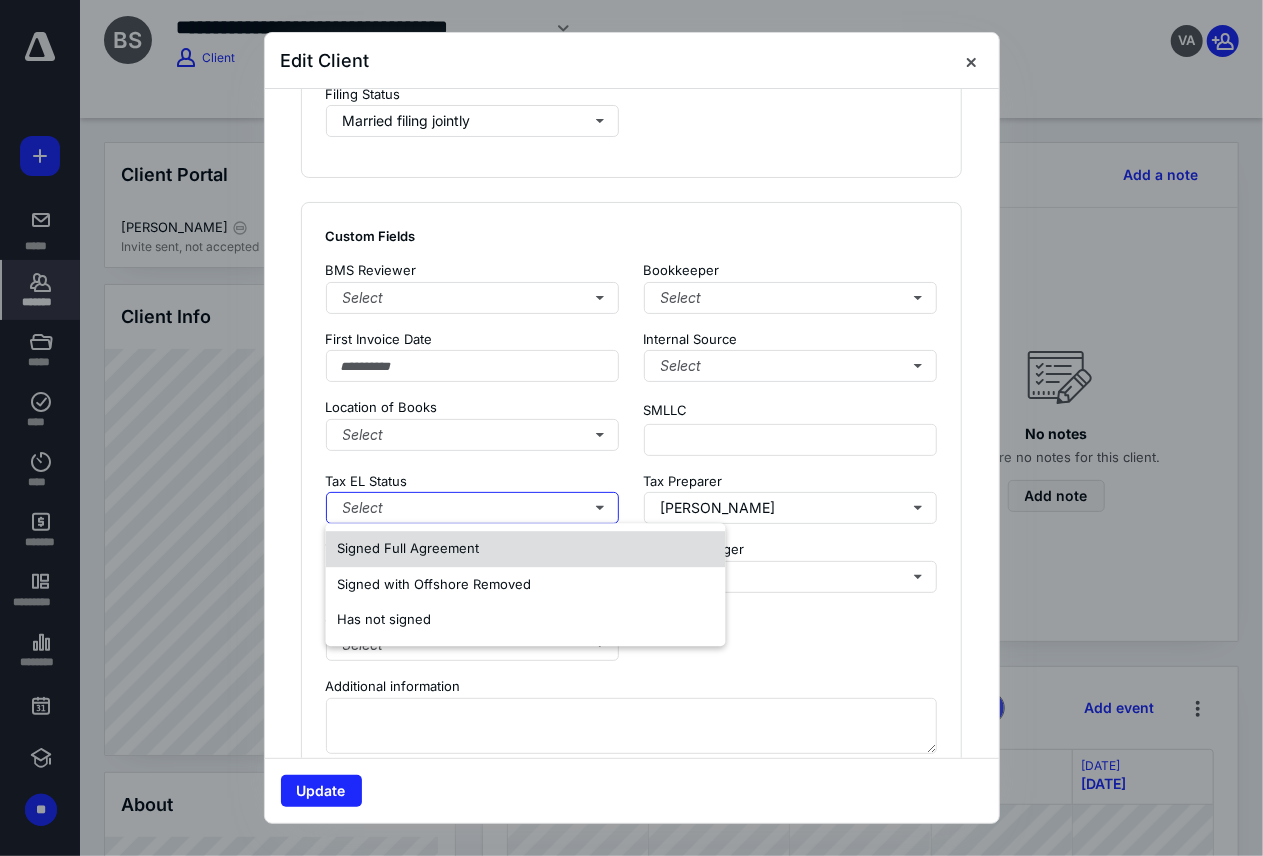 click on "Signed Full Agreement" at bounding box center (409, 549) 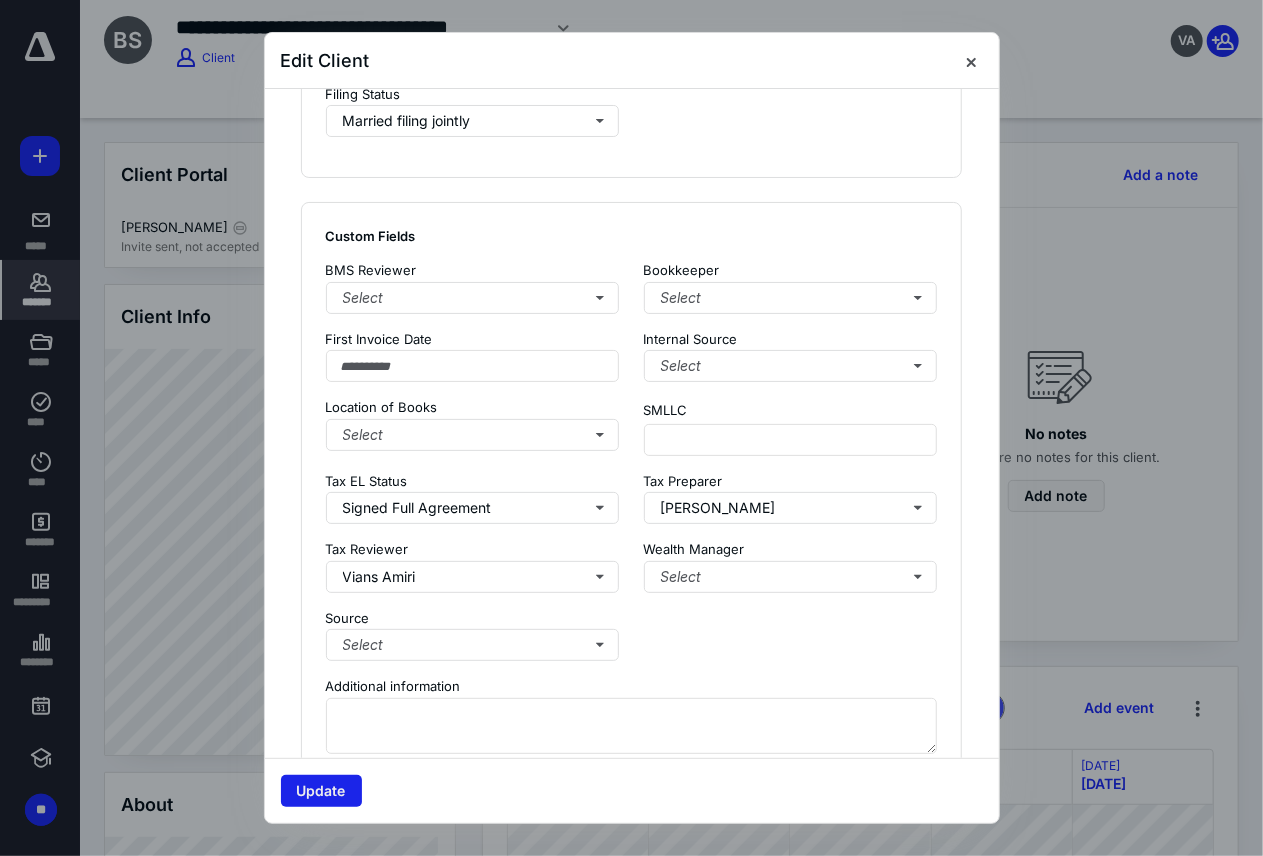 click on "Update" at bounding box center [321, 791] 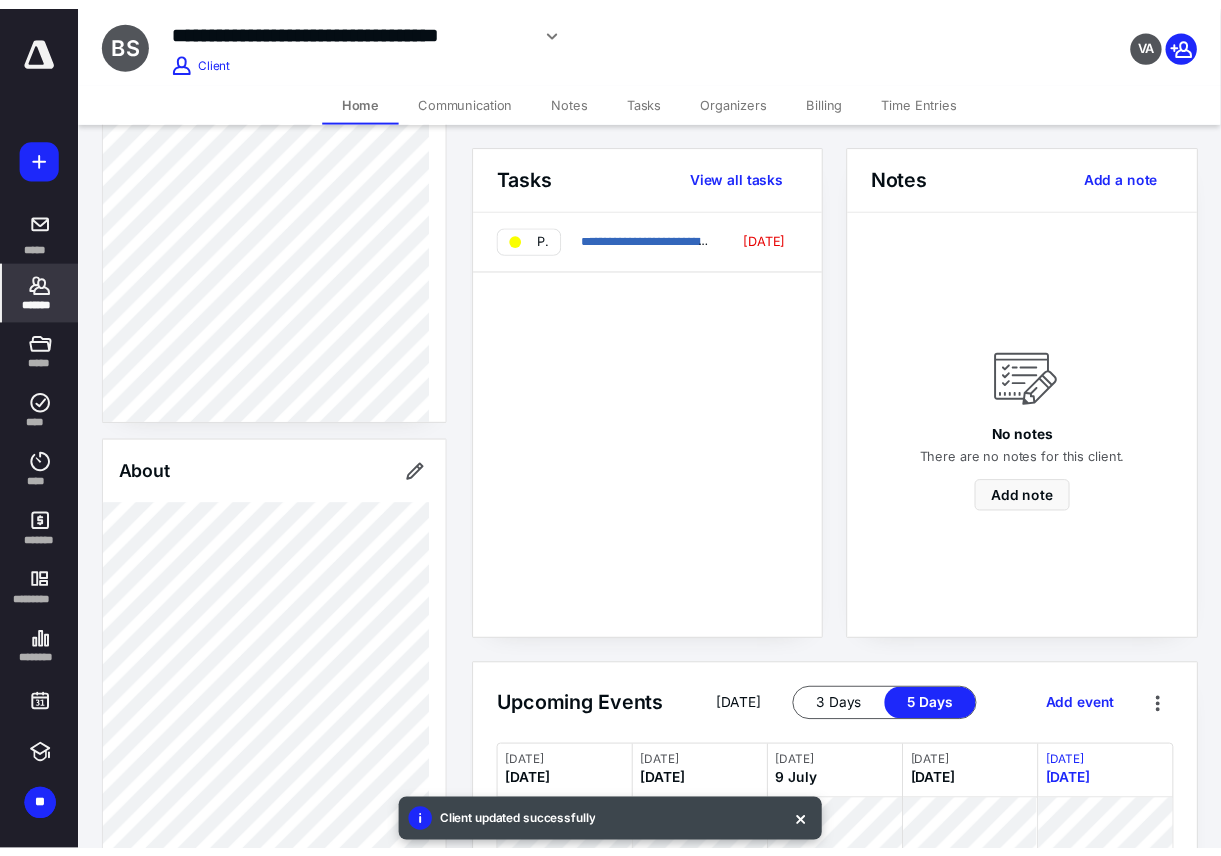 scroll, scrollTop: 666, scrollLeft: 0, axis: vertical 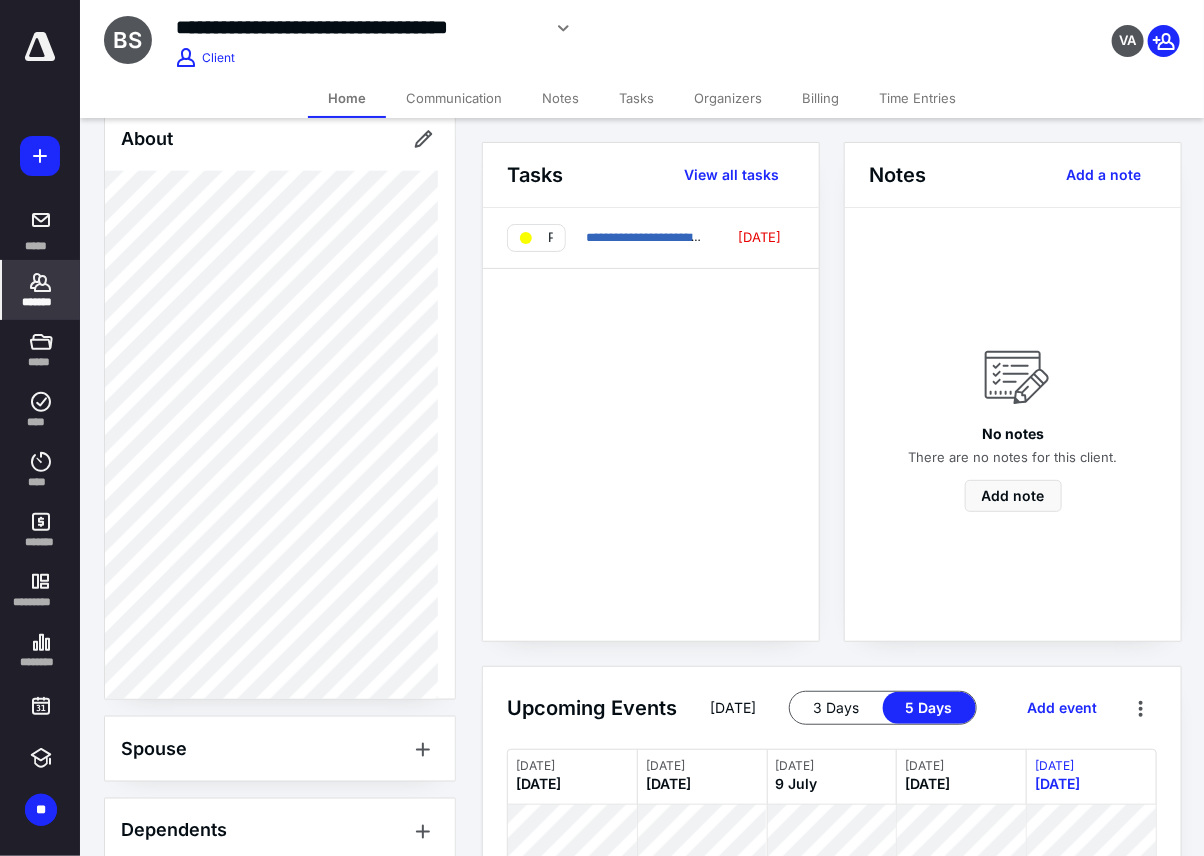 click on "*******" at bounding box center [41, 302] 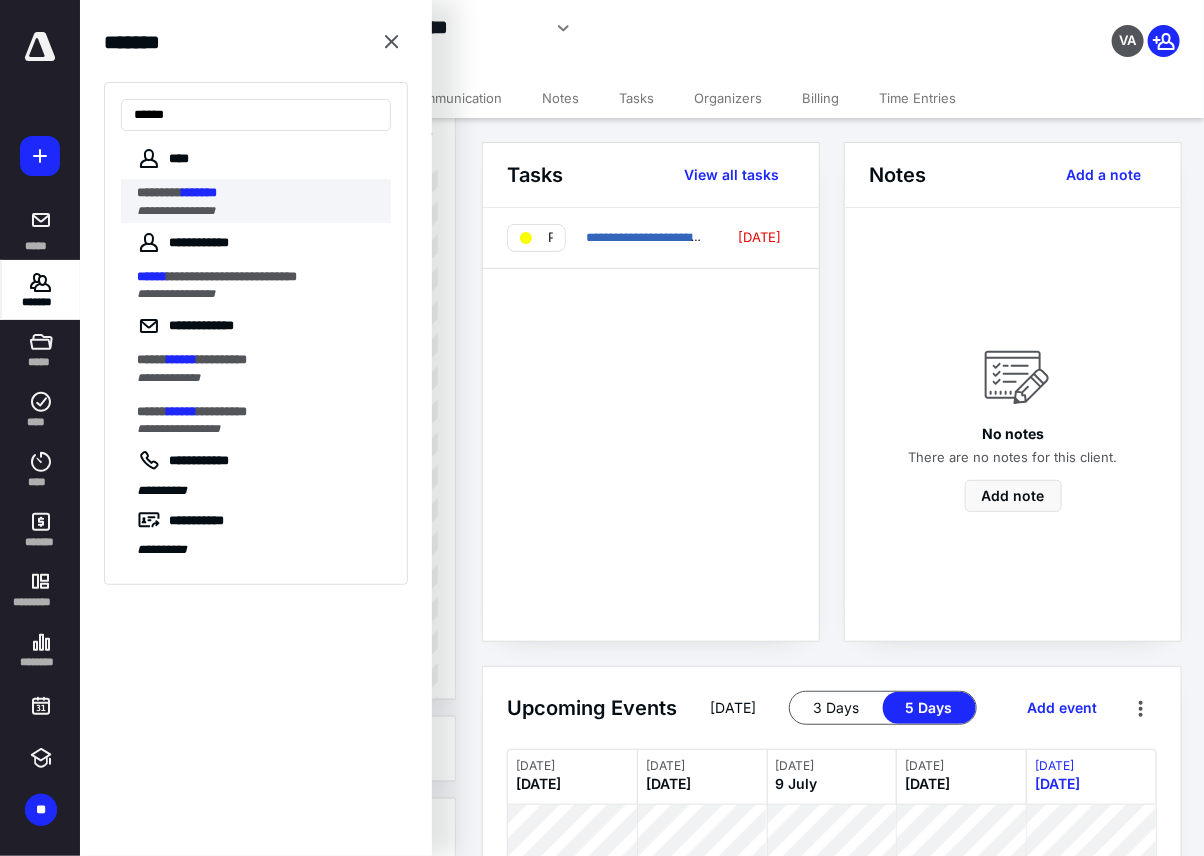 type on "******" 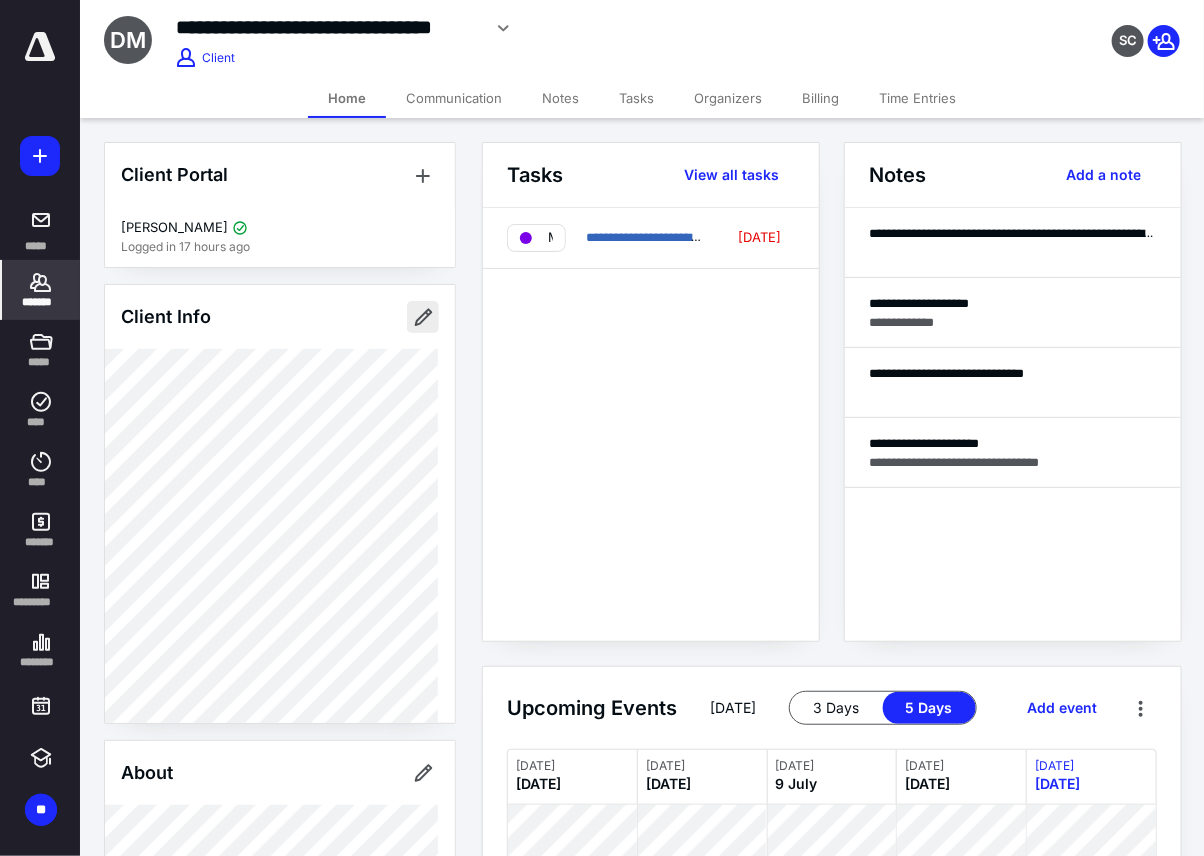 click at bounding box center (423, 317) 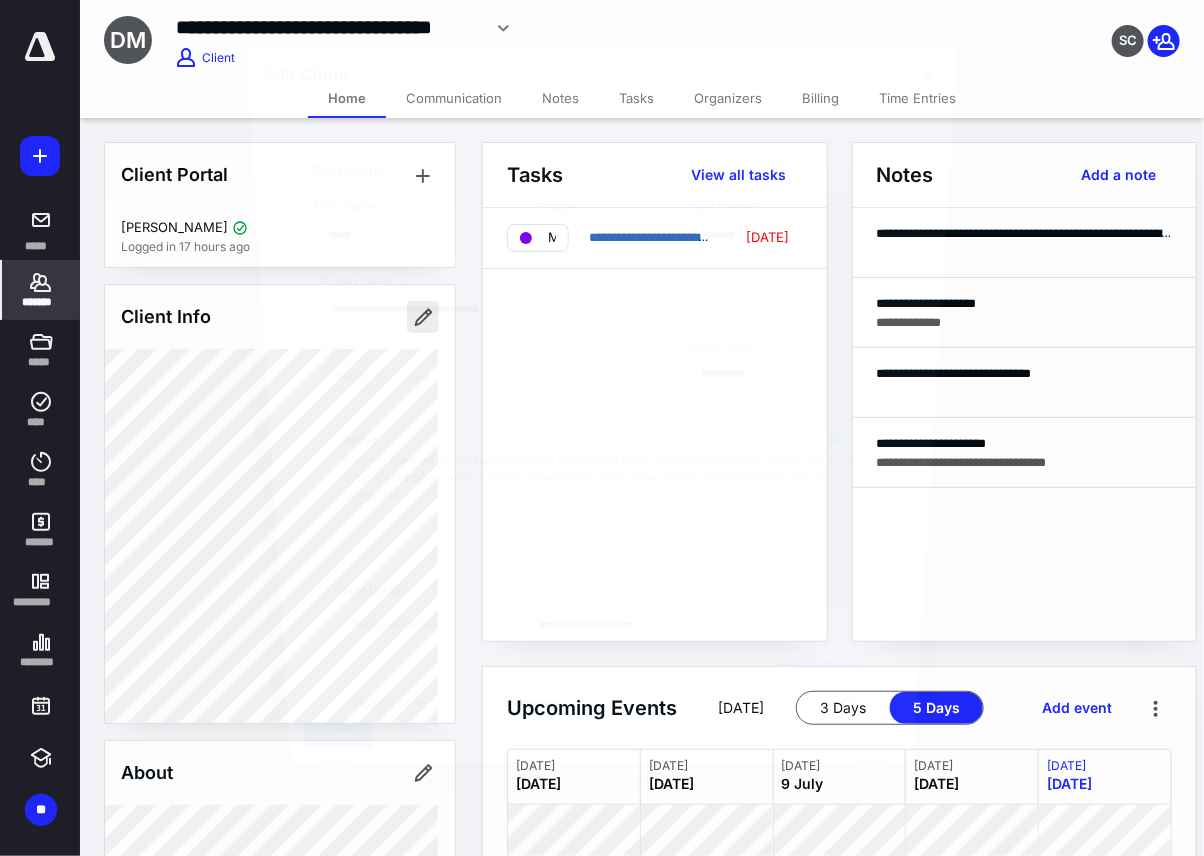 type on "**********" 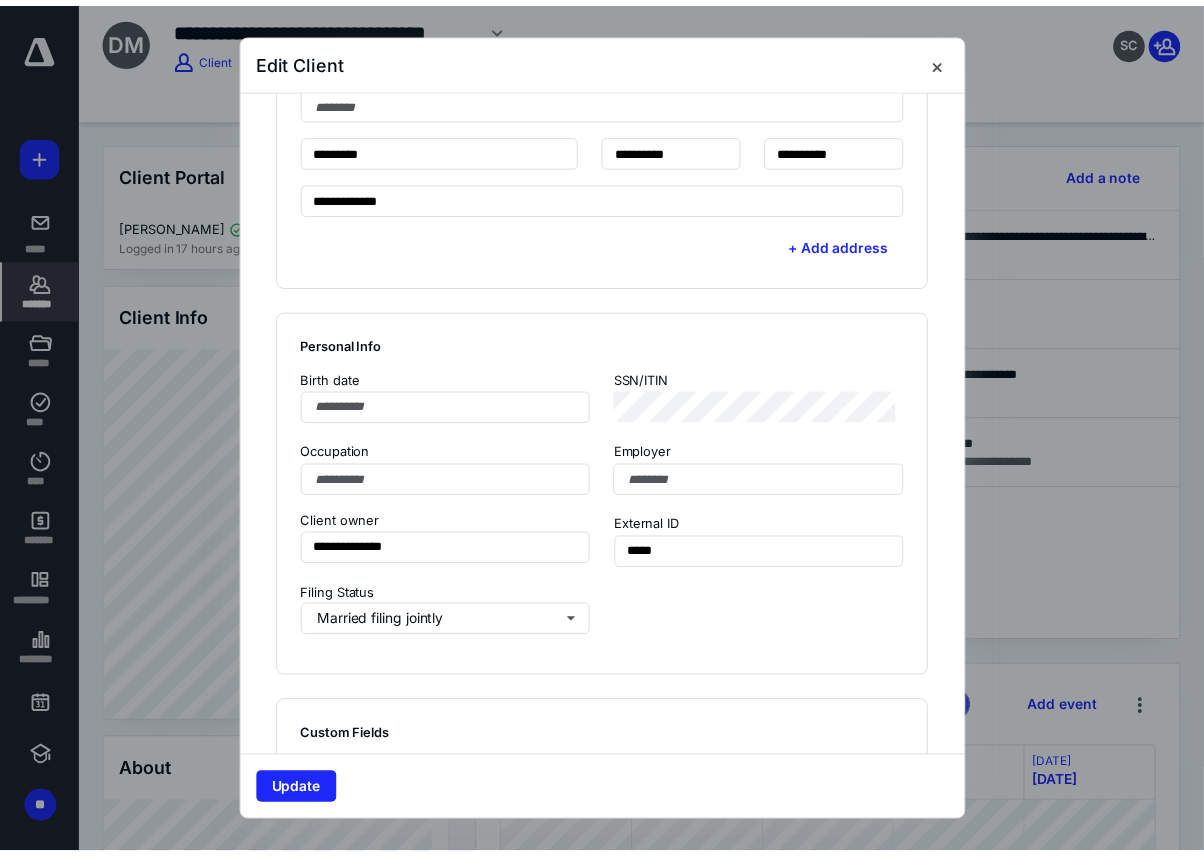 scroll, scrollTop: 1333, scrollLeft: 0, axis: vertical 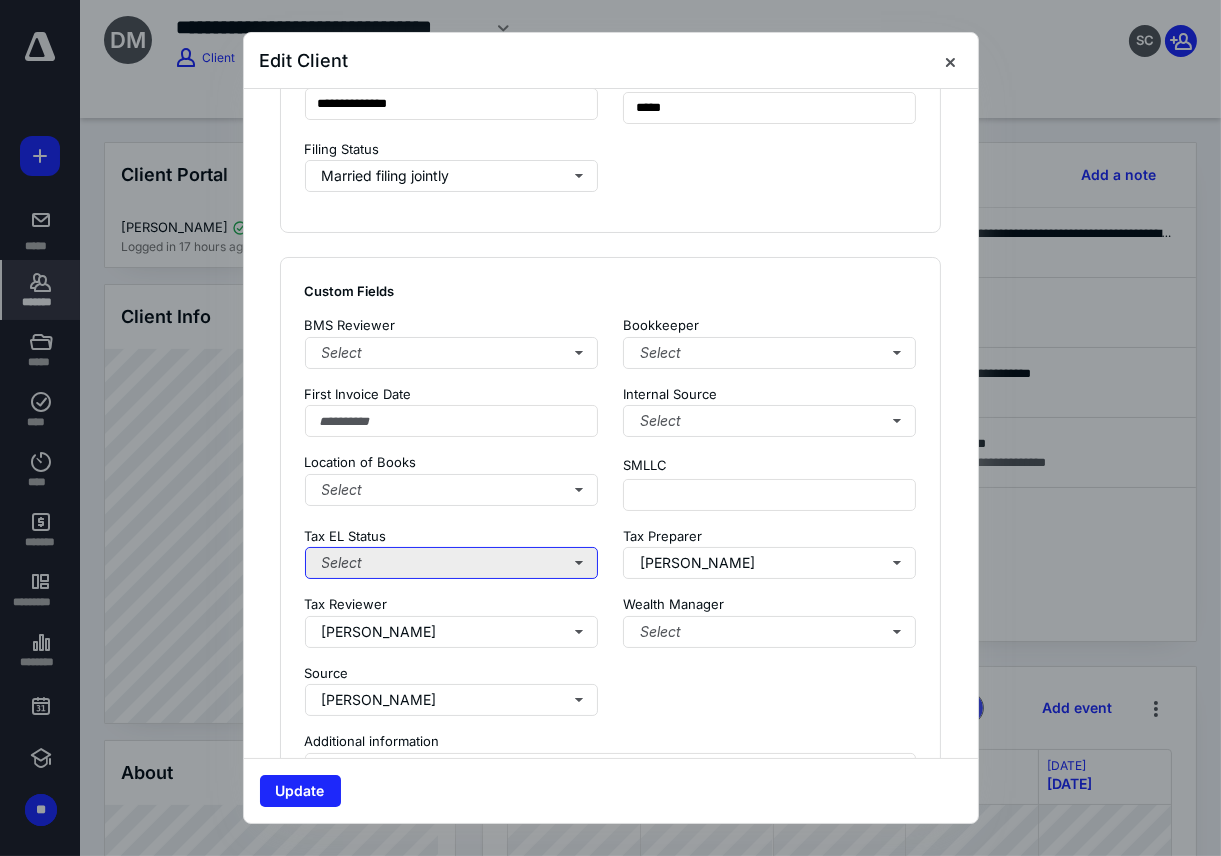 click on "Select" at bounding box center [452, 563] 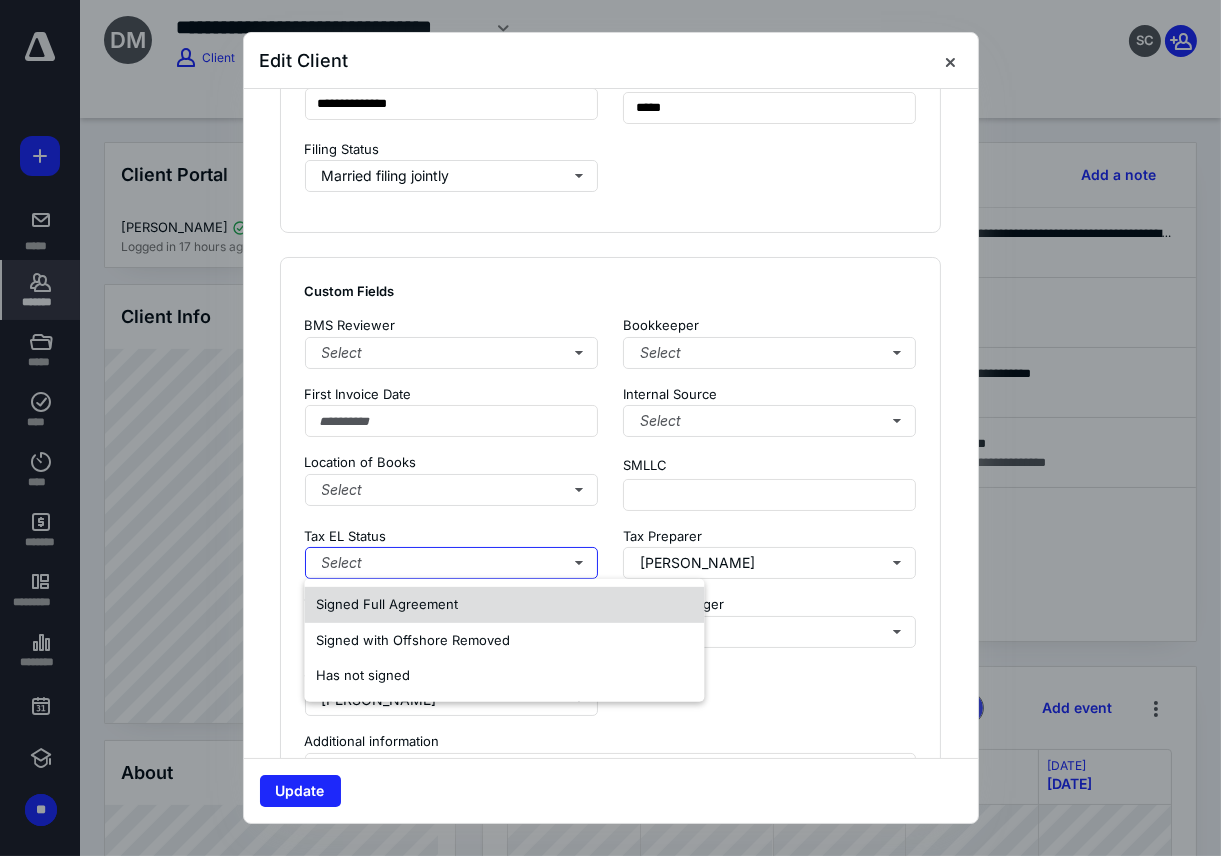 click on "Signed Full Agreement" at bounding box center (387, 604) 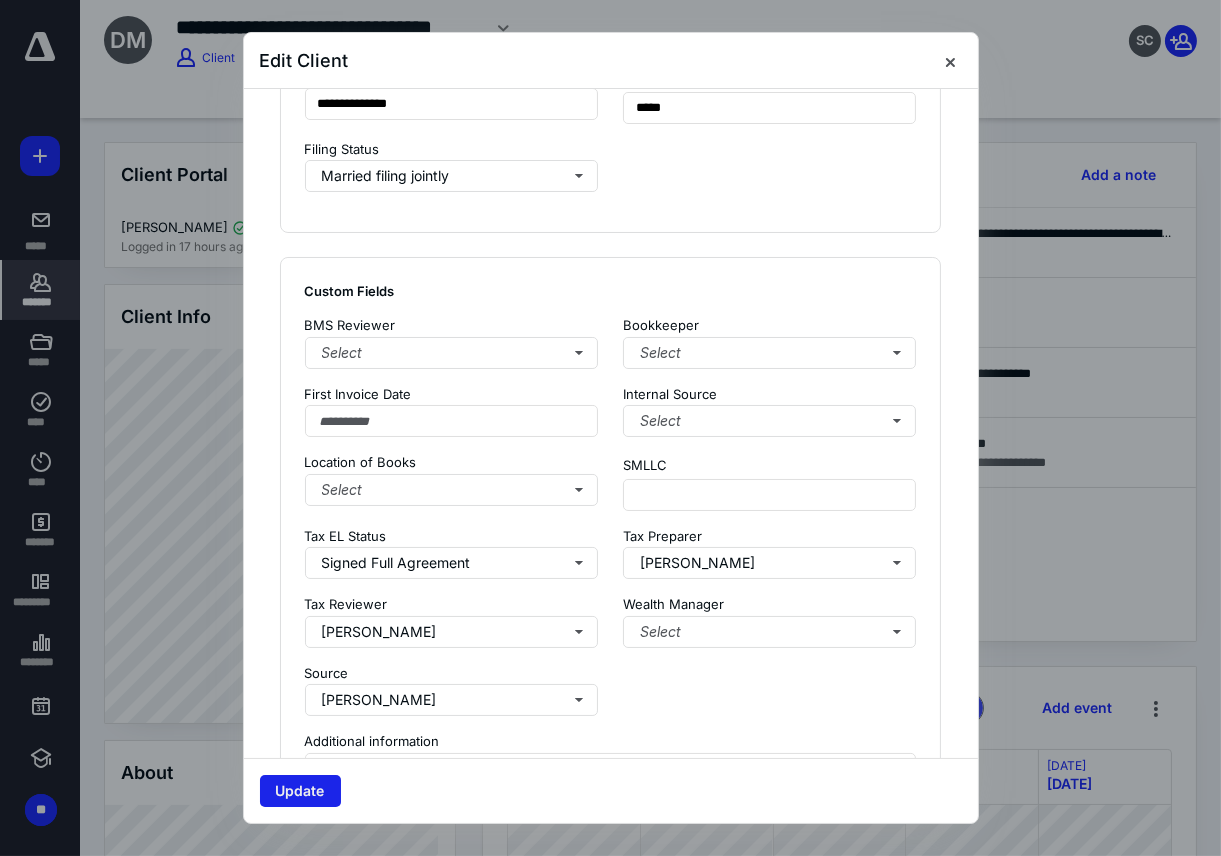 click on "Update" at bounding box center (300, 791) 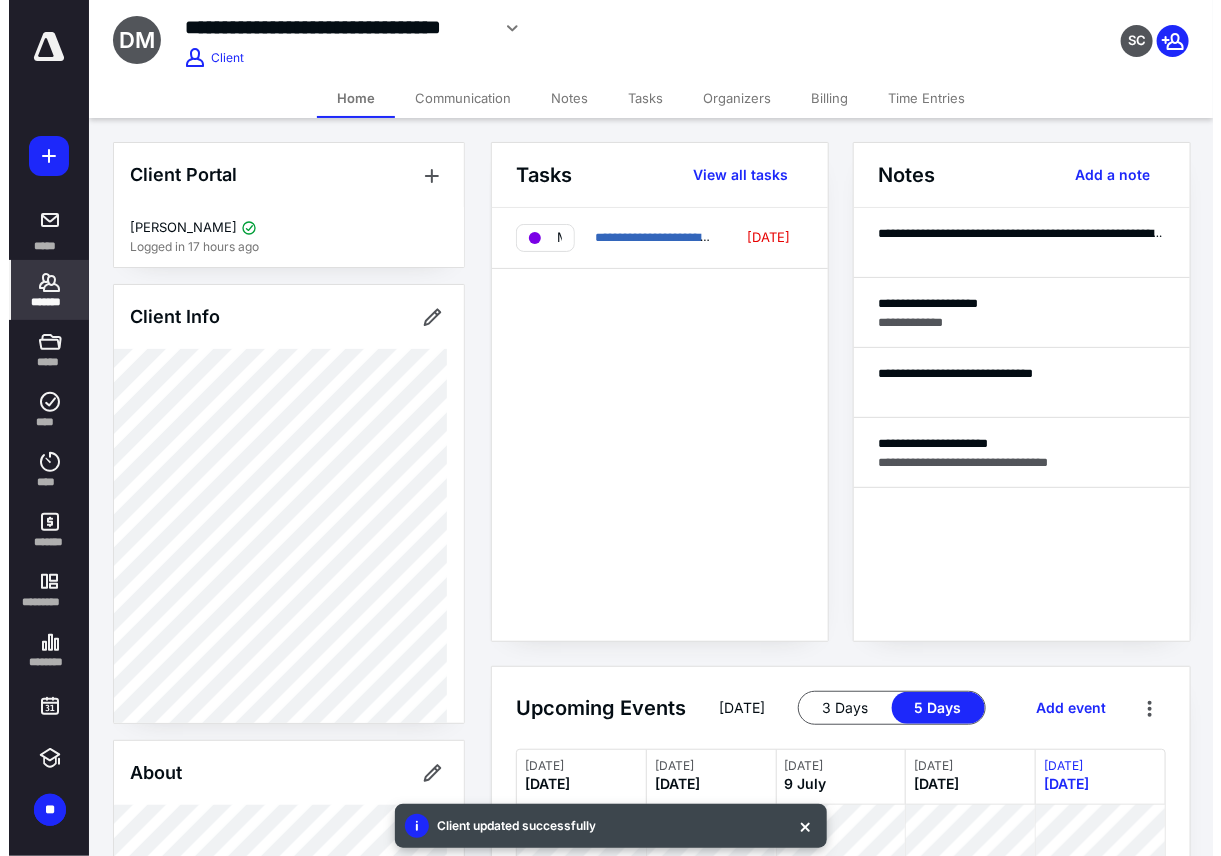 scroll, scrollTop: 444, scrollLeft: 0, axis: vertical 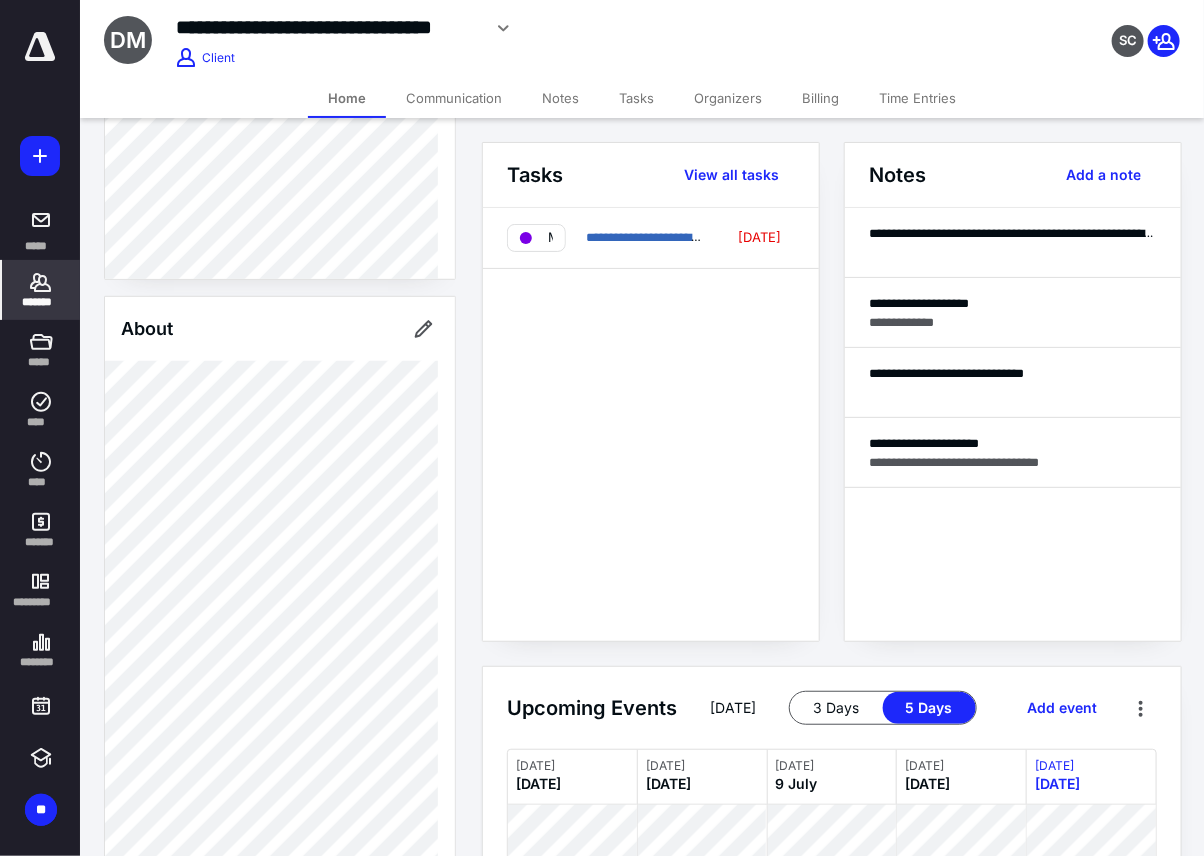 click 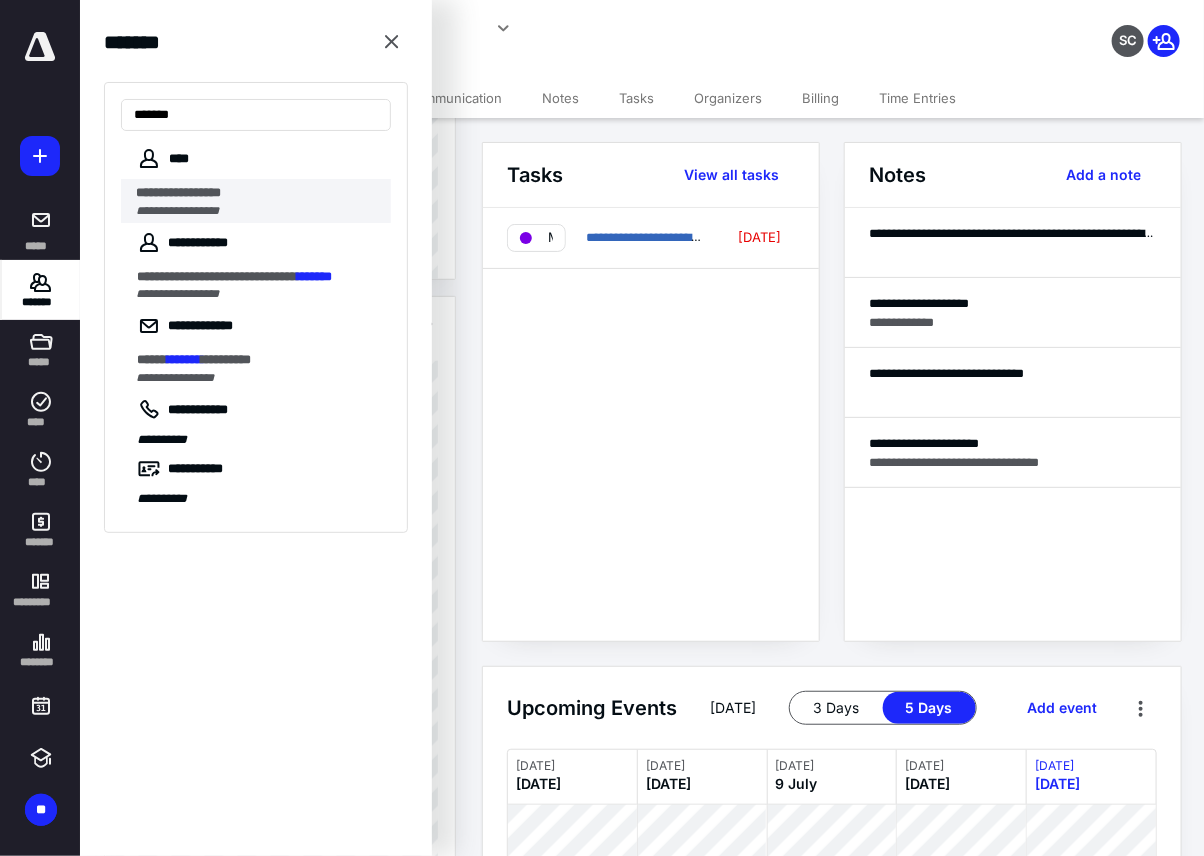 type on "*******" 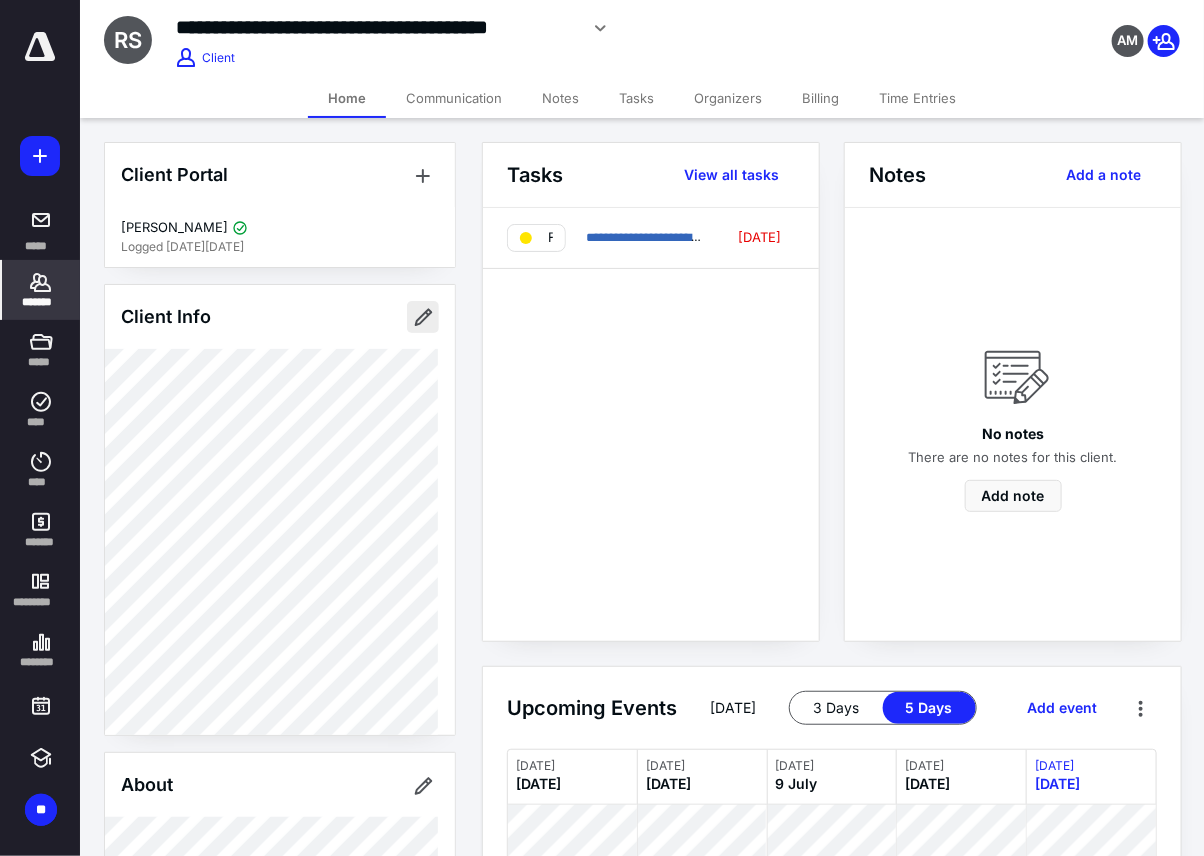 click at bounding box center [423, 317] 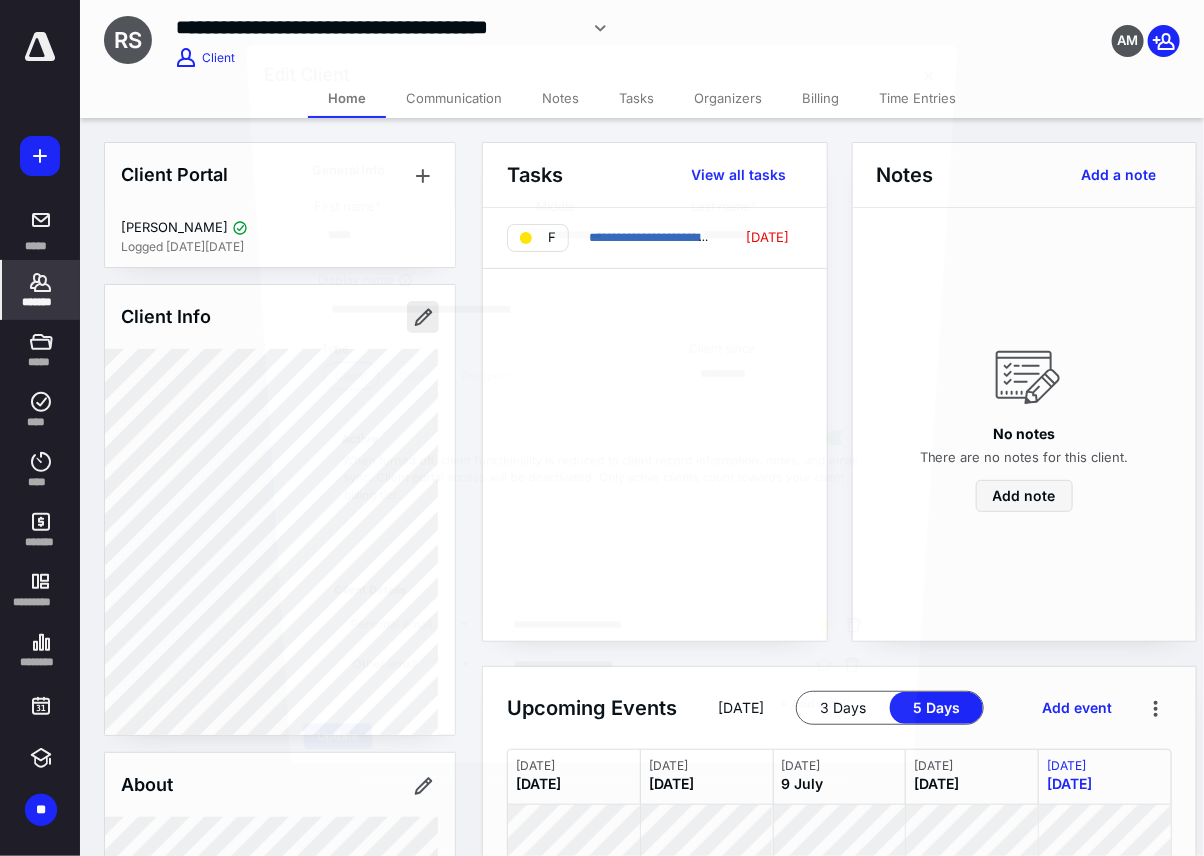 type on "**********" 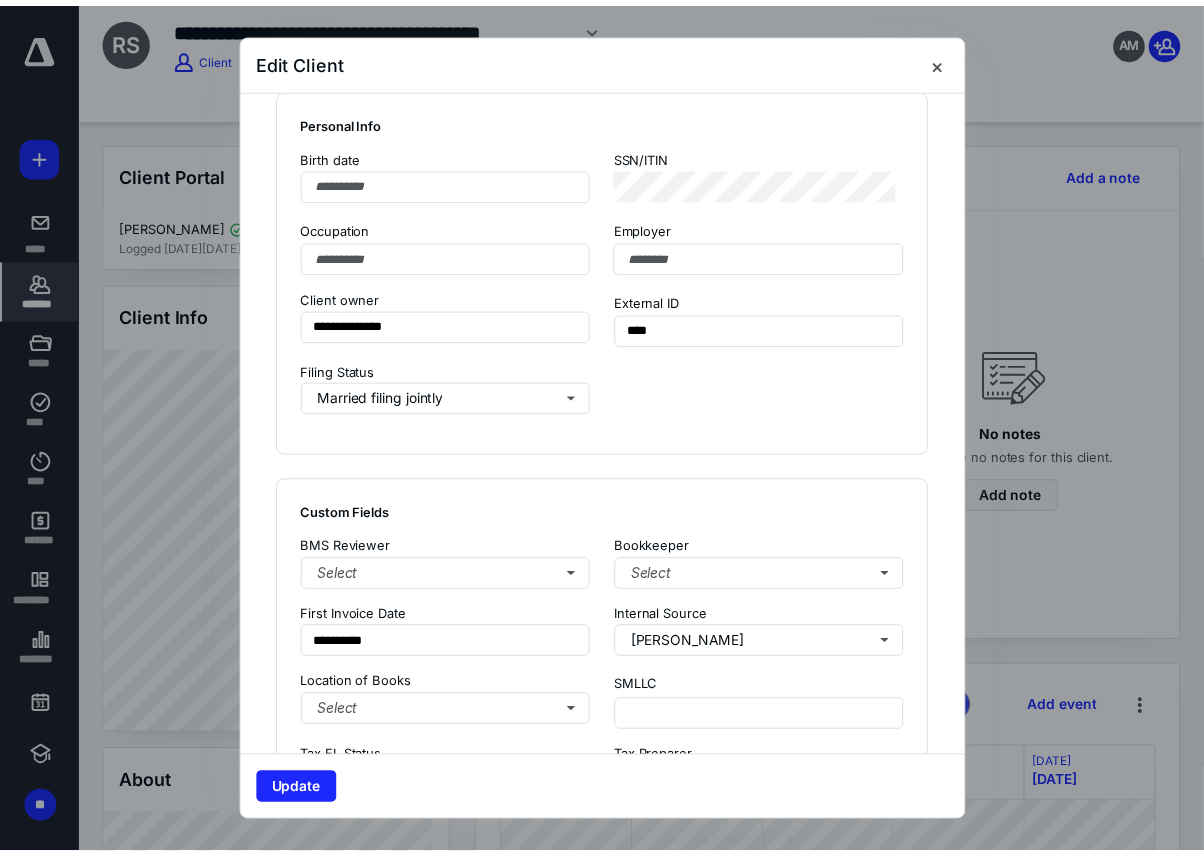 scroll, scrollTop: 1444, scrollLeft: 0, axis: vertical 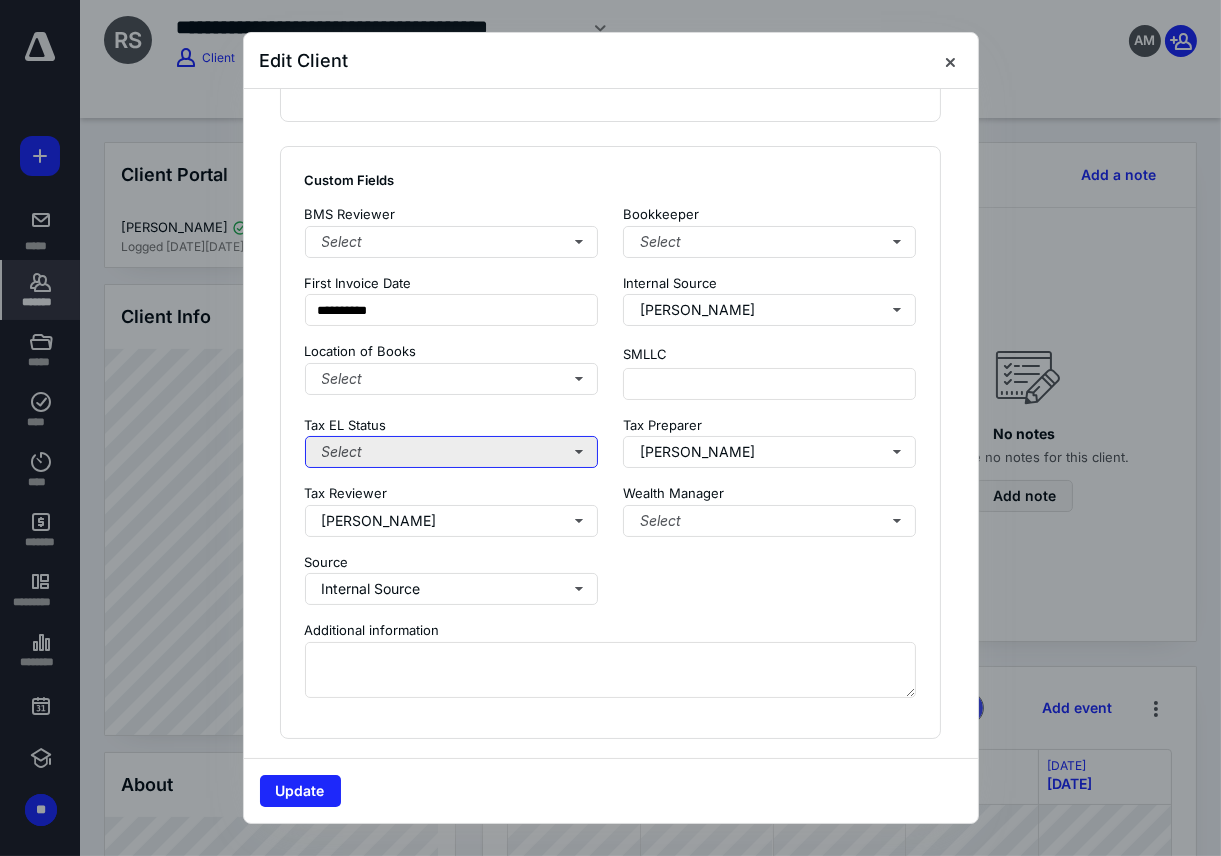 click on "Select" at bounding box center (452, 452) 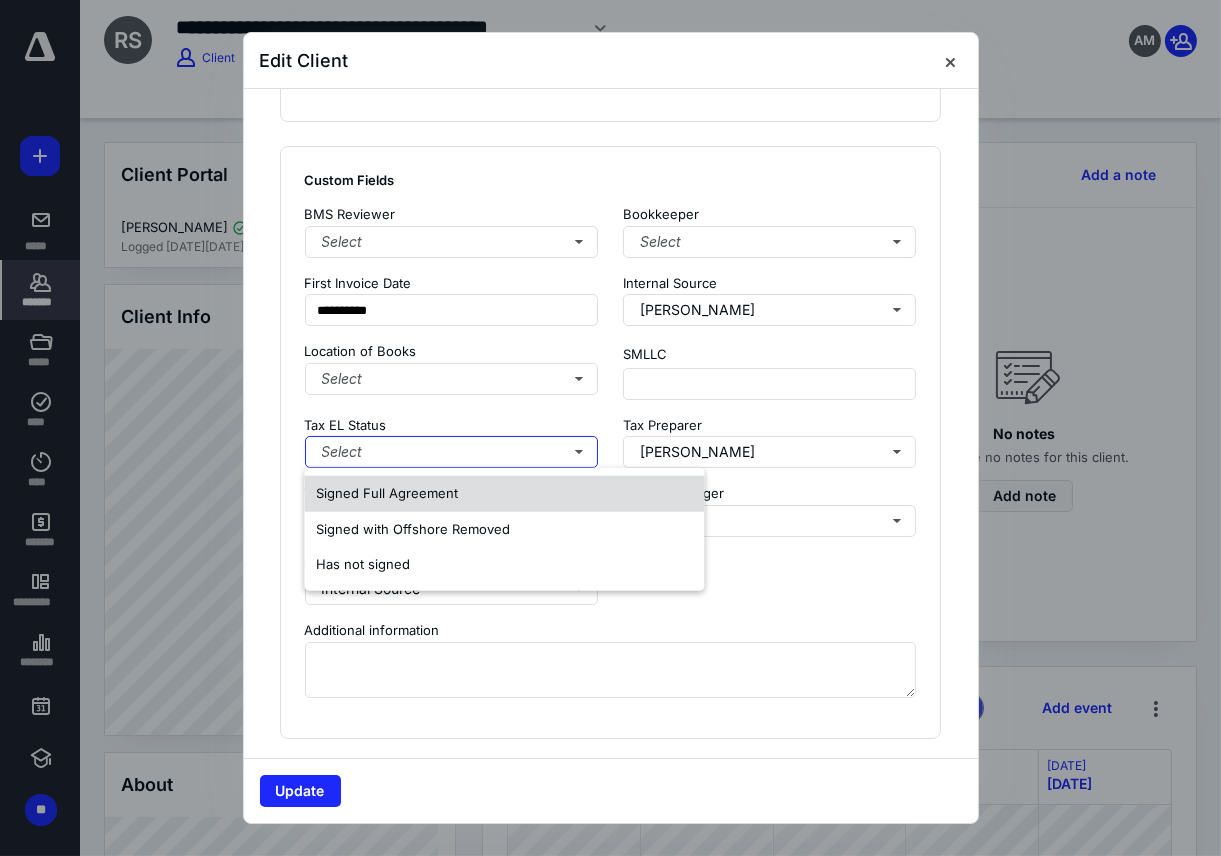 click on "Signed Full Agreement" at bounding box center [387, 493] 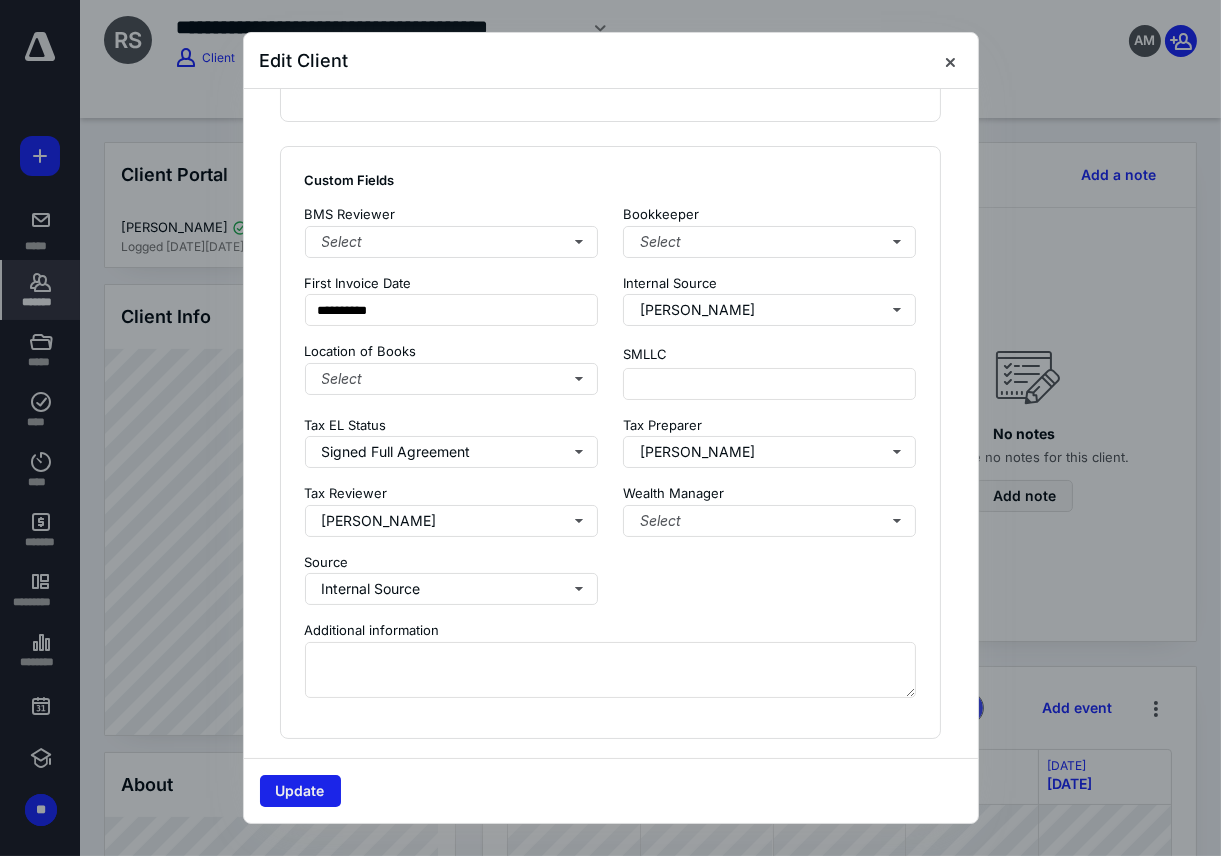 click on "Update" at bounding box center [300, 791] 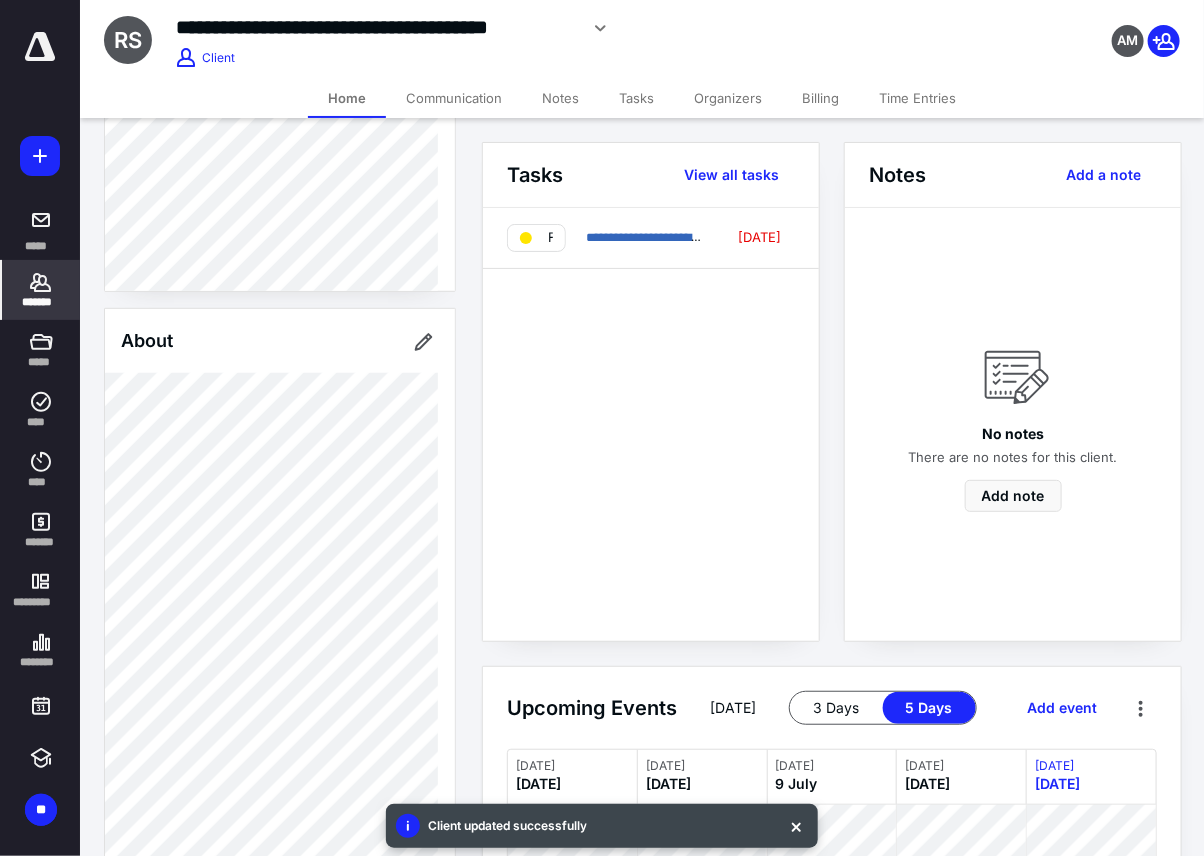 scroll, scrollTop: 555, scrollLeft: 0, axis: vertical 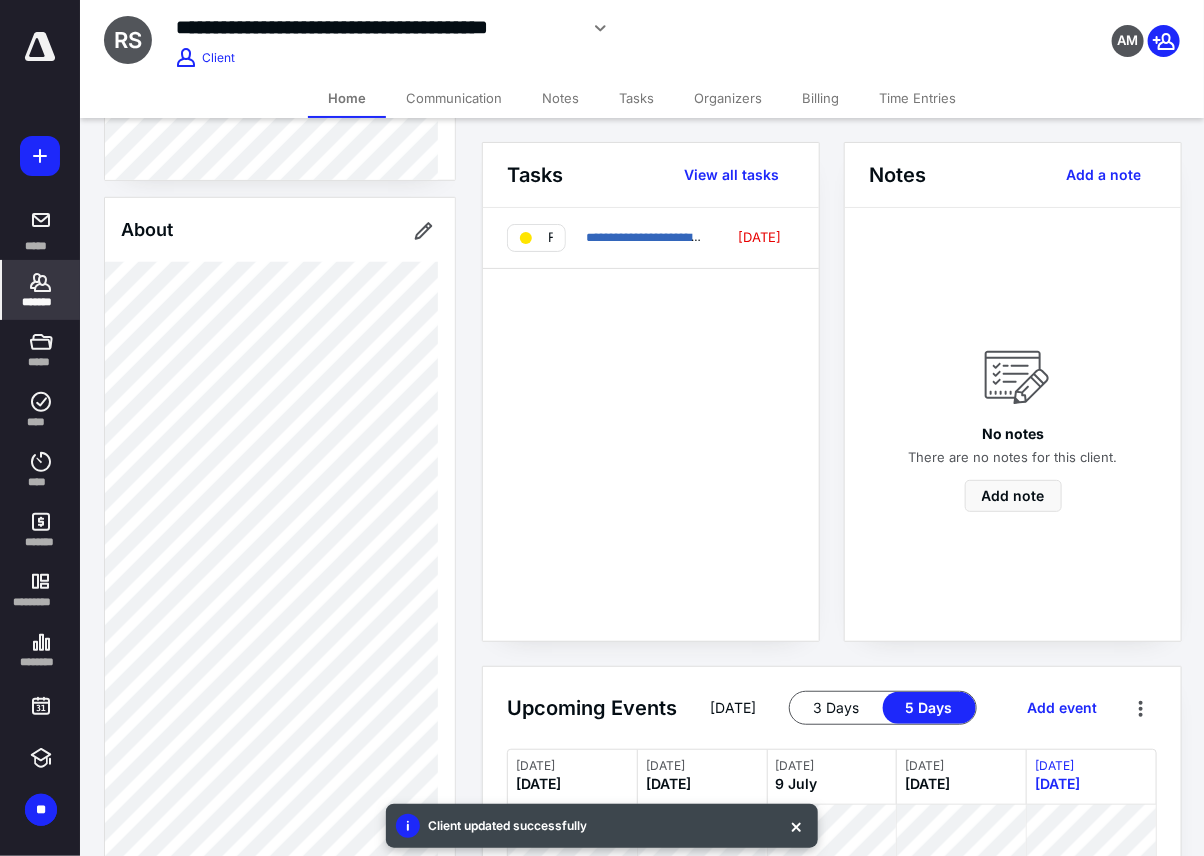 click 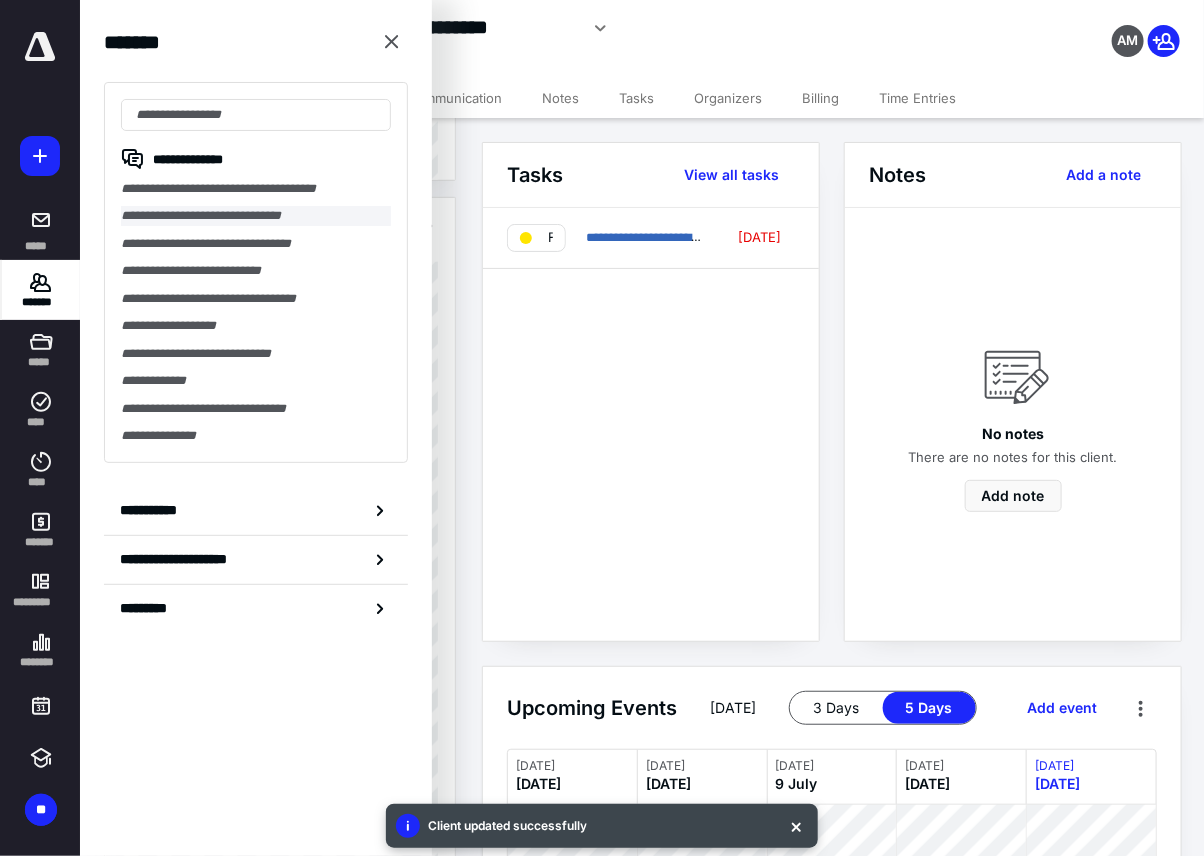 click on "**********" at bounding box center [256, 215] 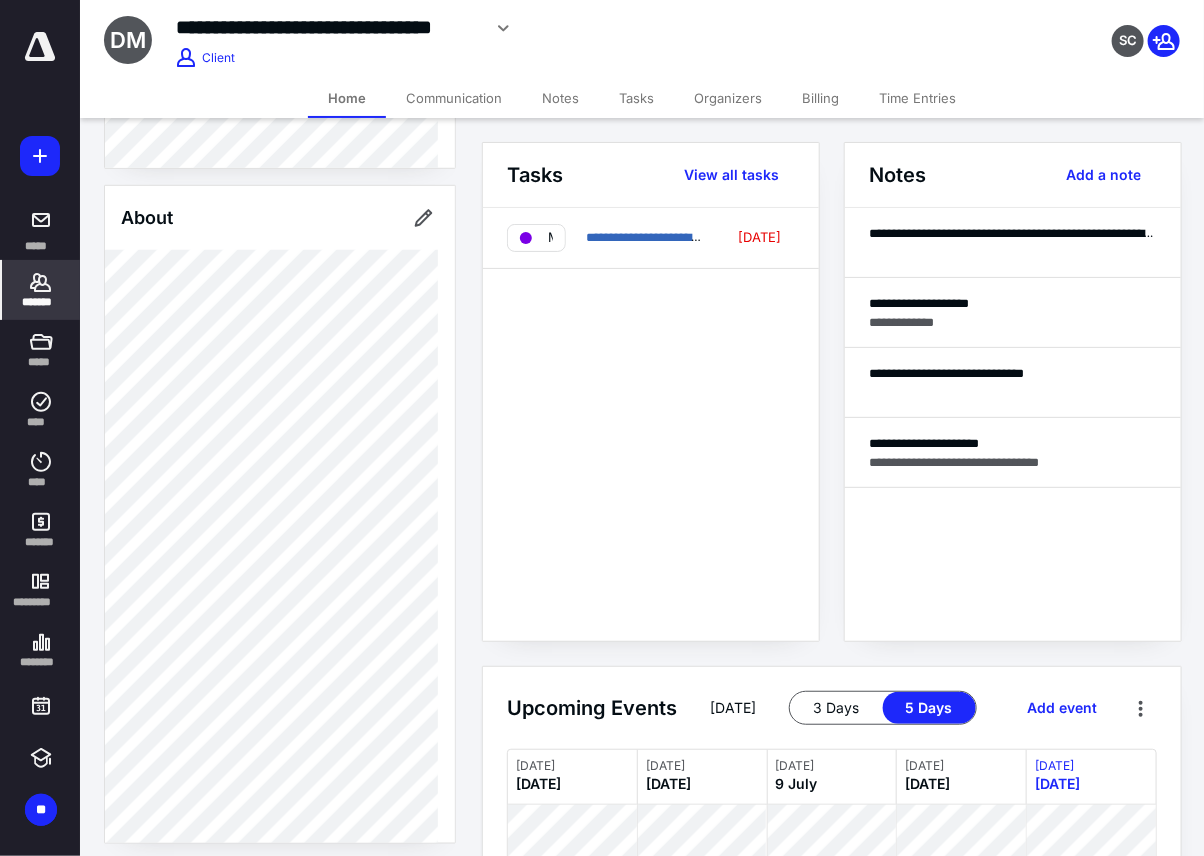 scroll, scrollTop: 888, scrollLeft: 0, axis: vertical 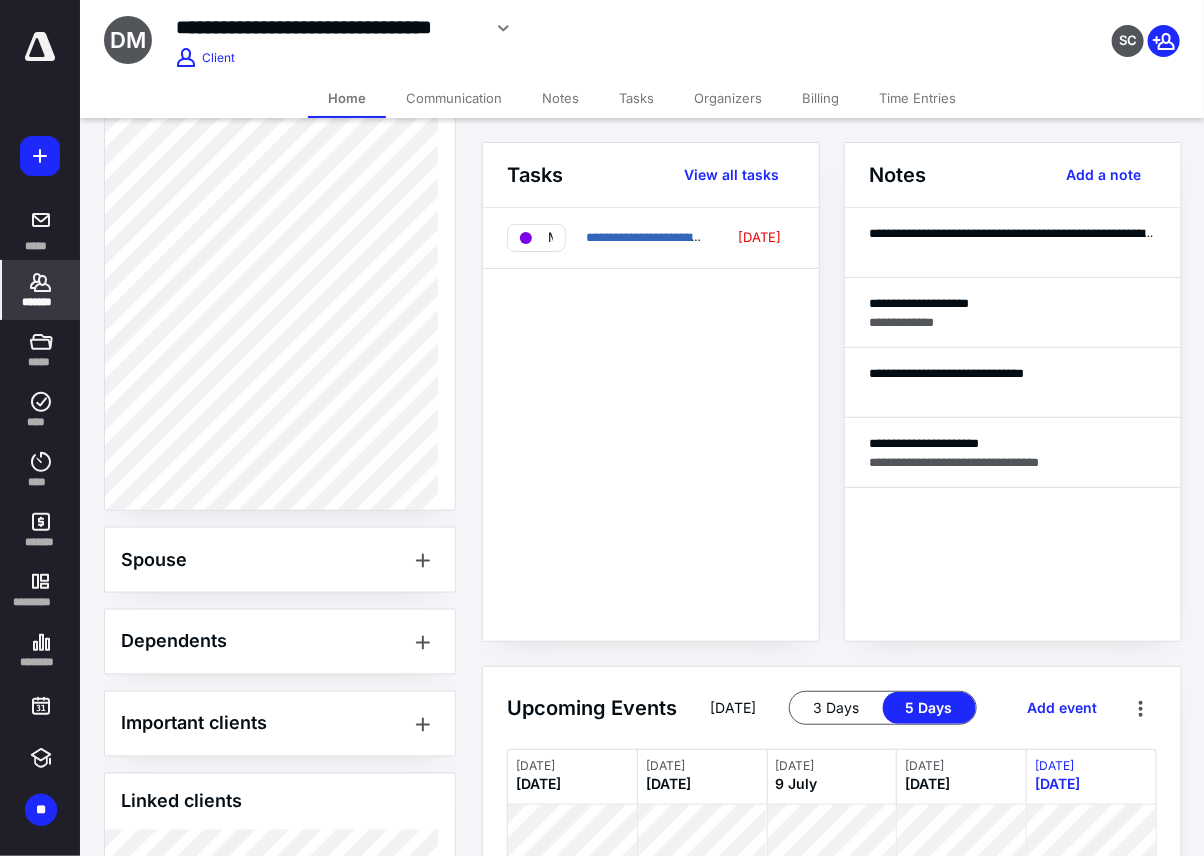 click 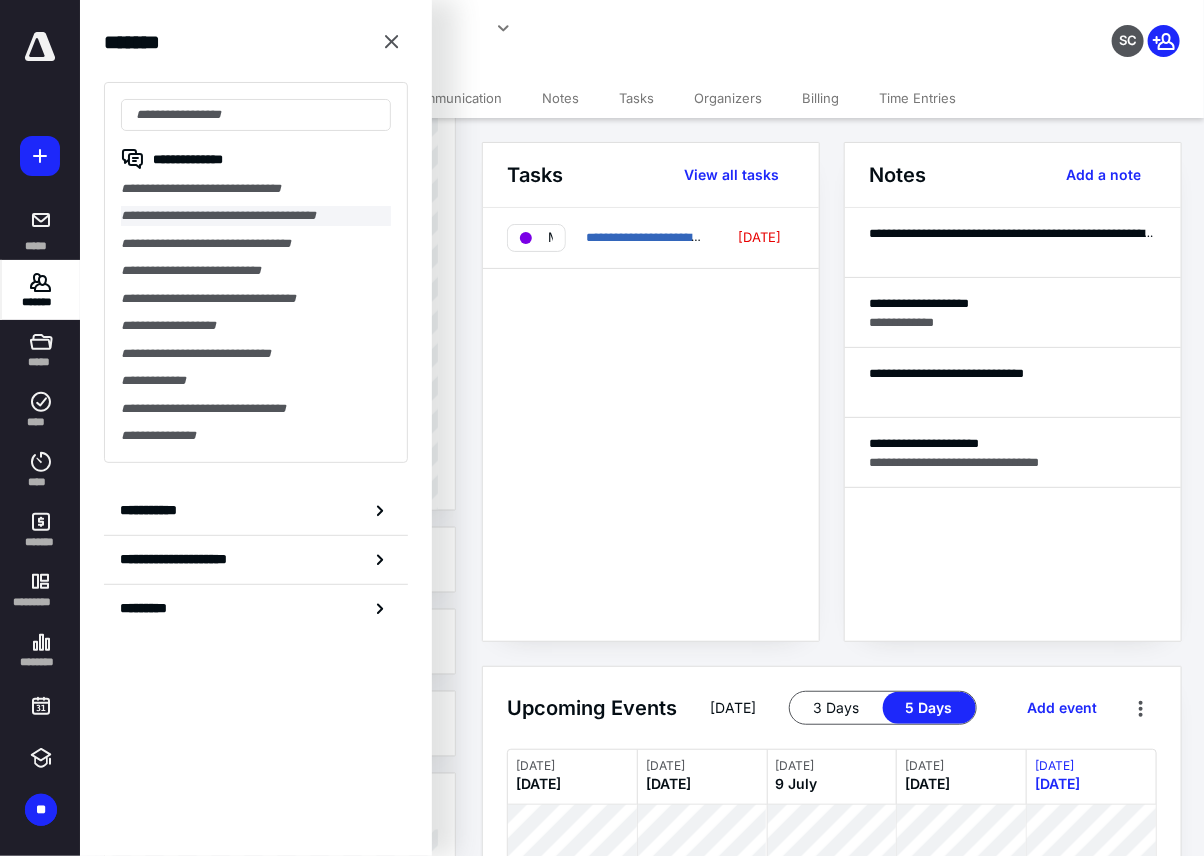 click on "**********" at bounding box center (256, 215) 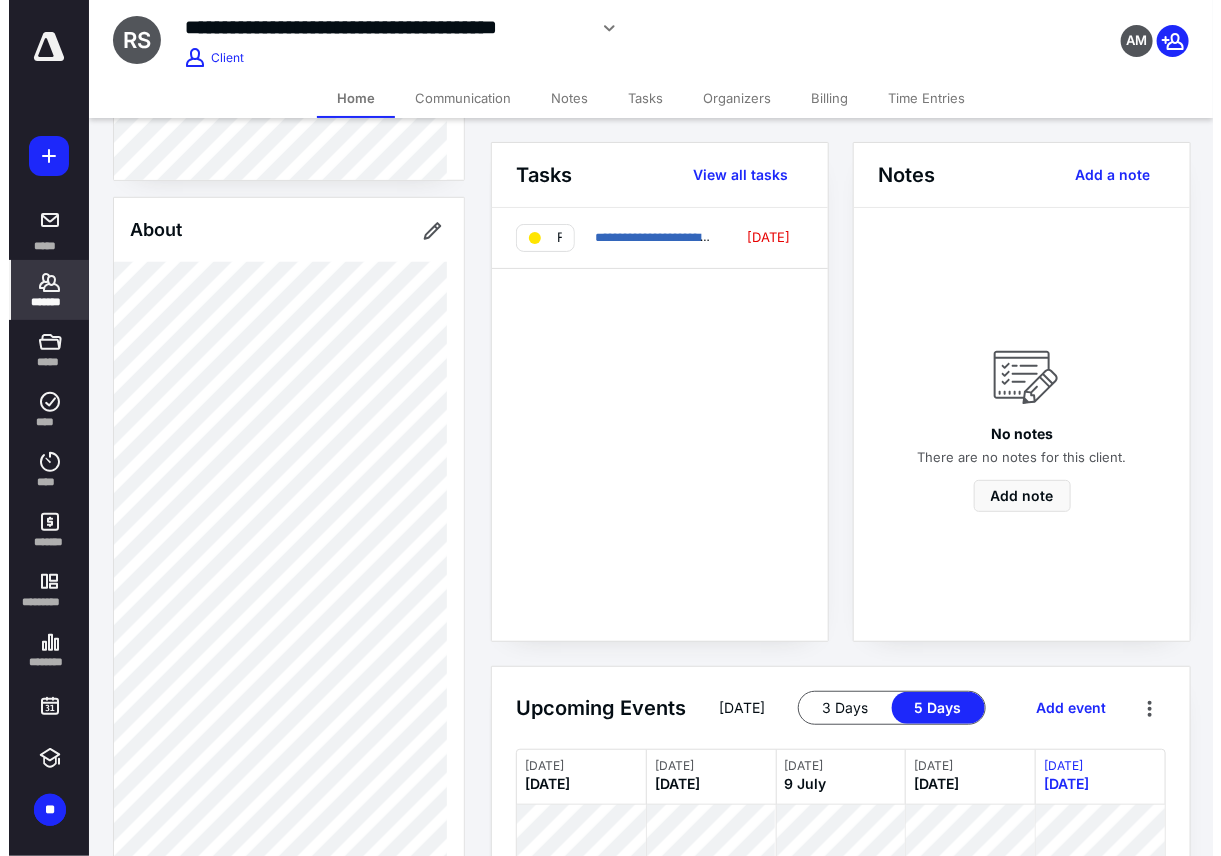scroll, scrollTop: 888, scrollLeft: 0, axis: vertical 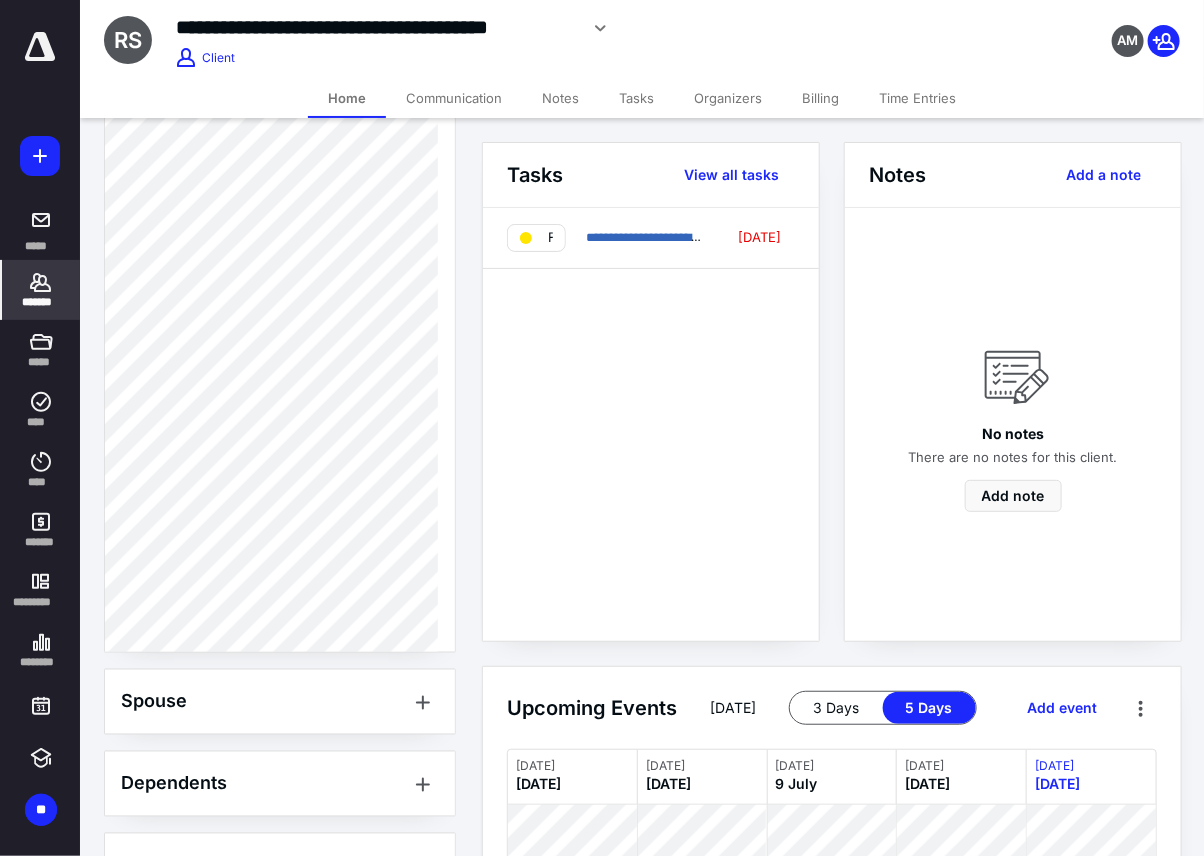 click 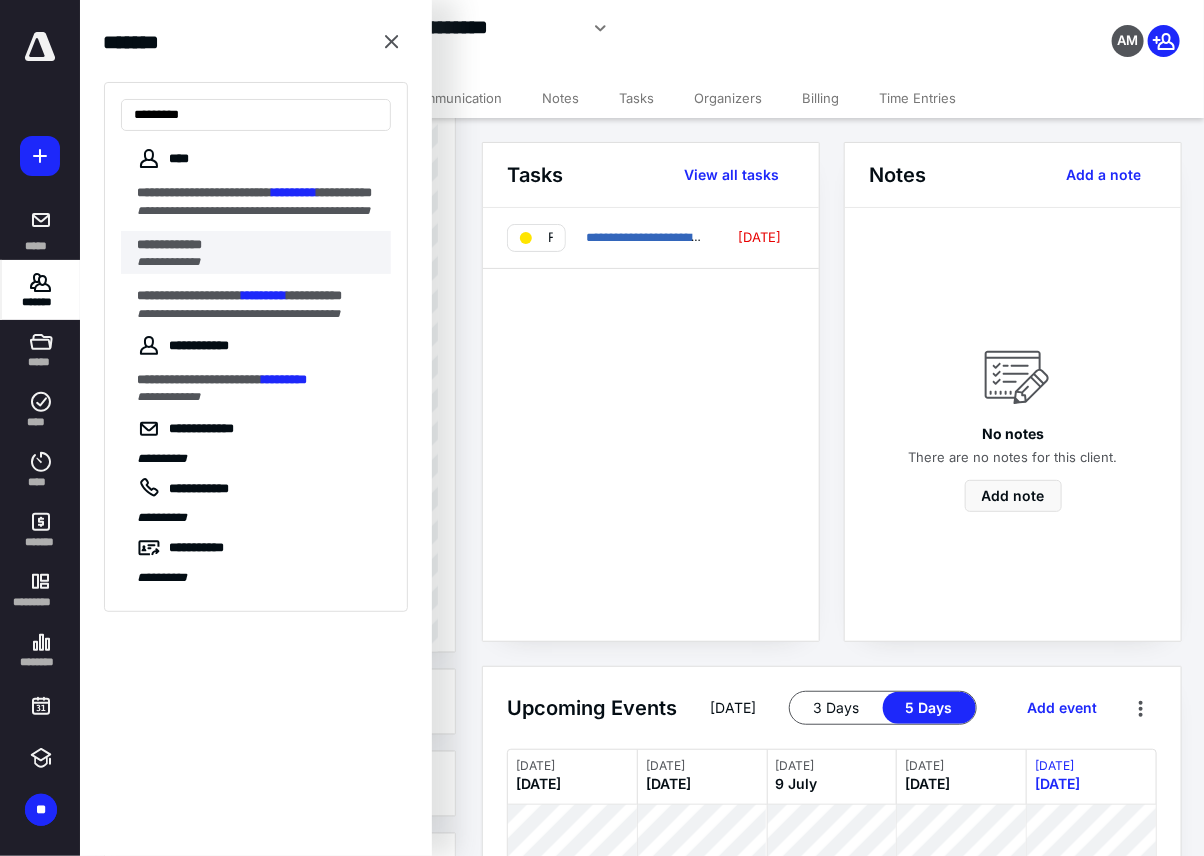 type on "*********" 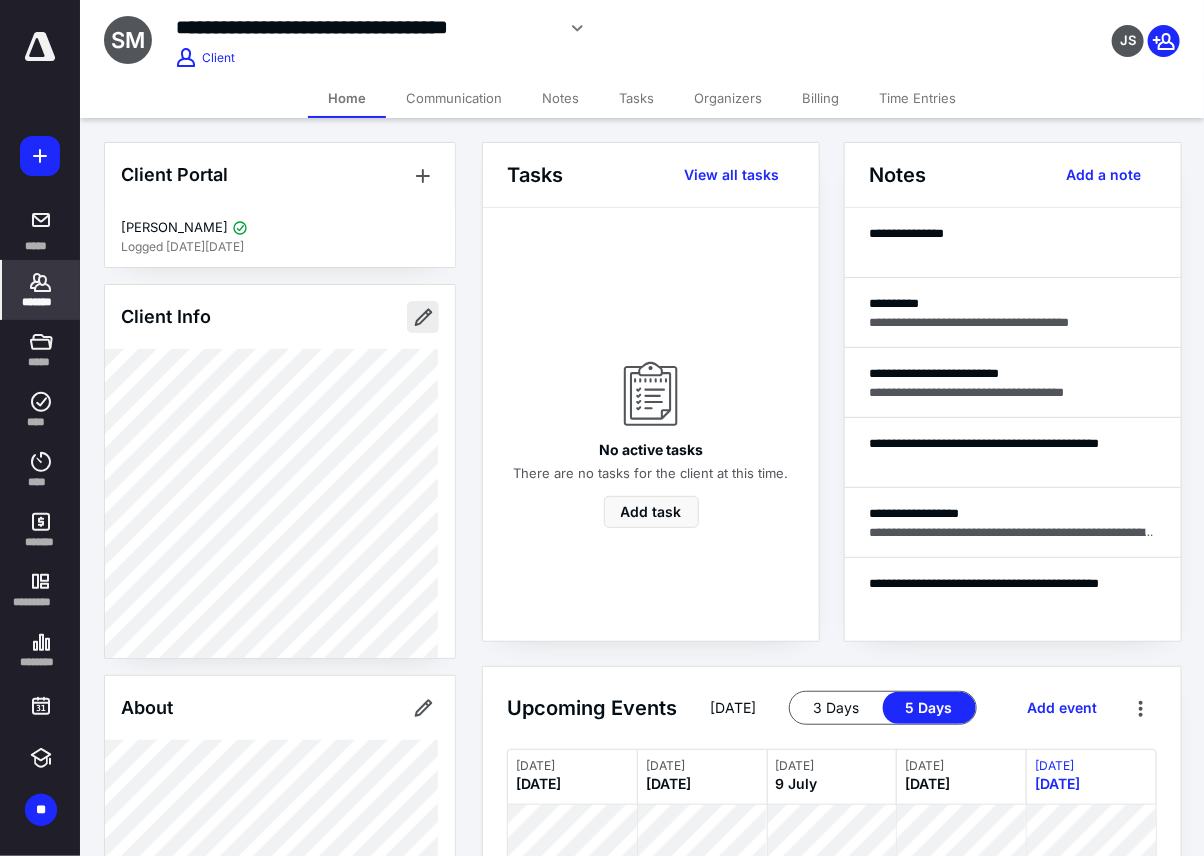 click at bounding box center (423, 317) 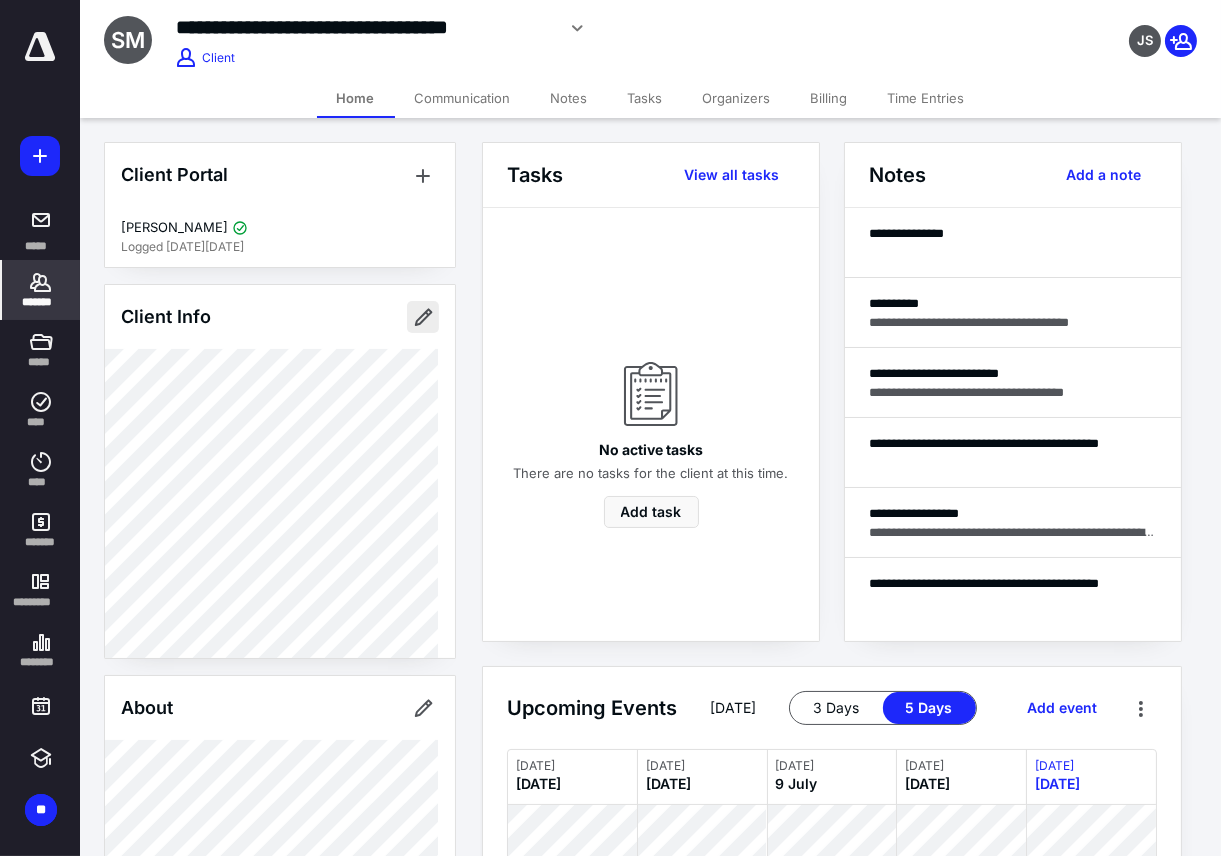 type on "*********" 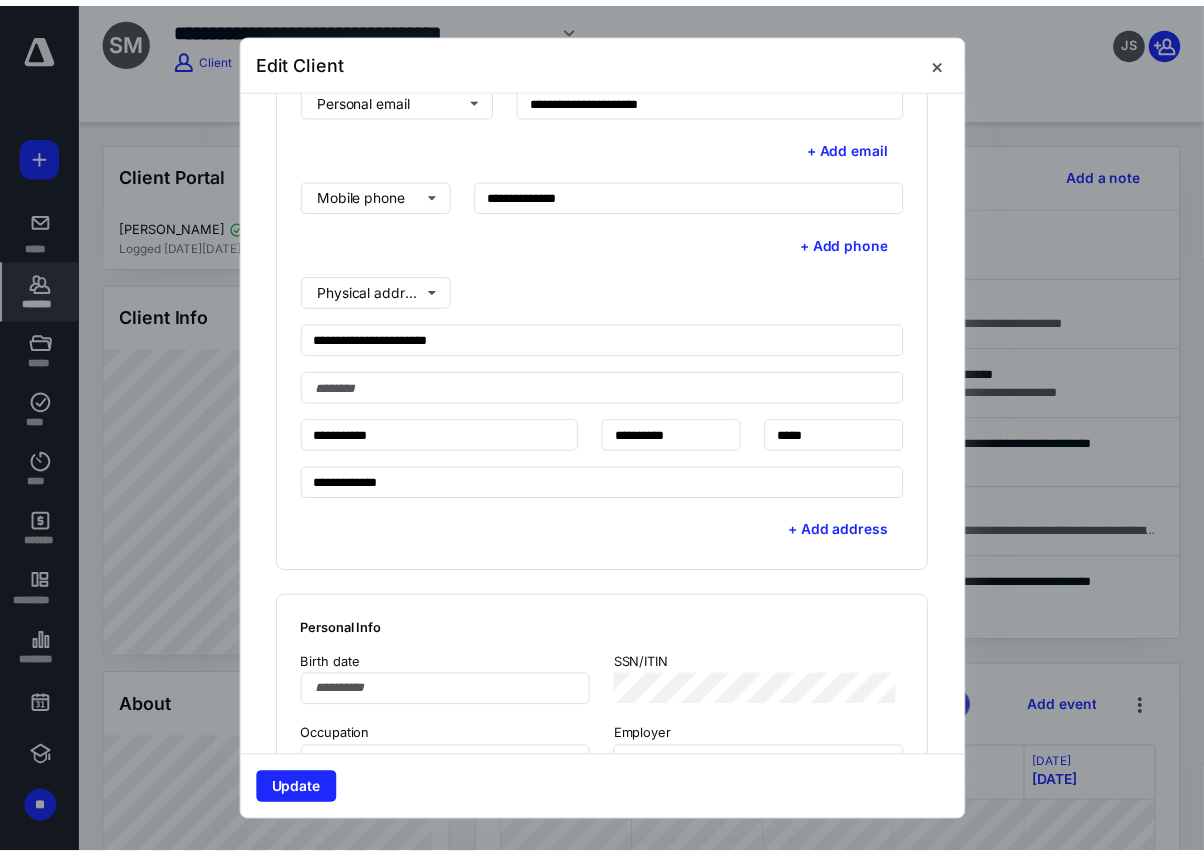 scroll, scrollTop: 1222, scrollLeft: 0, axis: vertical 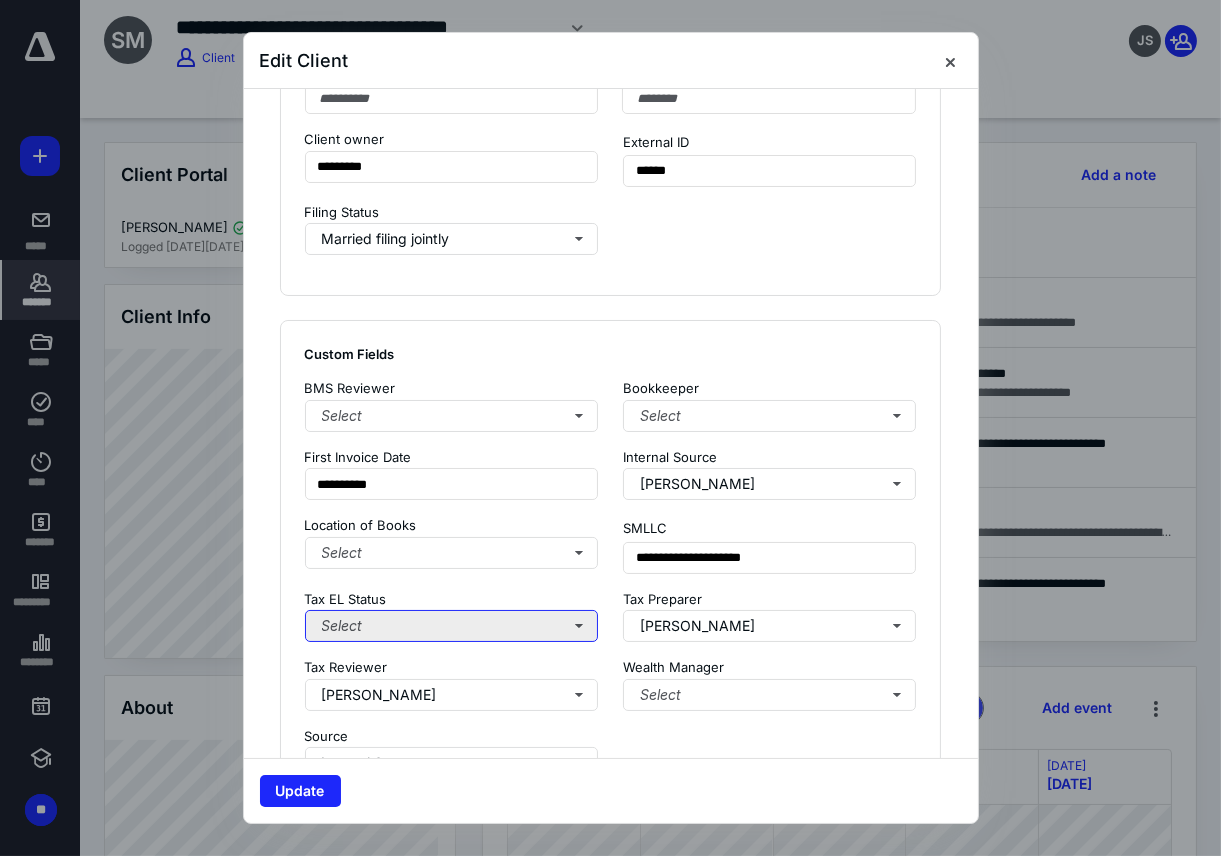 click on "Select" at bounding box center (452, 626) 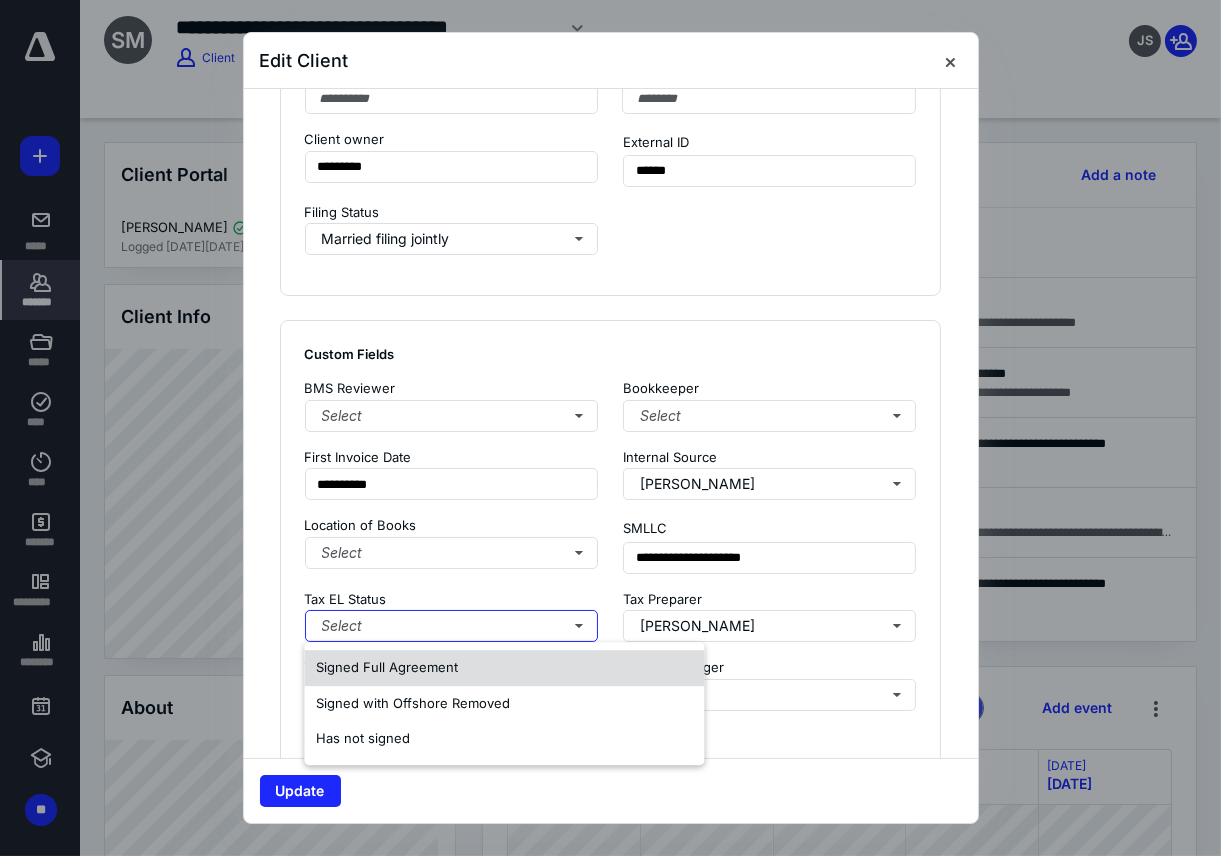 click on "Signed Full Agreement" at bounding box center [387, 667] 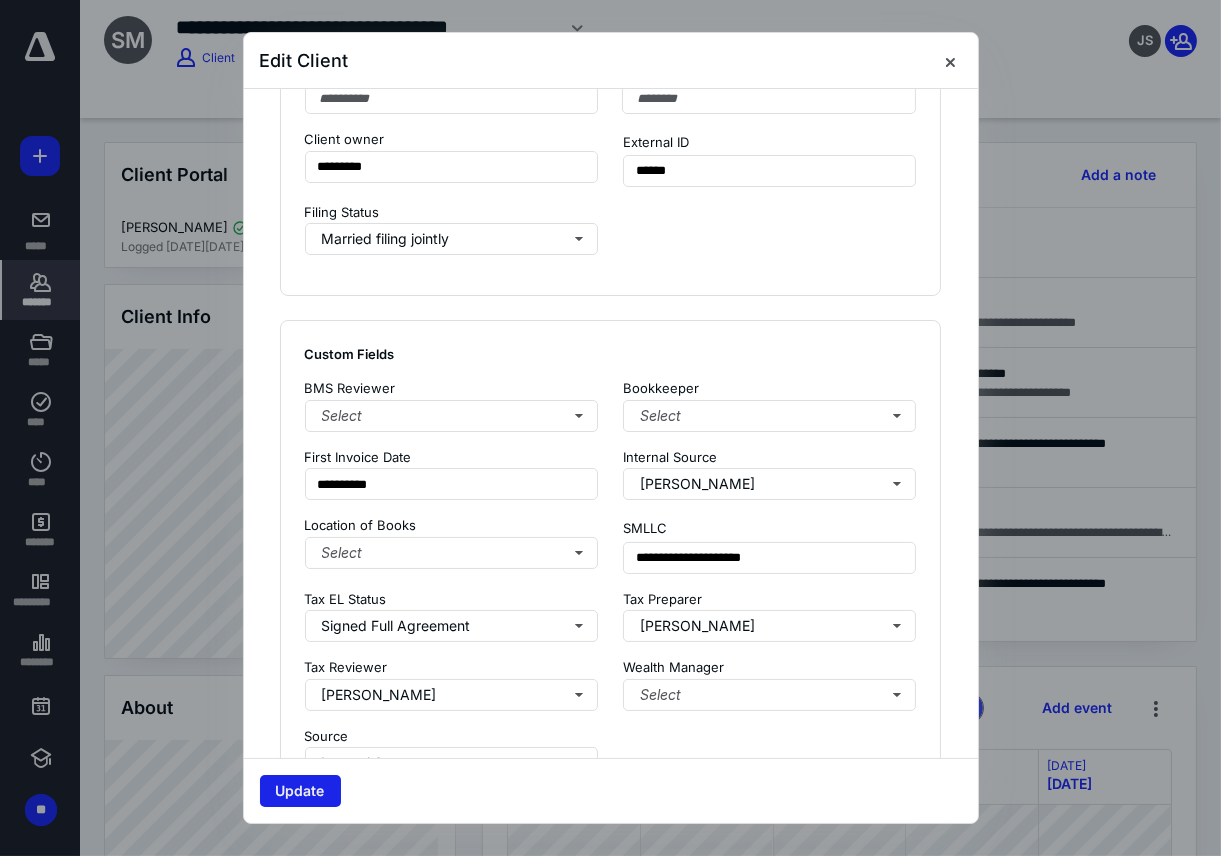 click on "Update" at bounding box center [300, 791] 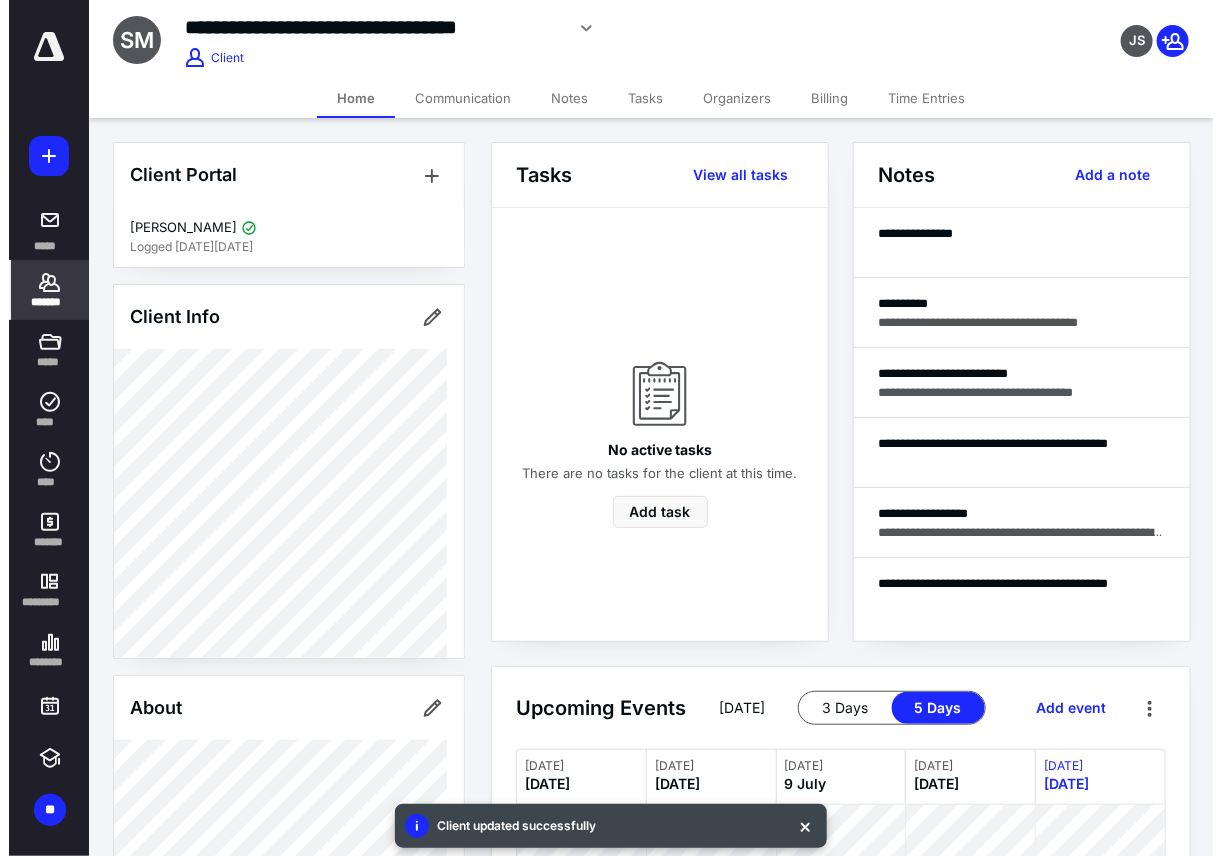 scroll, scrollTop: 555, scrollLeft: 0, axis: vertical 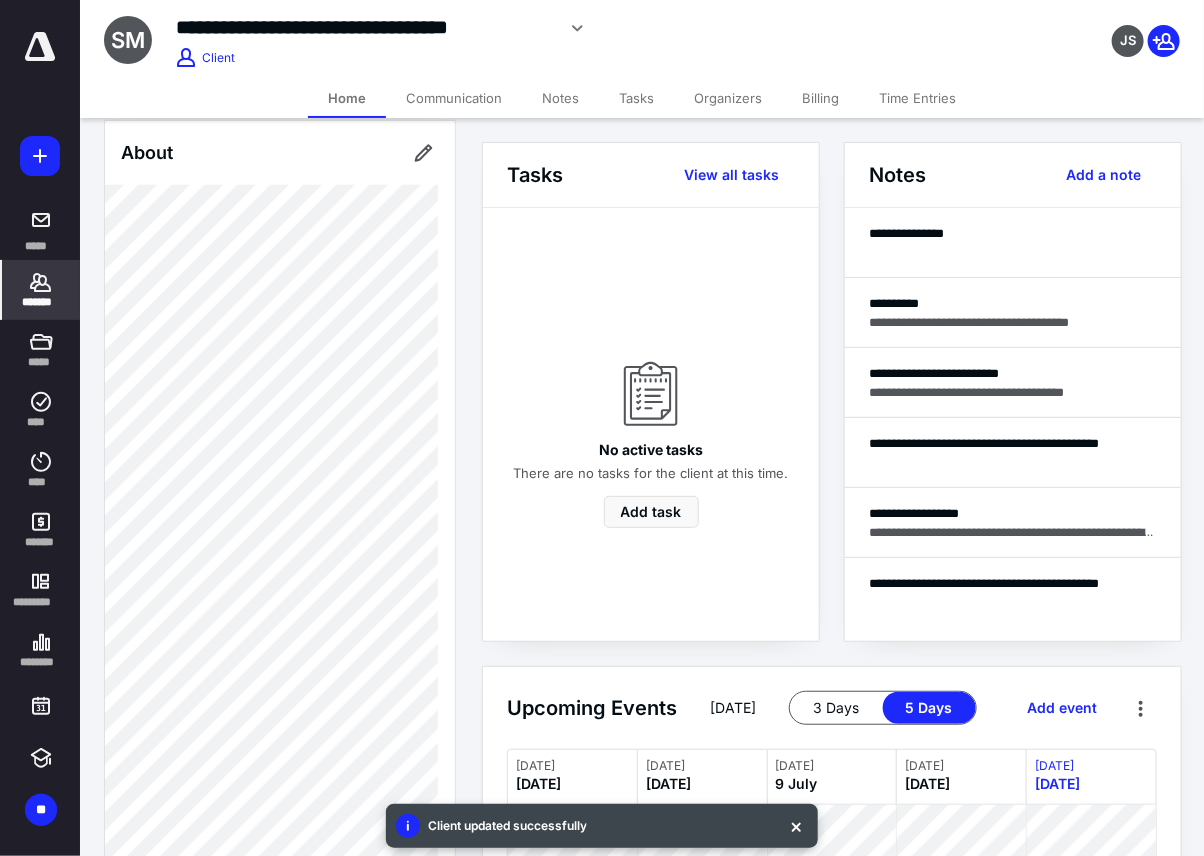 click 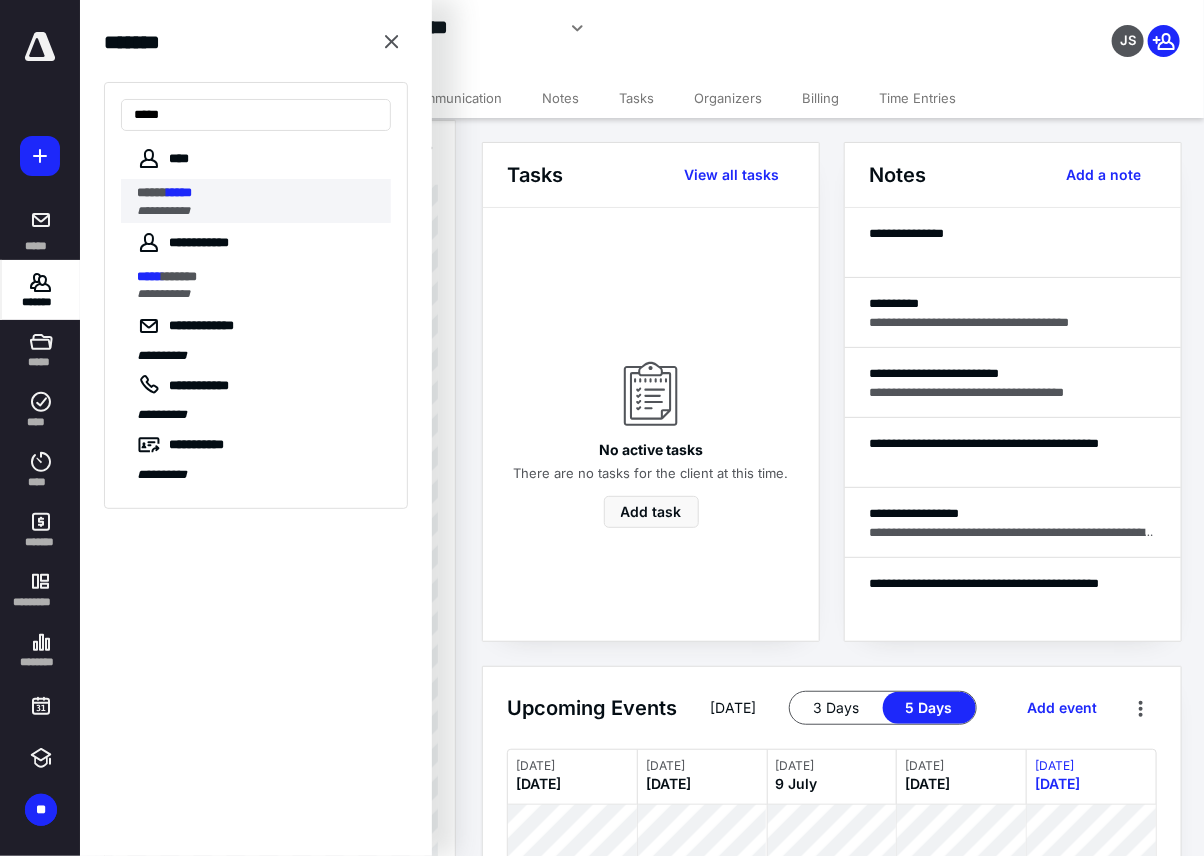 type on "*****" 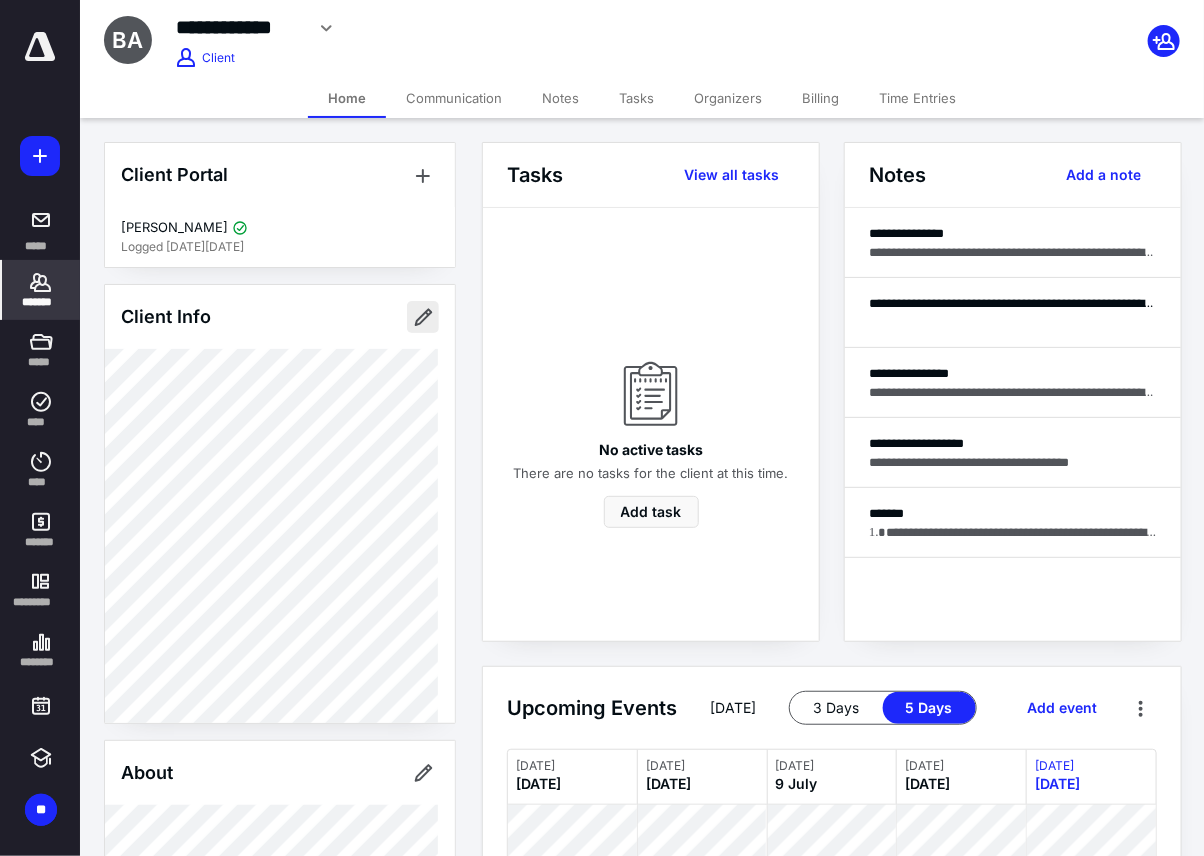 click at bounding box center (423, 317) 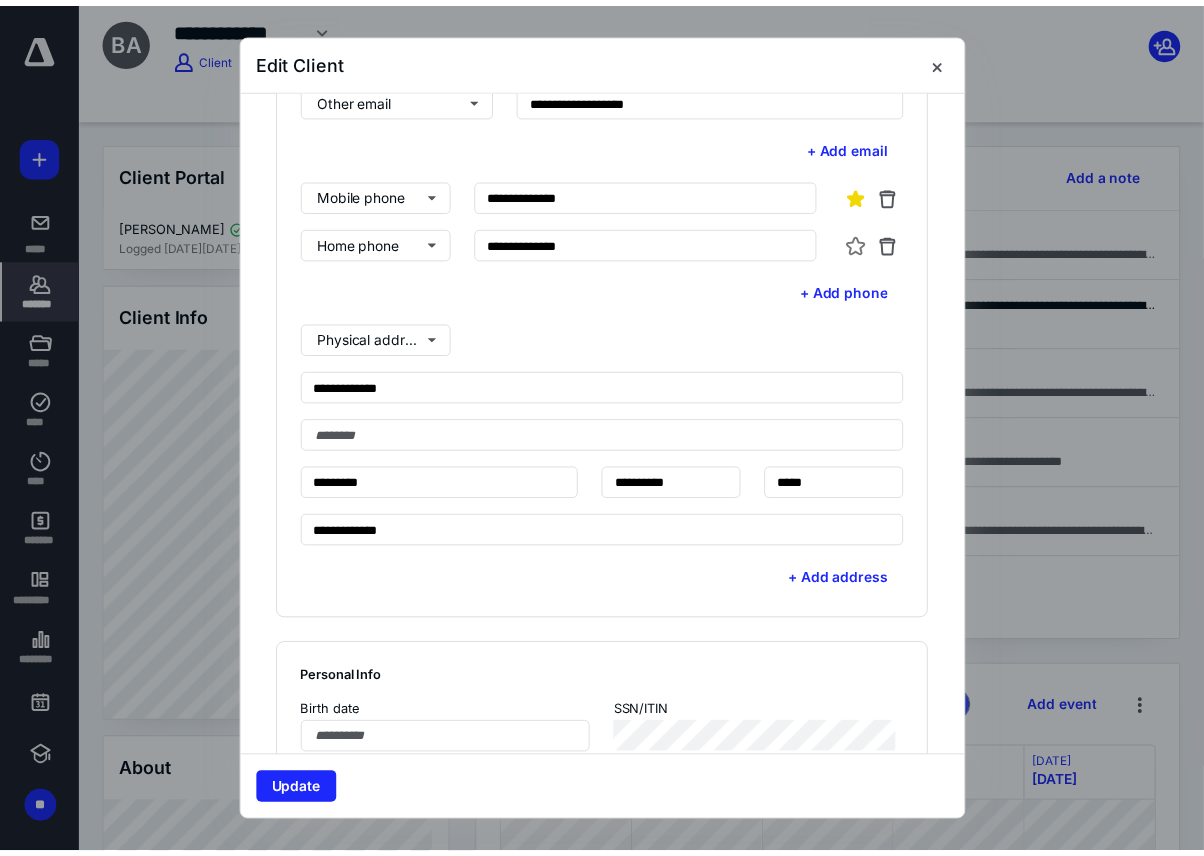 scroll, scrollTop: 1222, scrollLeft: 0, axis: vertical 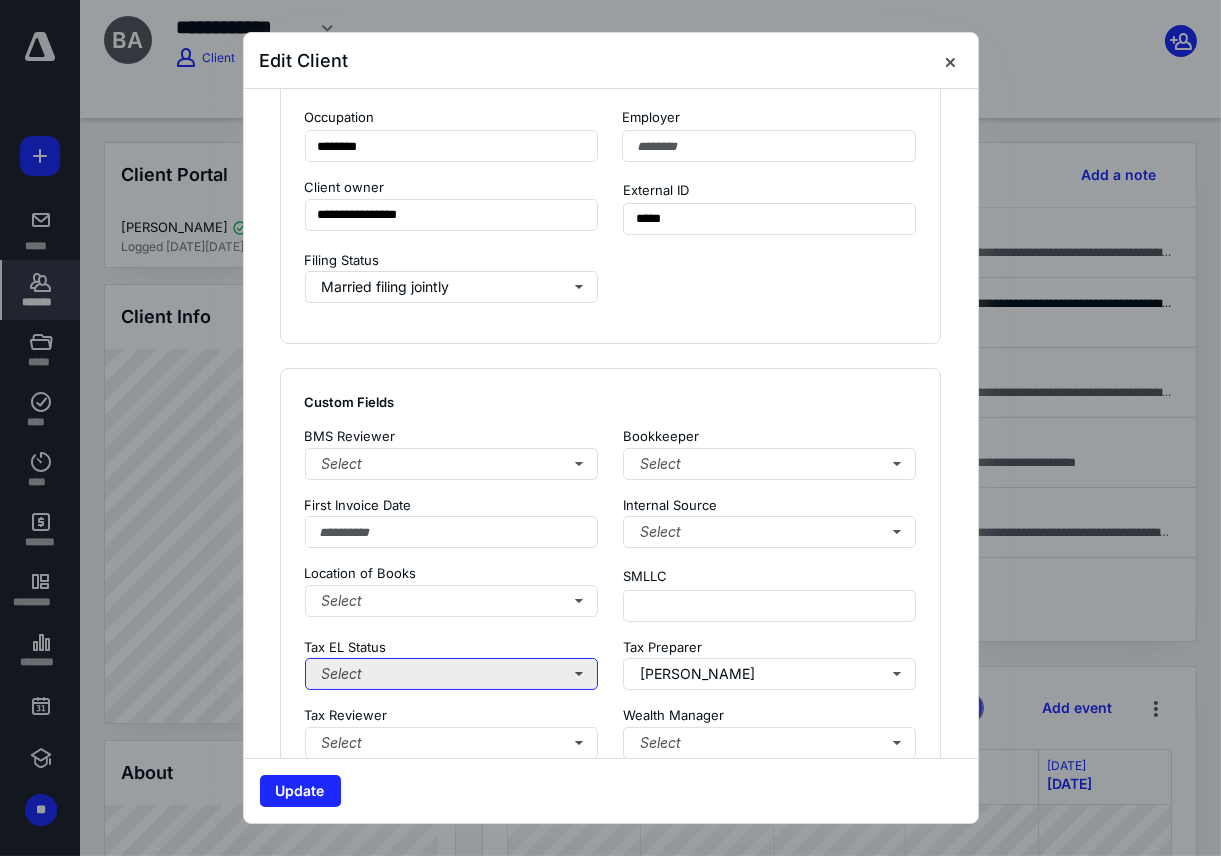 click on "Select" at bounding box center [452, 674] 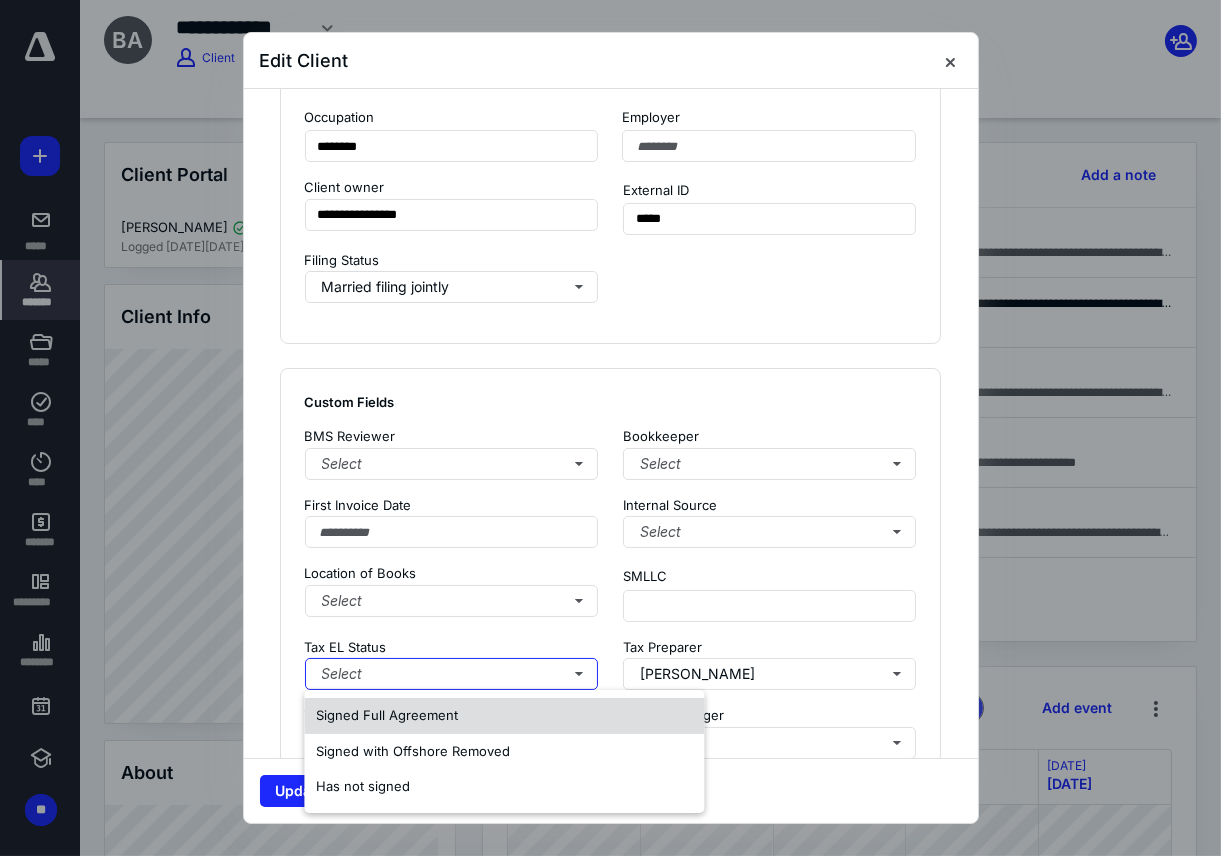 click on "Signed Full Agreement" at bounding box center (387, 715) 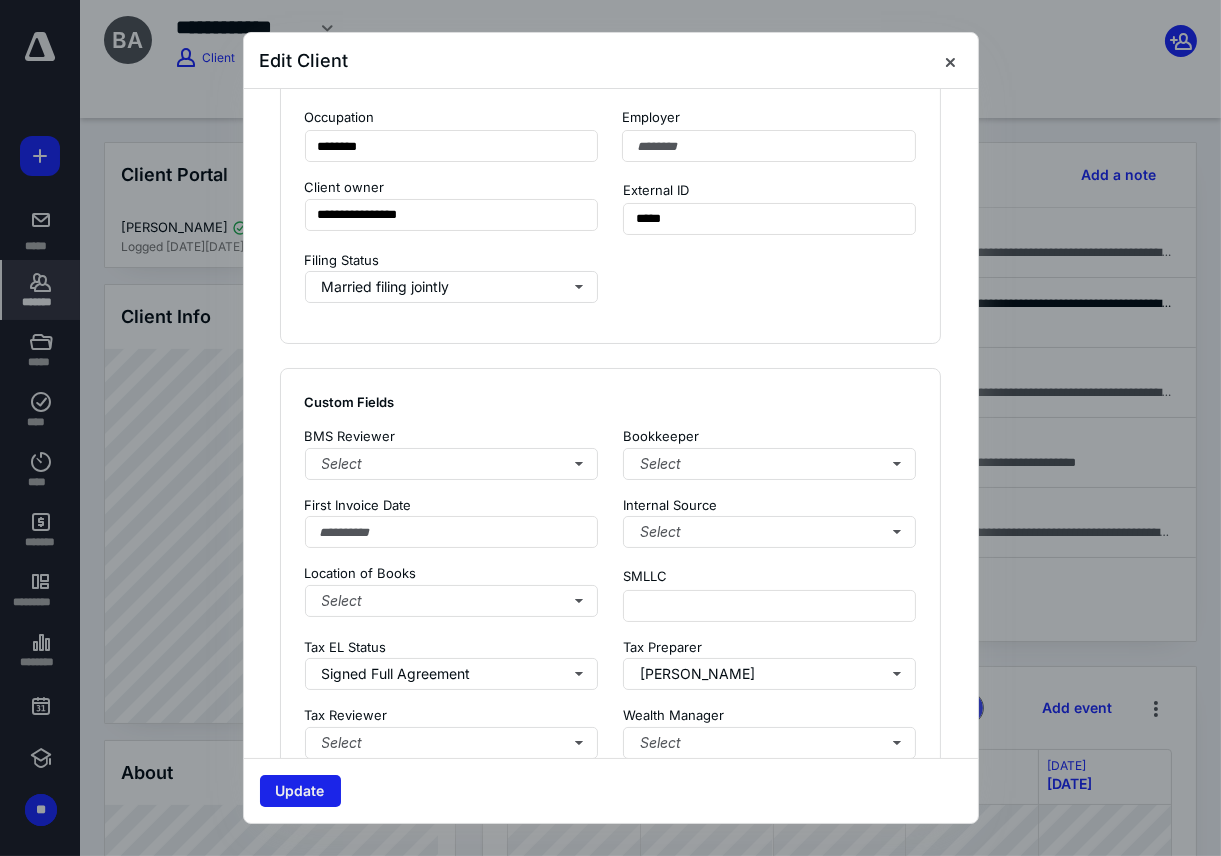 click on "Update" at bounding box center [300, 791] 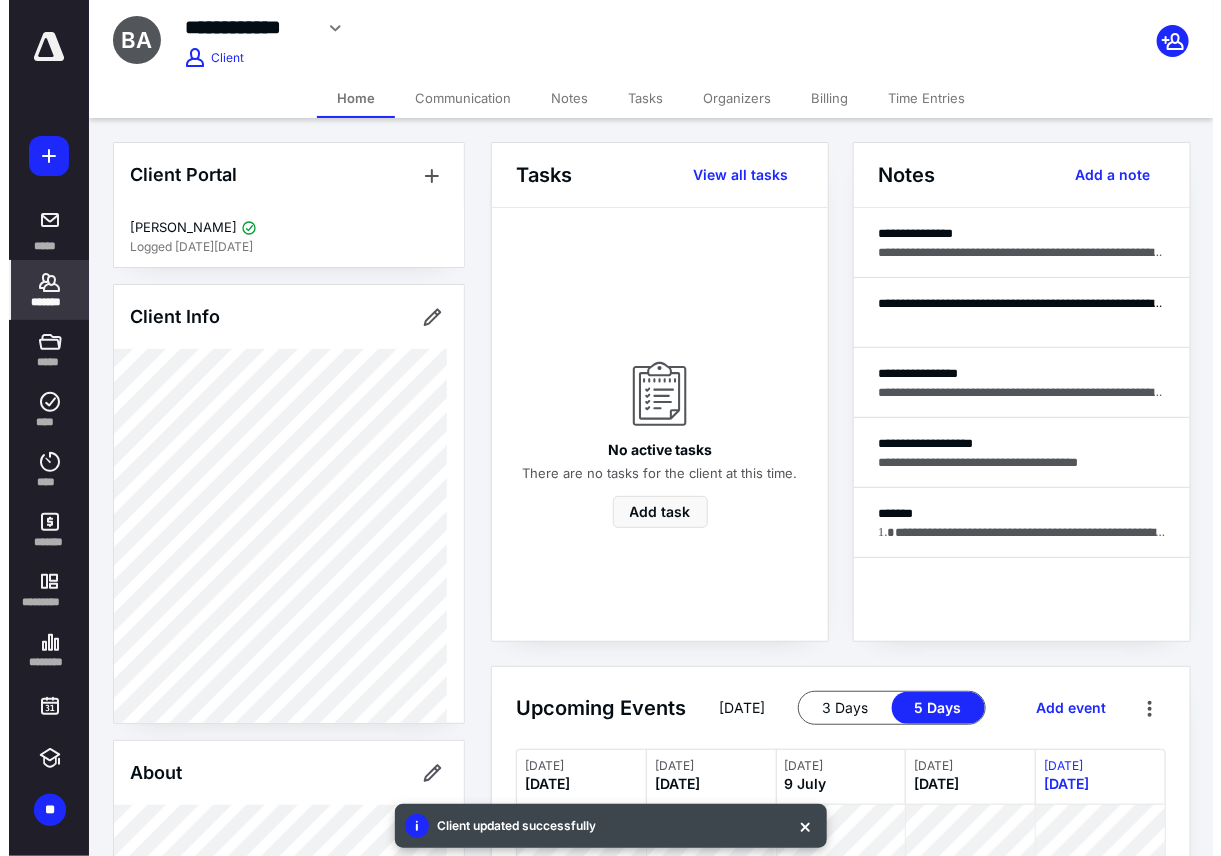 scroll, scrollTop: 444, scrollLeft: 0, axis: vertical 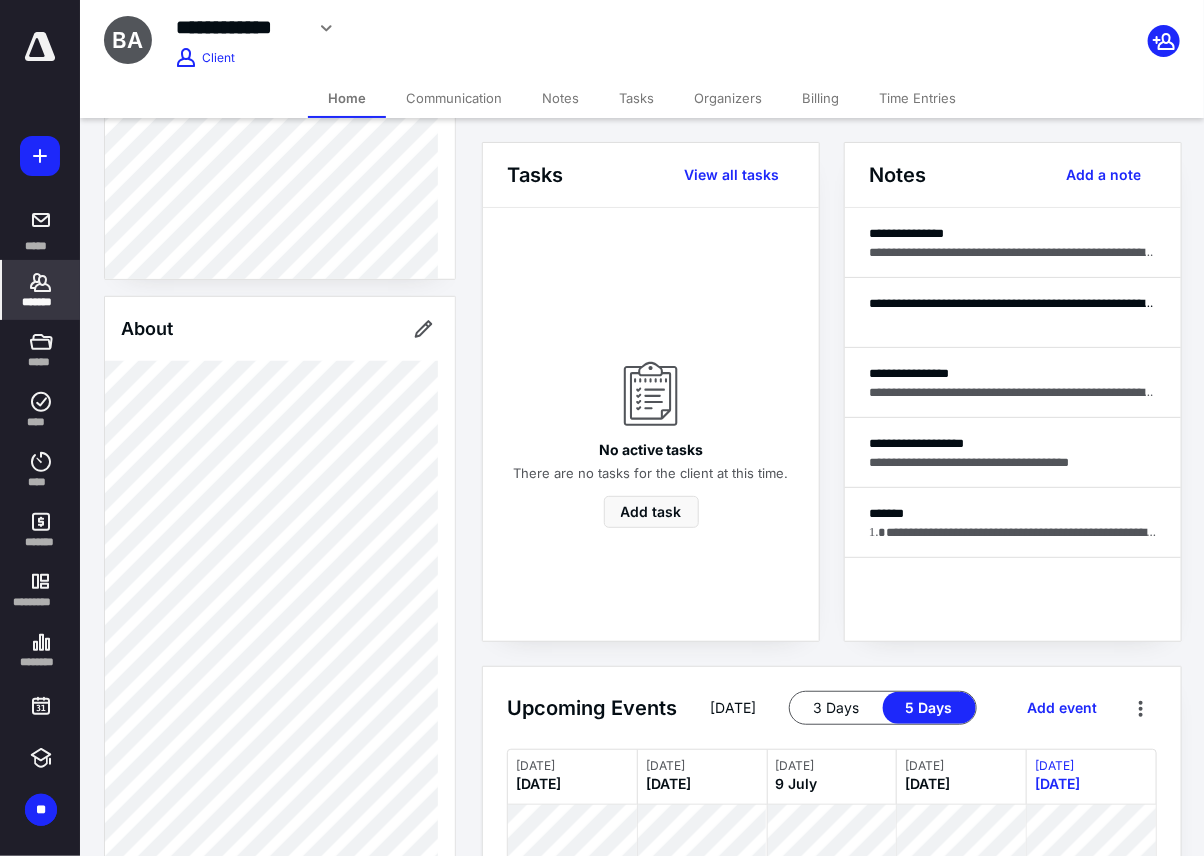 click 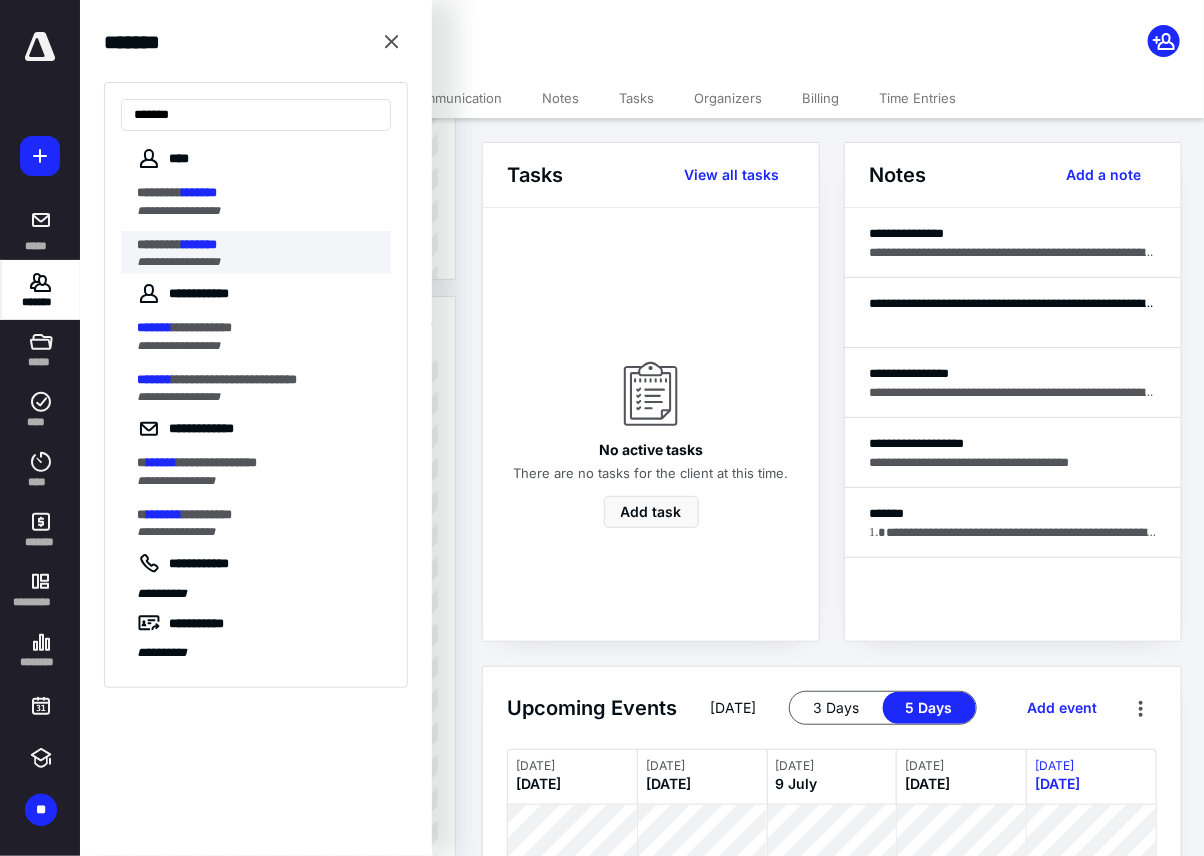 type on "*******" 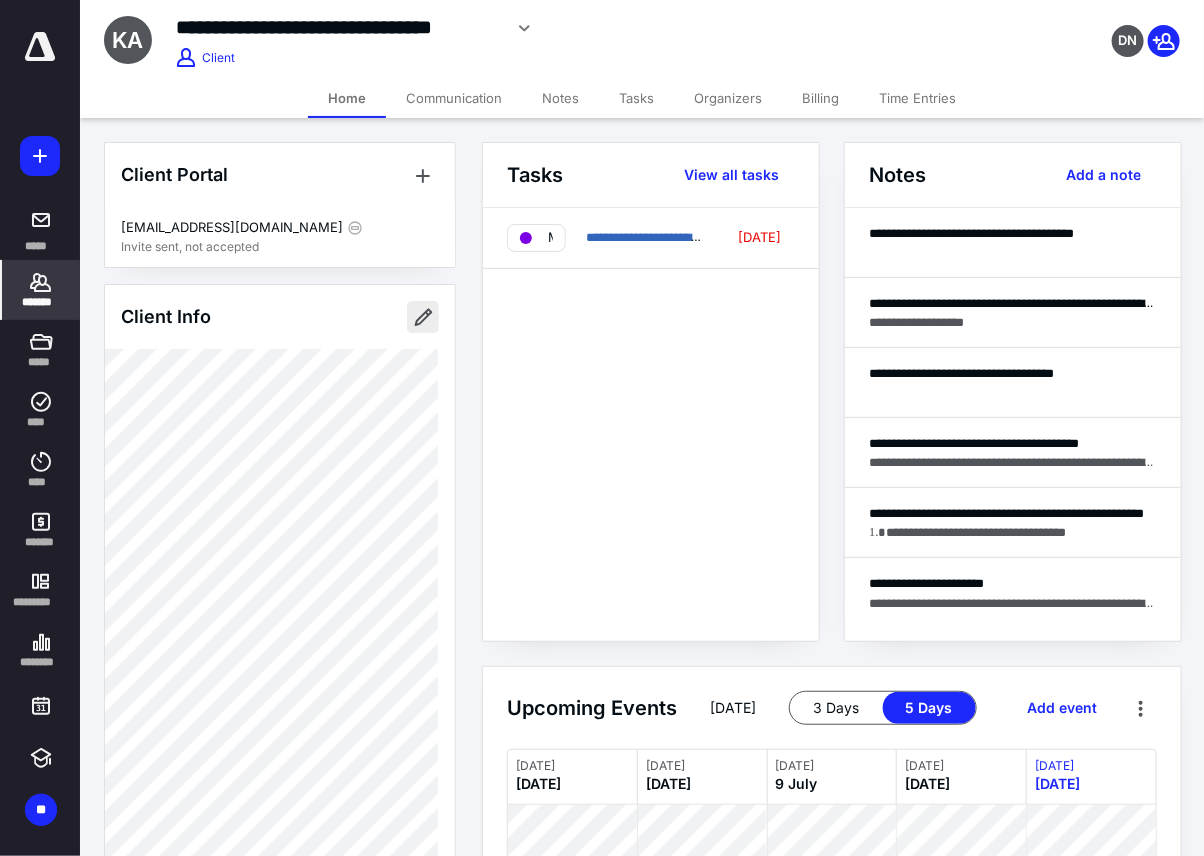 click at bounding box center [423, 317] 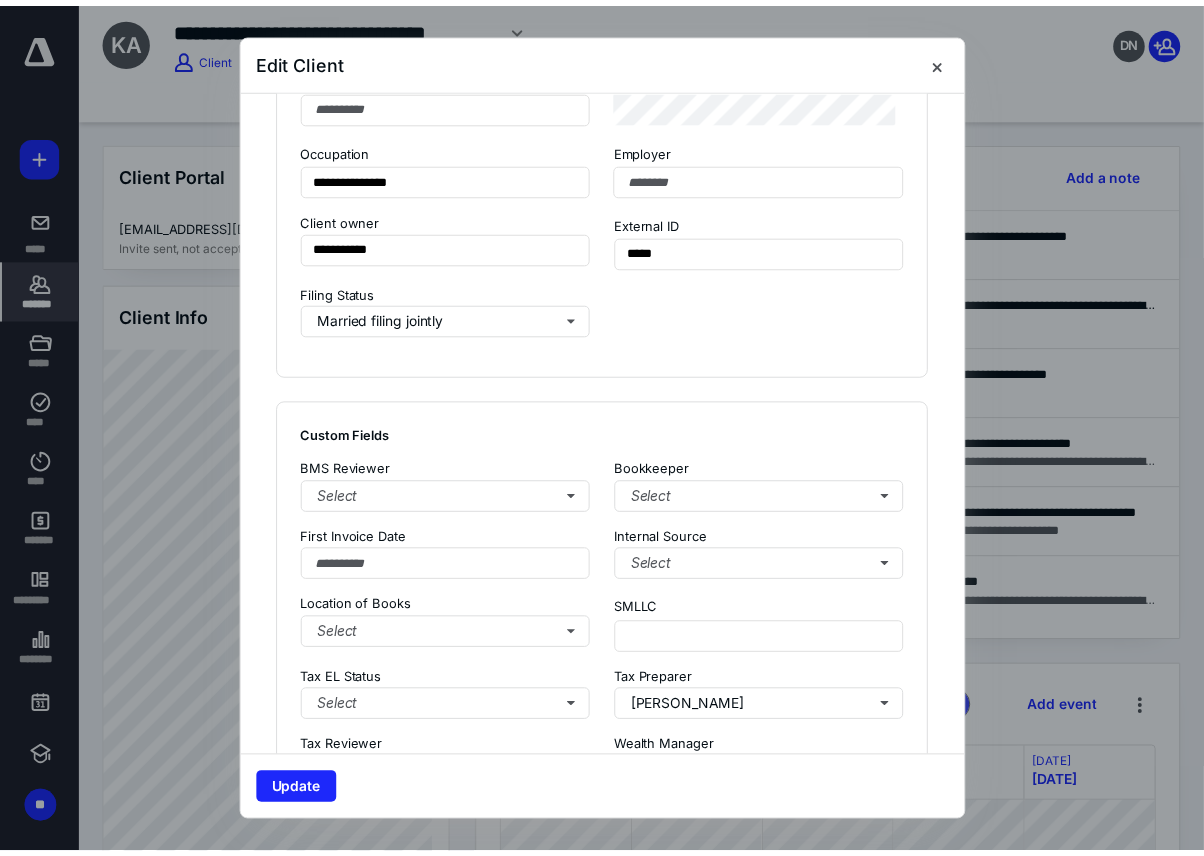 scroll, scrollTop: 1444, scrollLeft: 0, axis: vertical 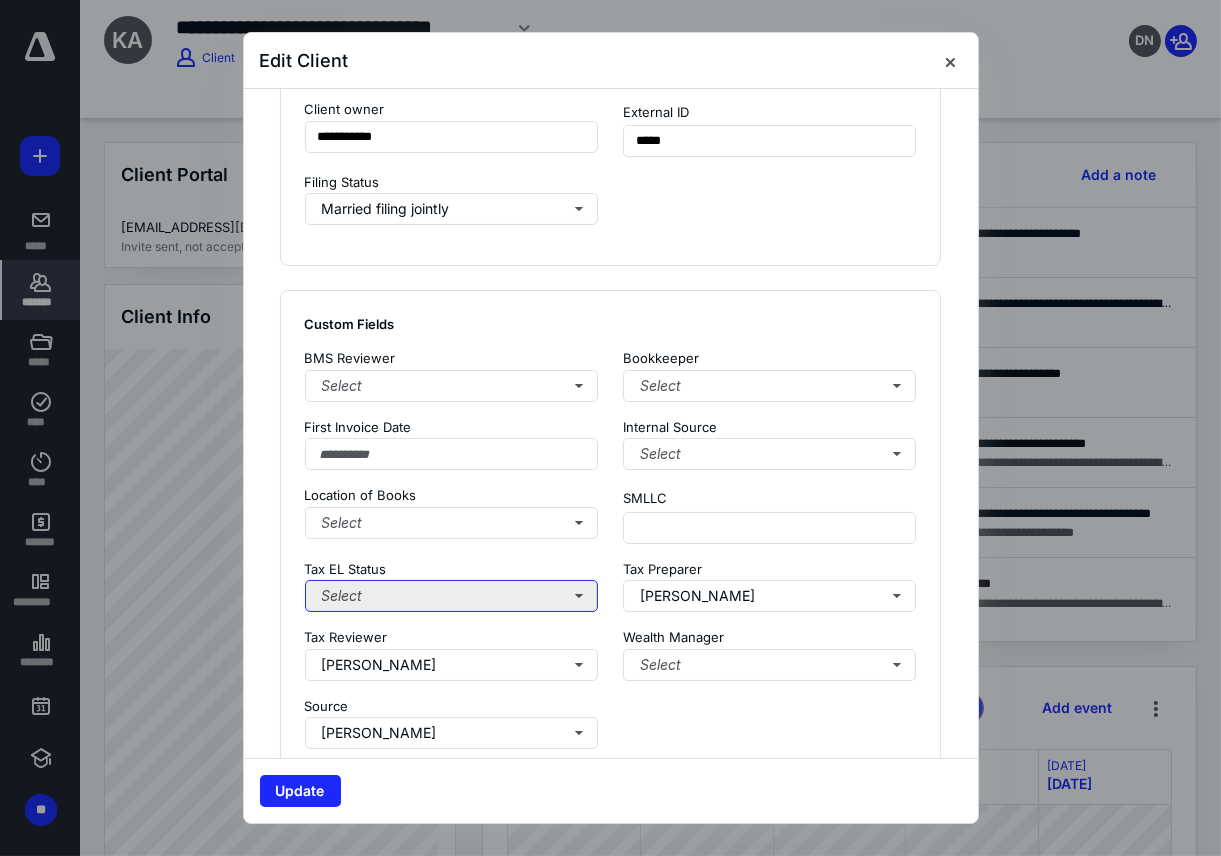 click on "Select" at bounding box center (452, 596) 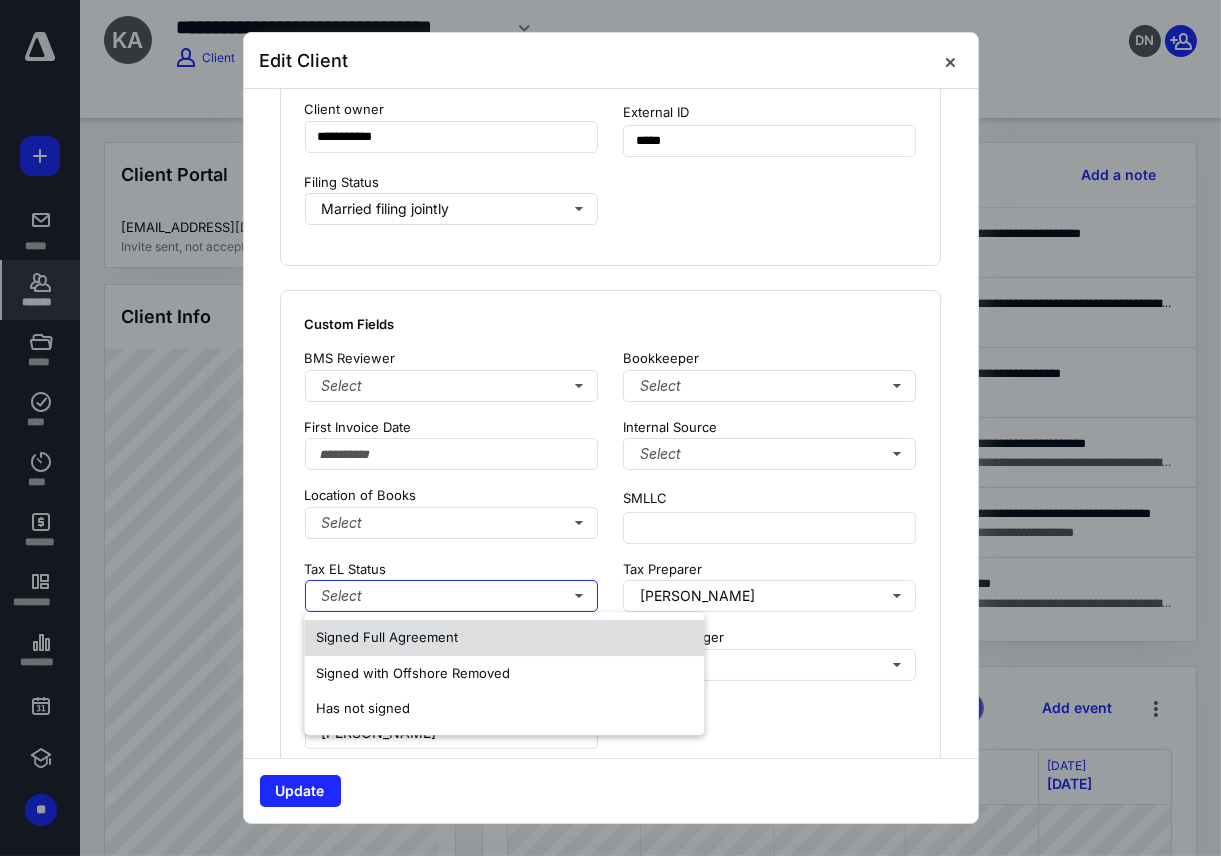 click on "Signed Full Agreement" at bounding box center (387, 637) 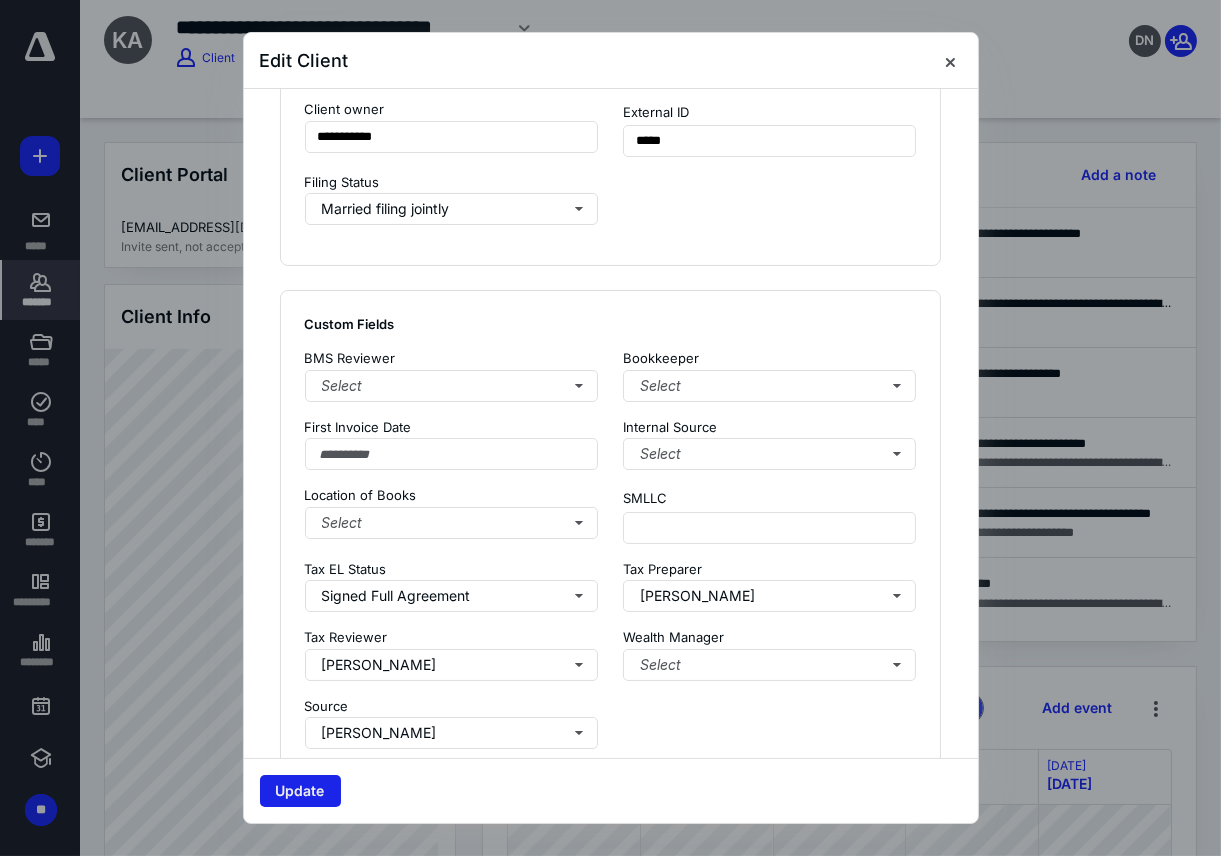 click on "Update" at bounding box center (300, 791) 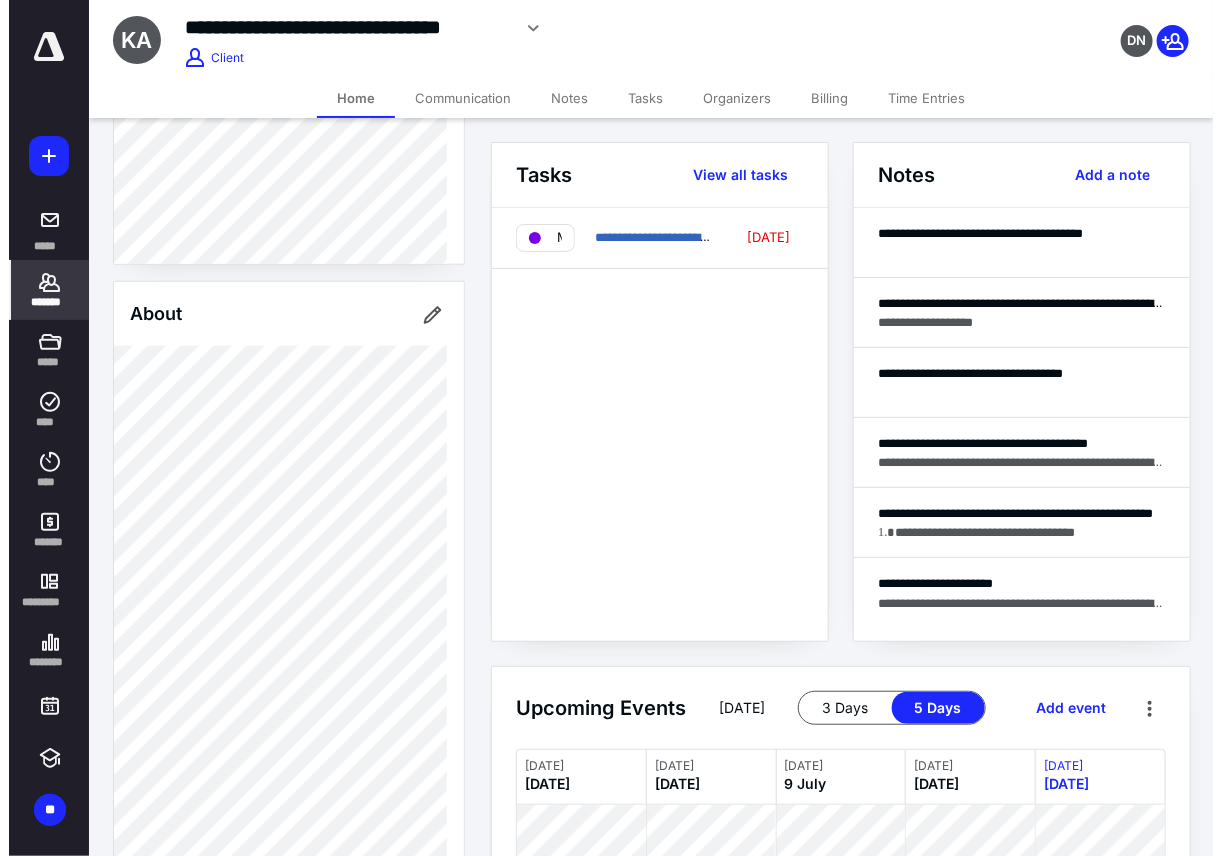 scroll, scrollTop: 777, scrollLeft: 0, axis: vertical 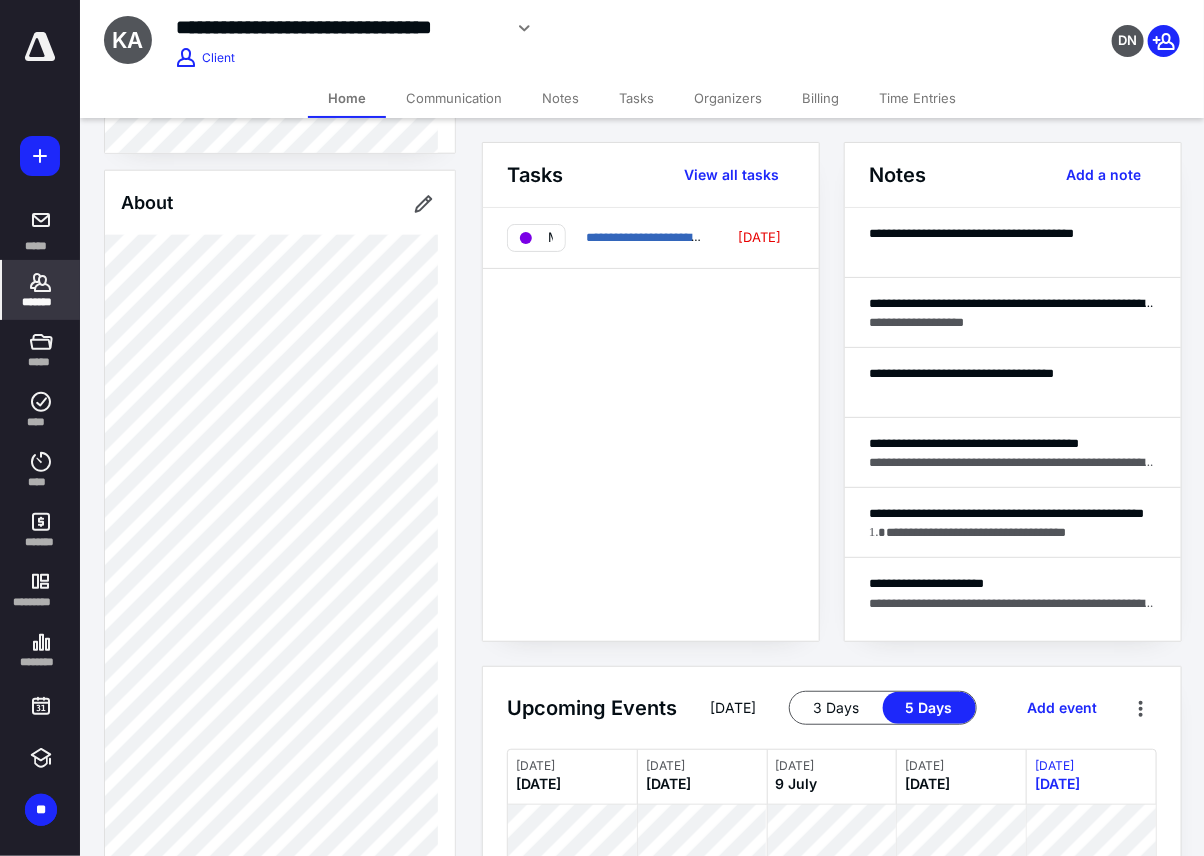 click 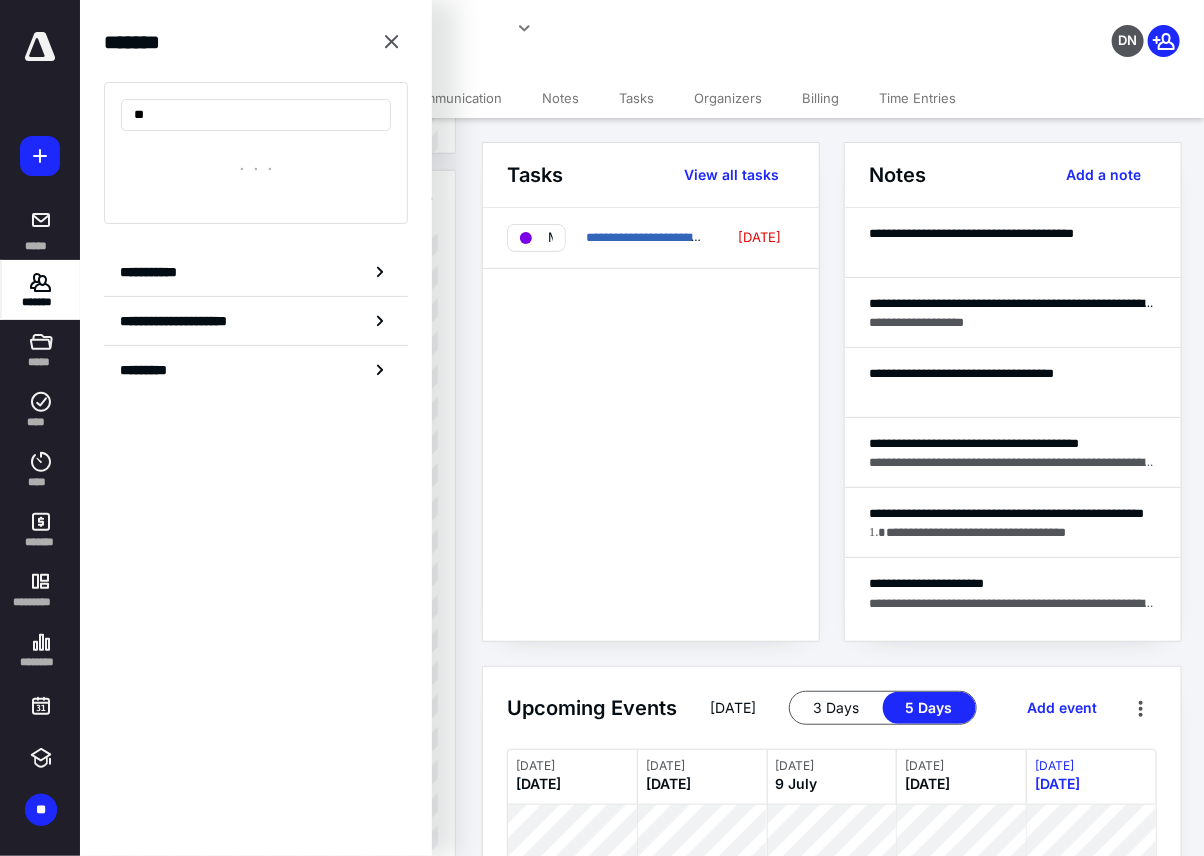 type on "*" 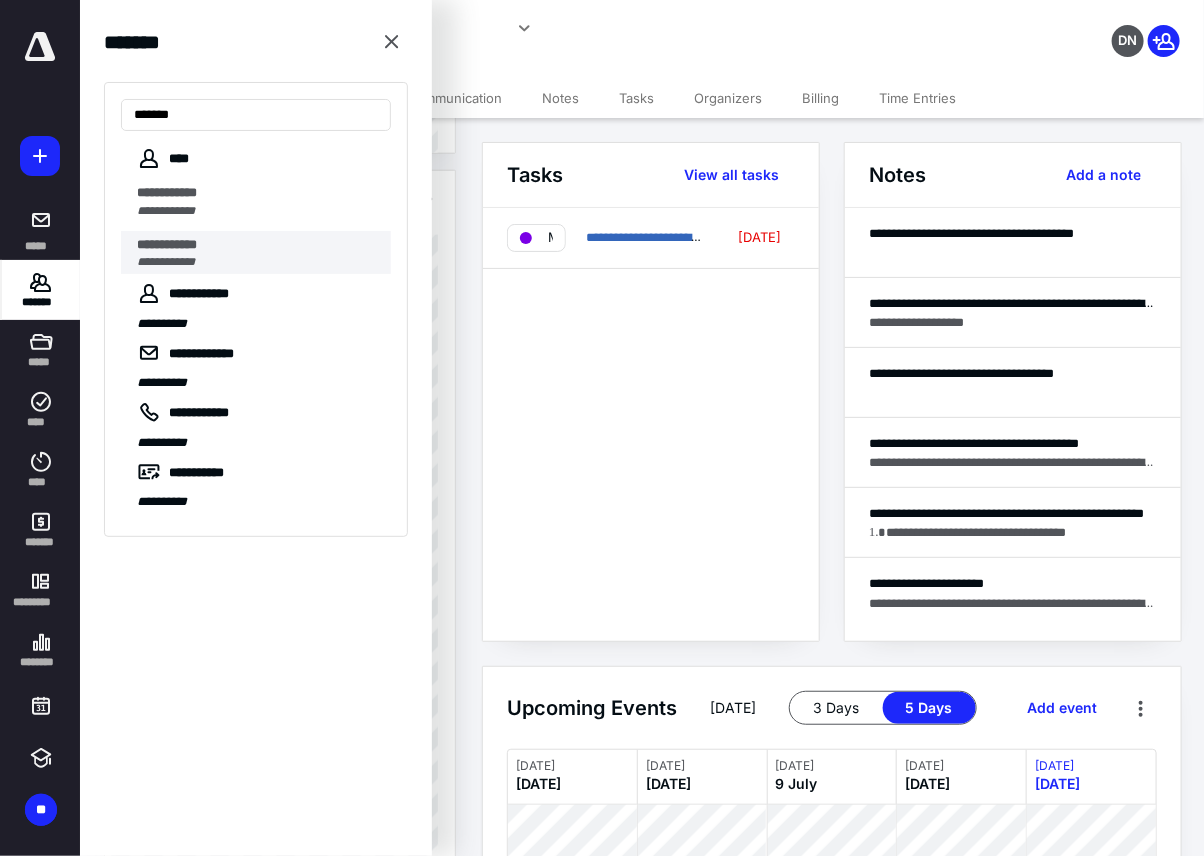 type on "*******" 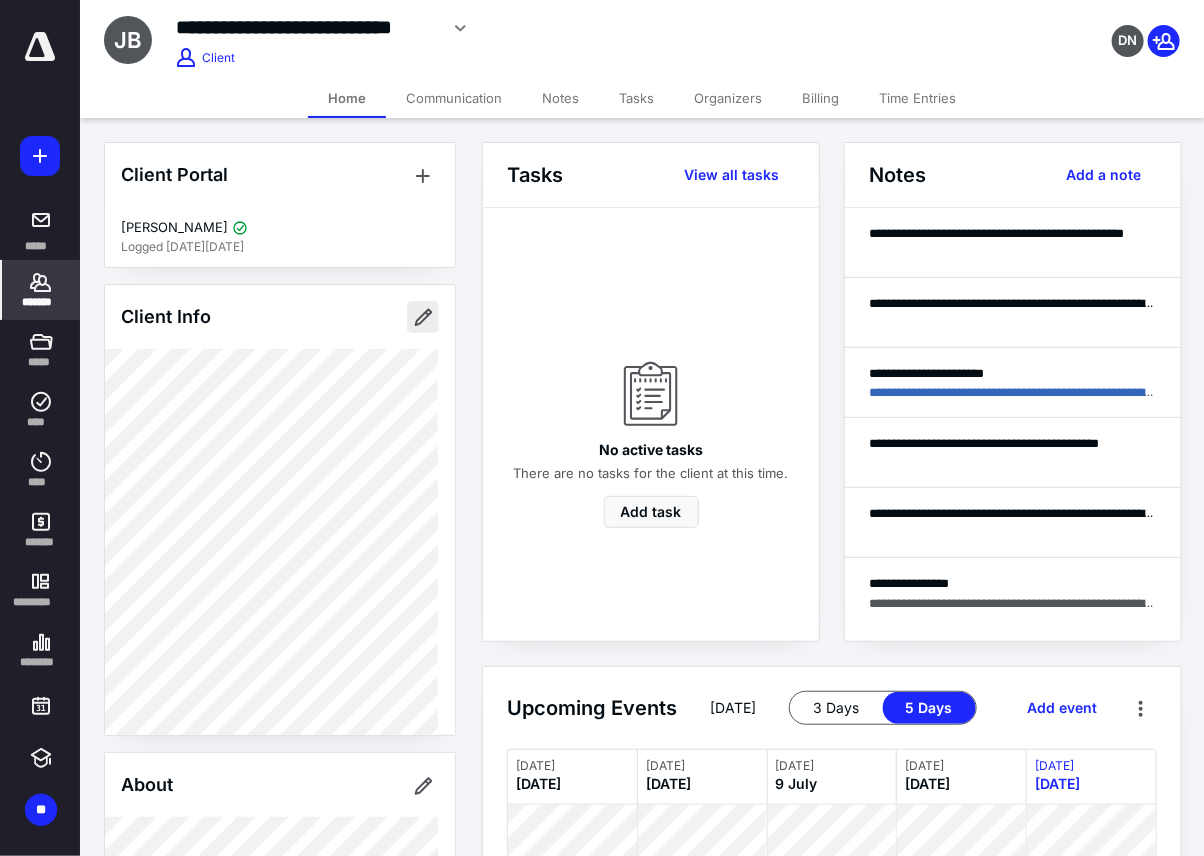 click at bounding box center (423, 317) 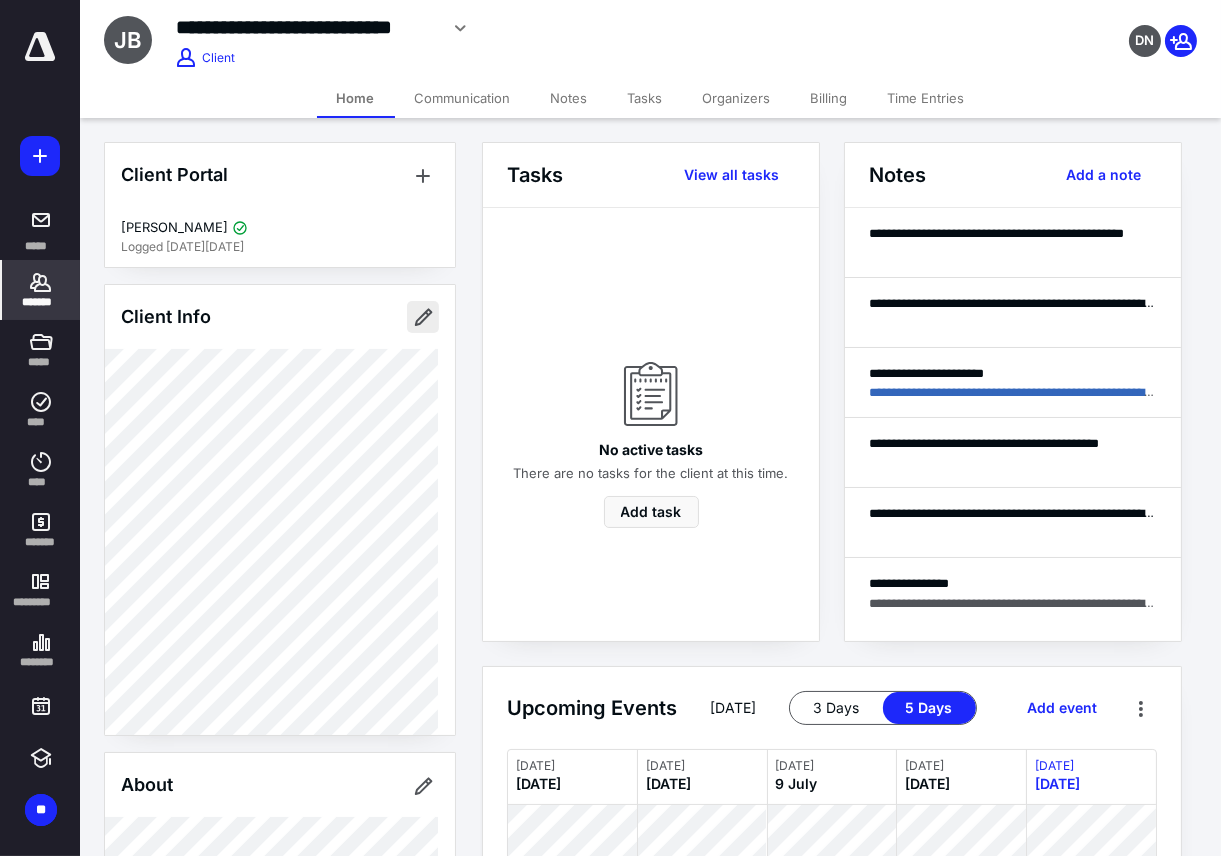 type on "**********" 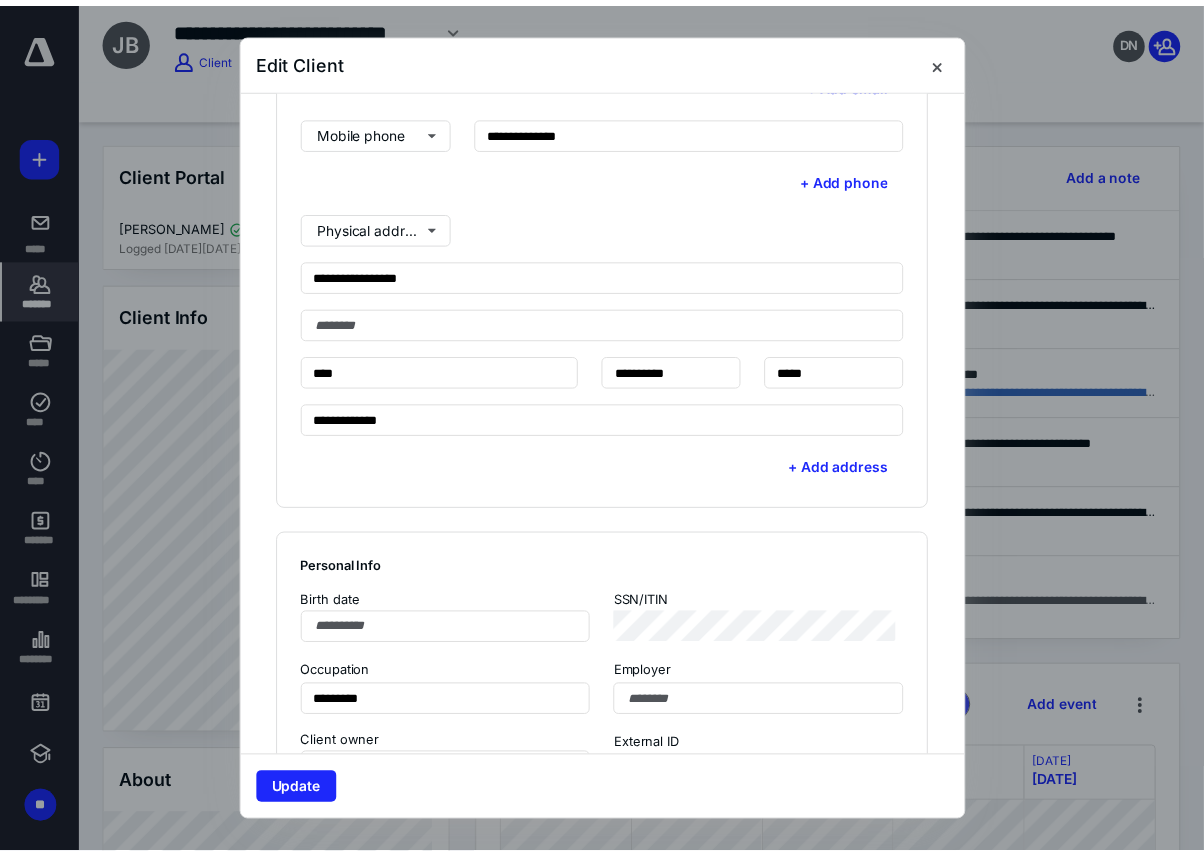 scroll, scrollTop: 1222, scrollLeft: 0, axis: vertical 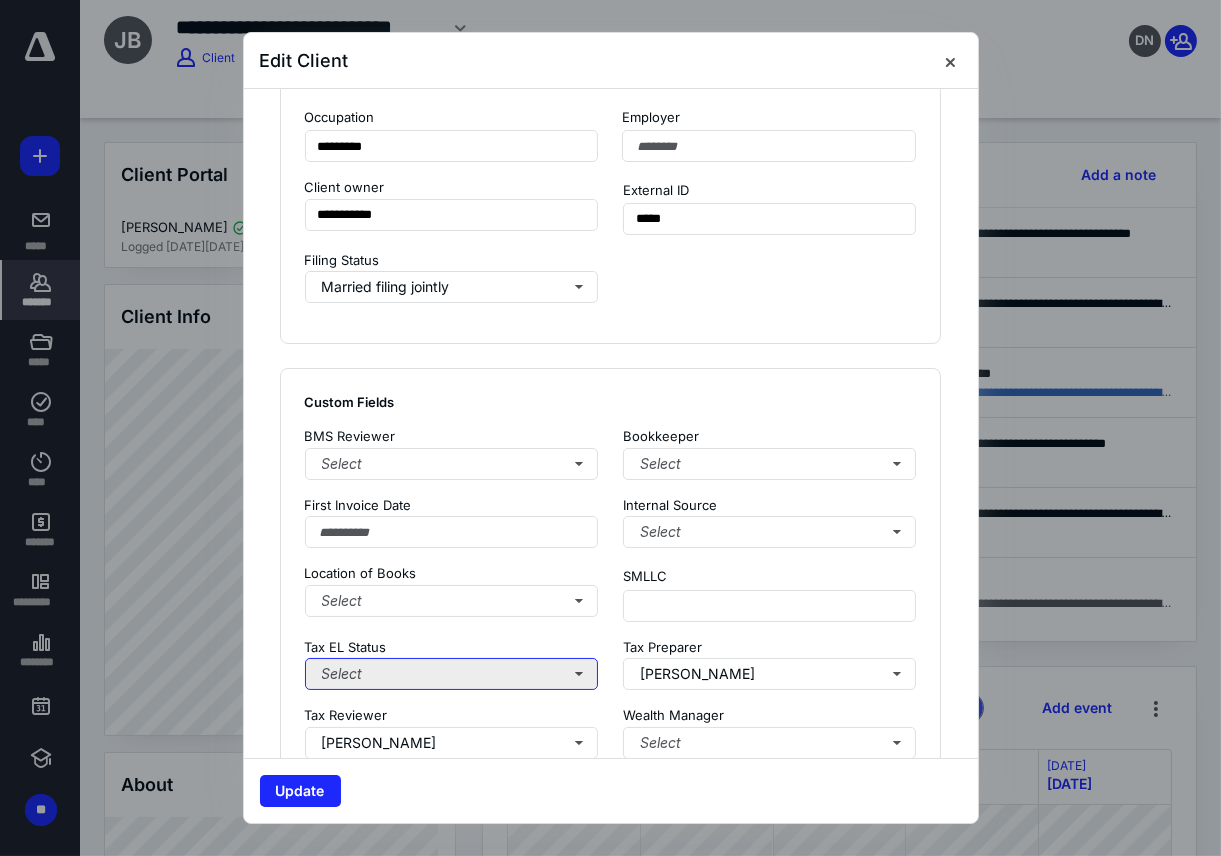 click on "Select" at bounding box center [452, 674] 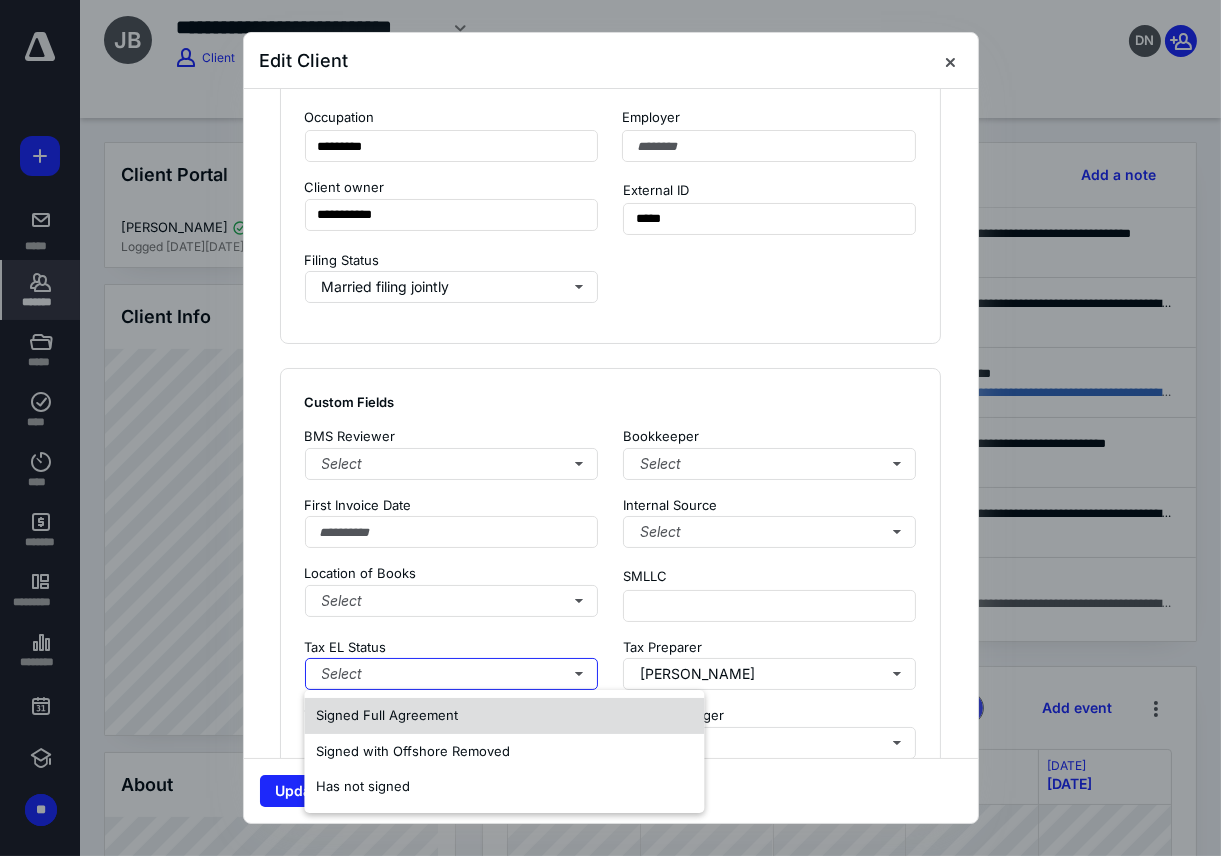 click on "Signed Full Agreement" at bounding box center (387, 715) 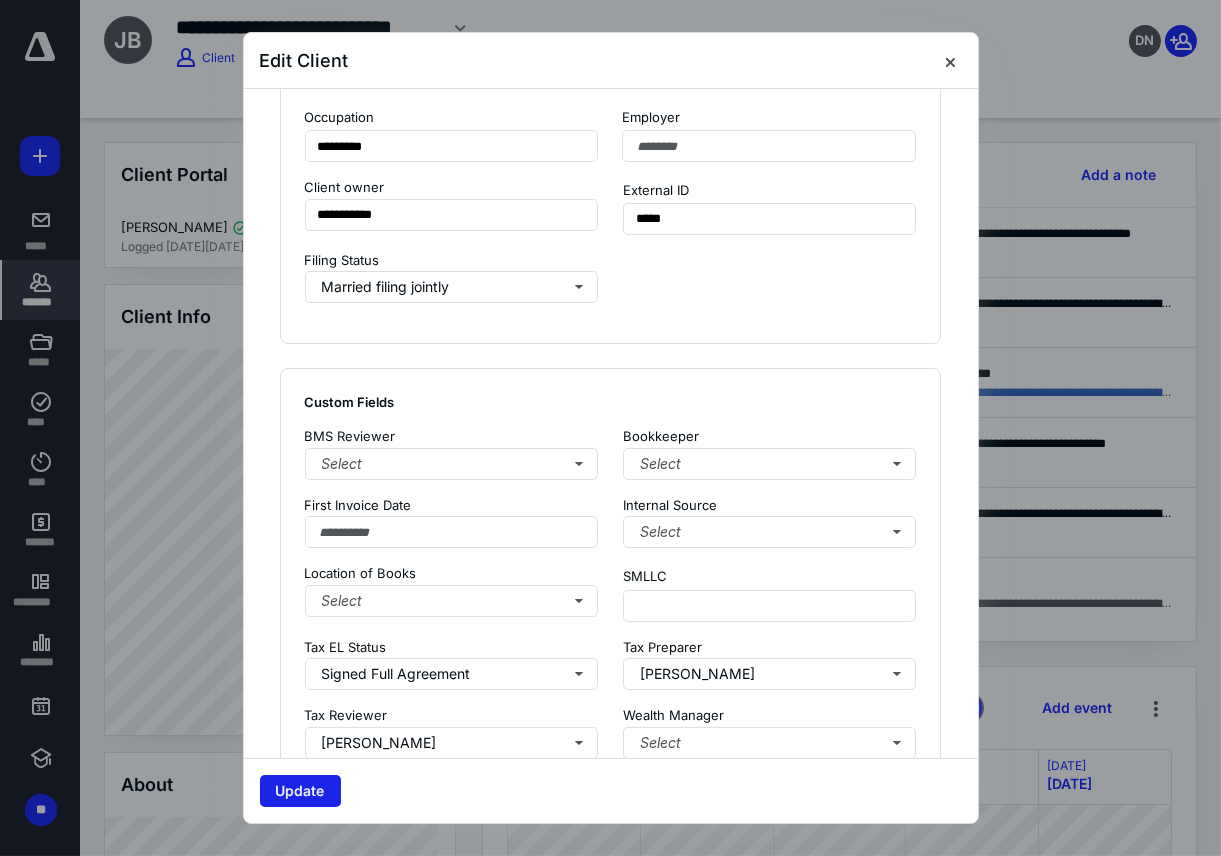 click on "Update" at bounding box center [300, 791] 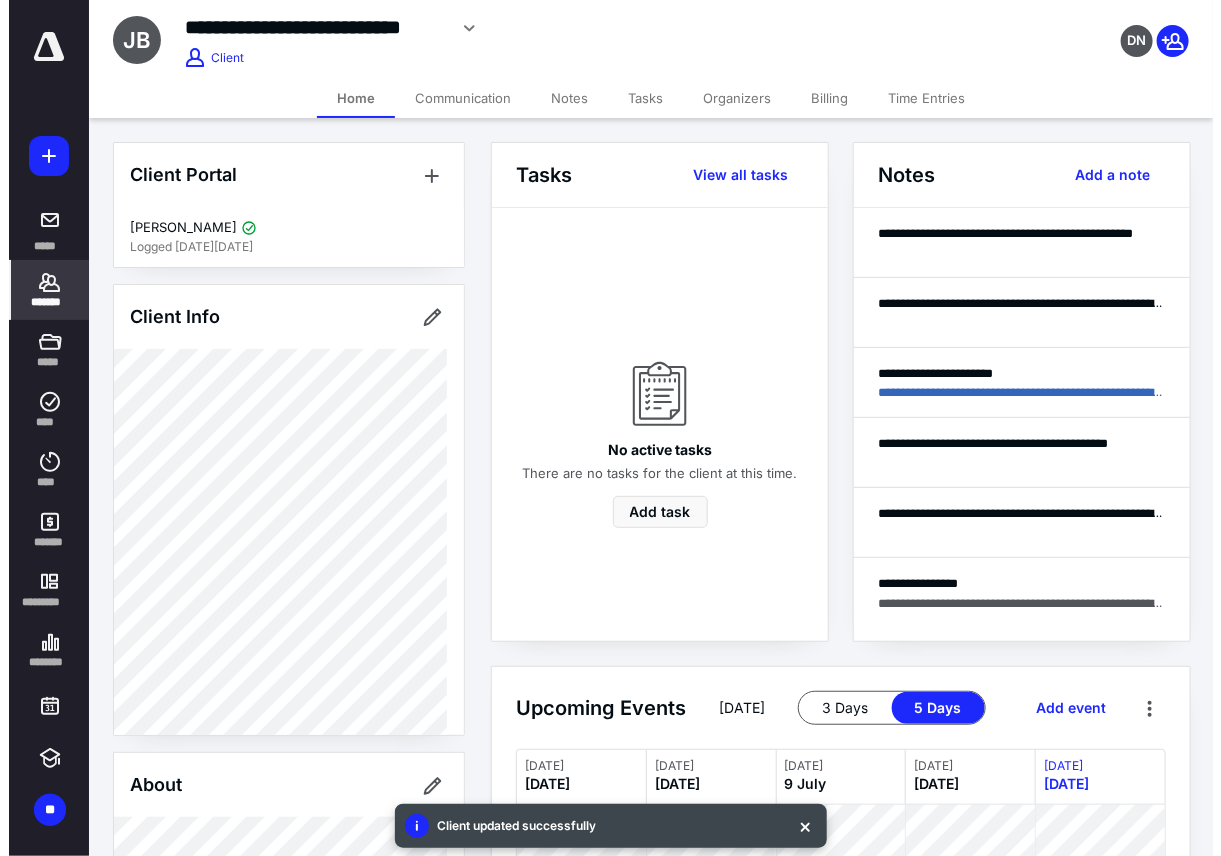scroll, scrollTop: 666, scrollLeft: 0, axis: vertical 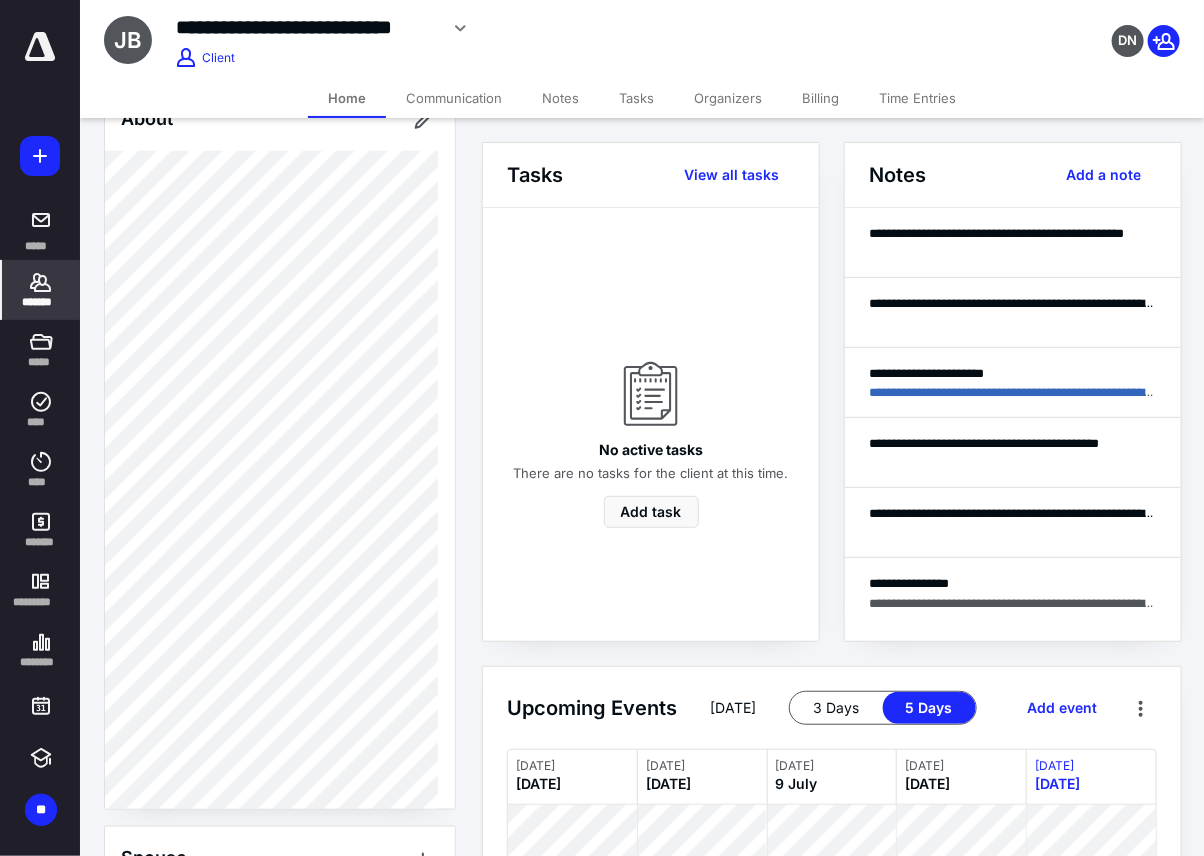 click 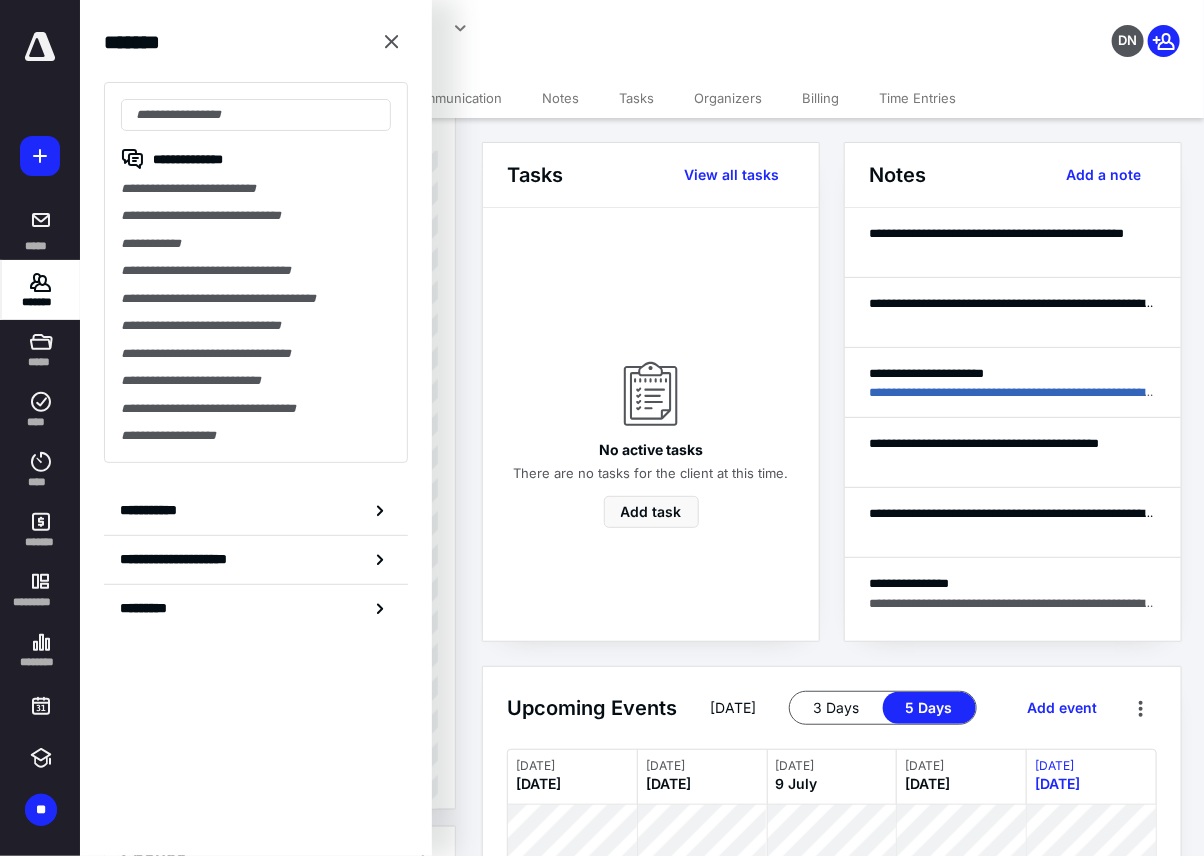 click 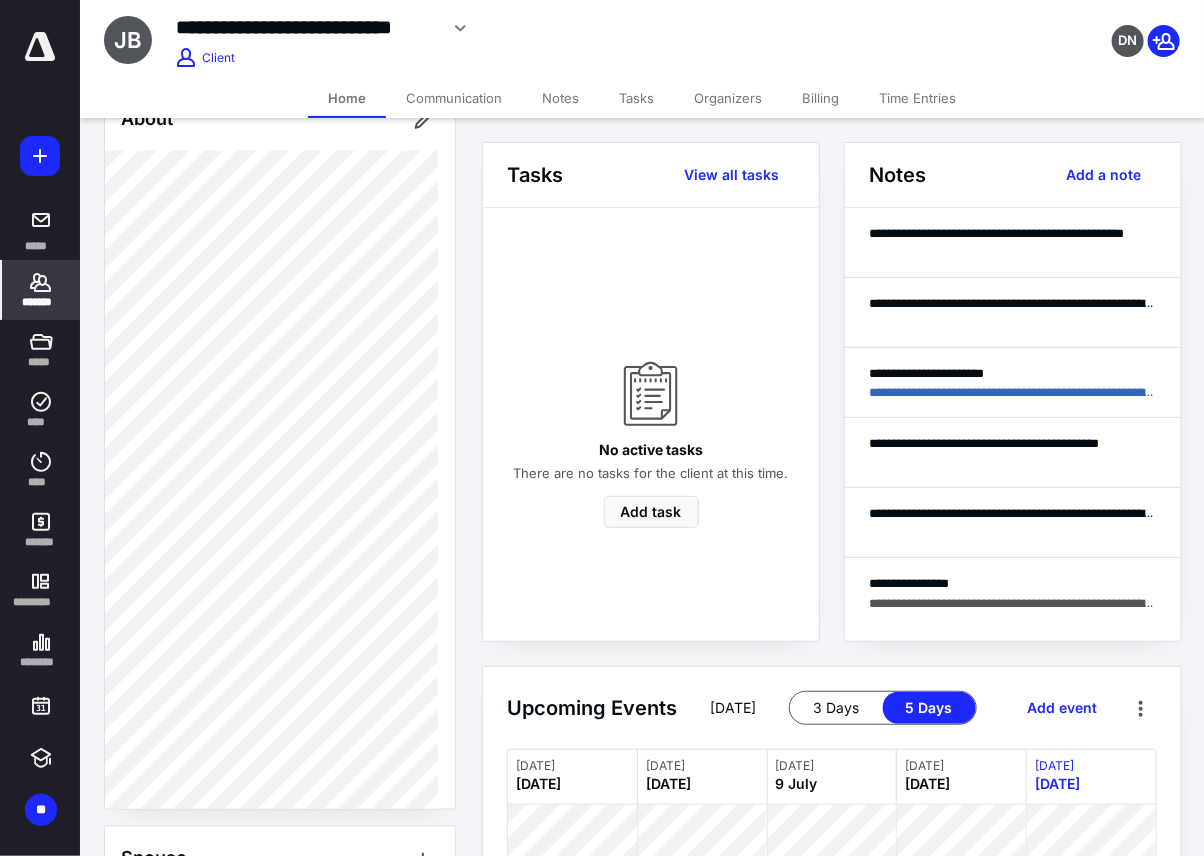 click 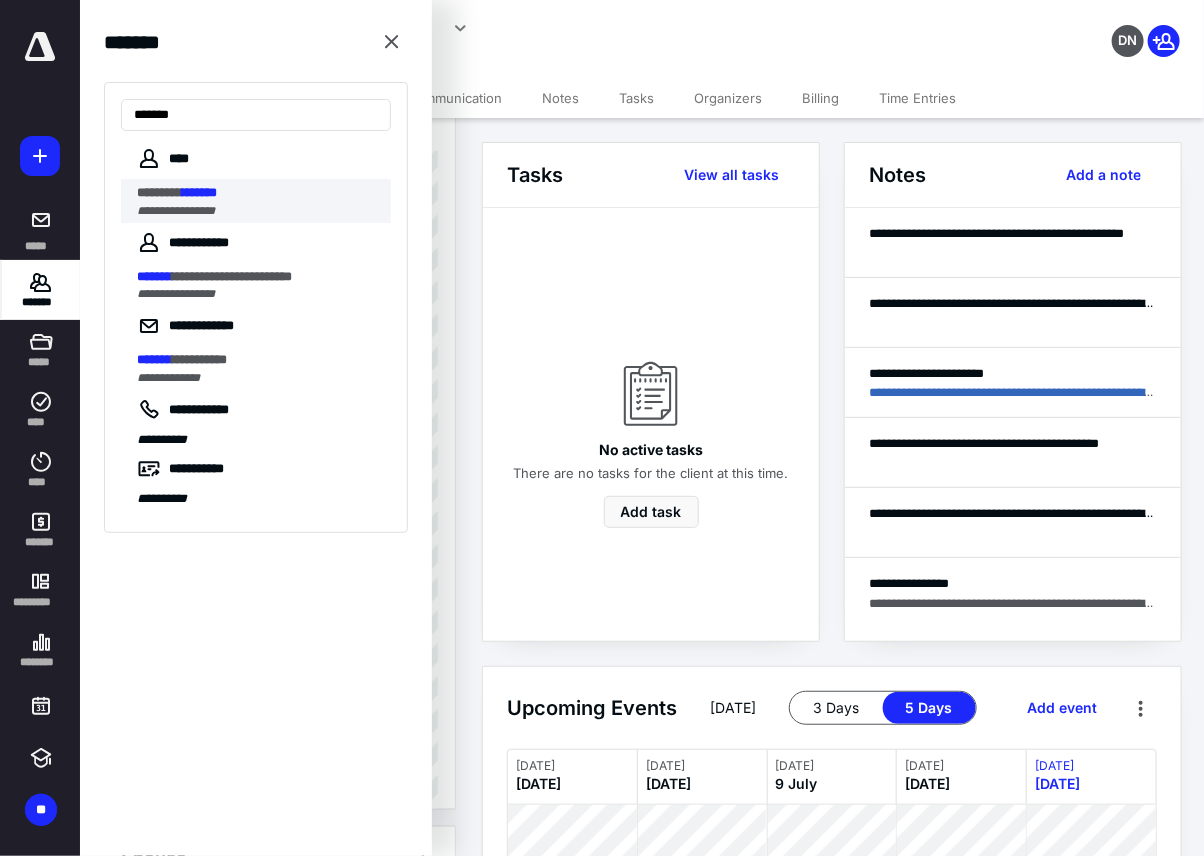 type on "*******" 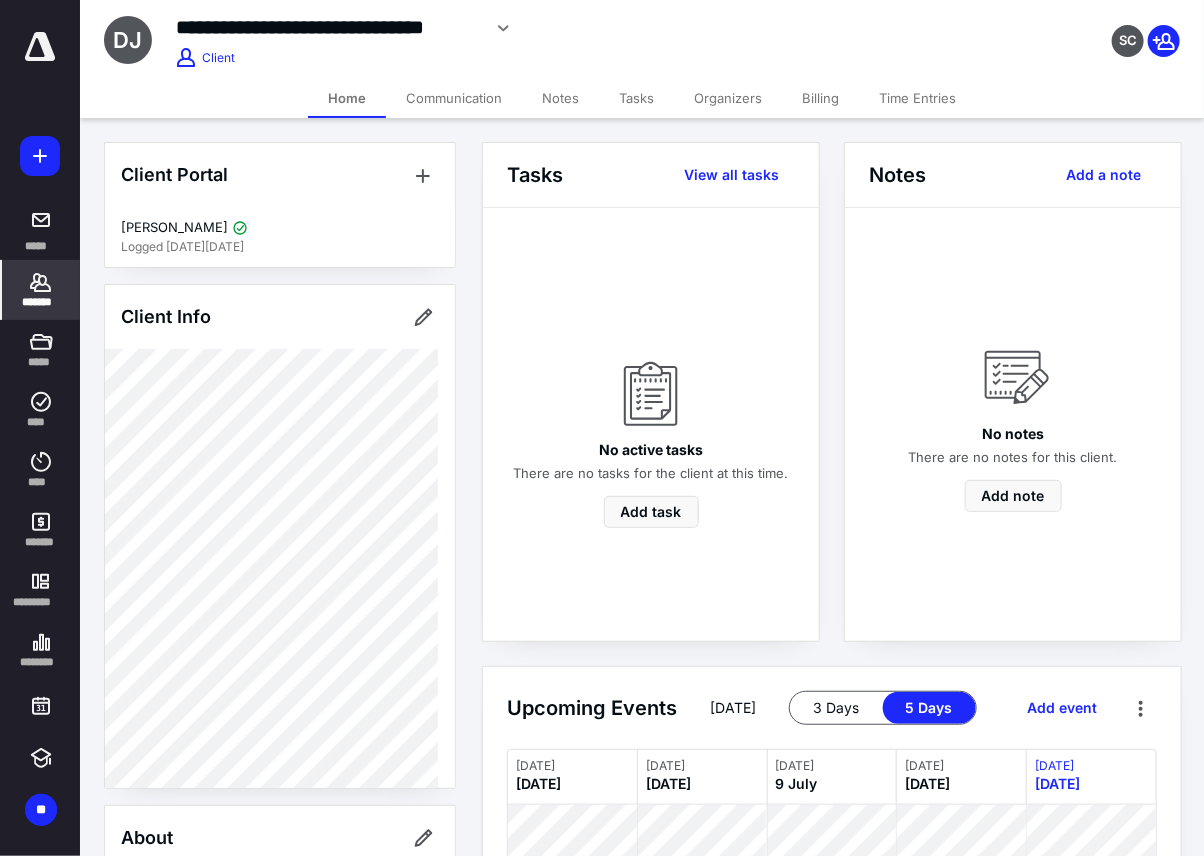 click on "Client Info" at bounding box center (280, 317) 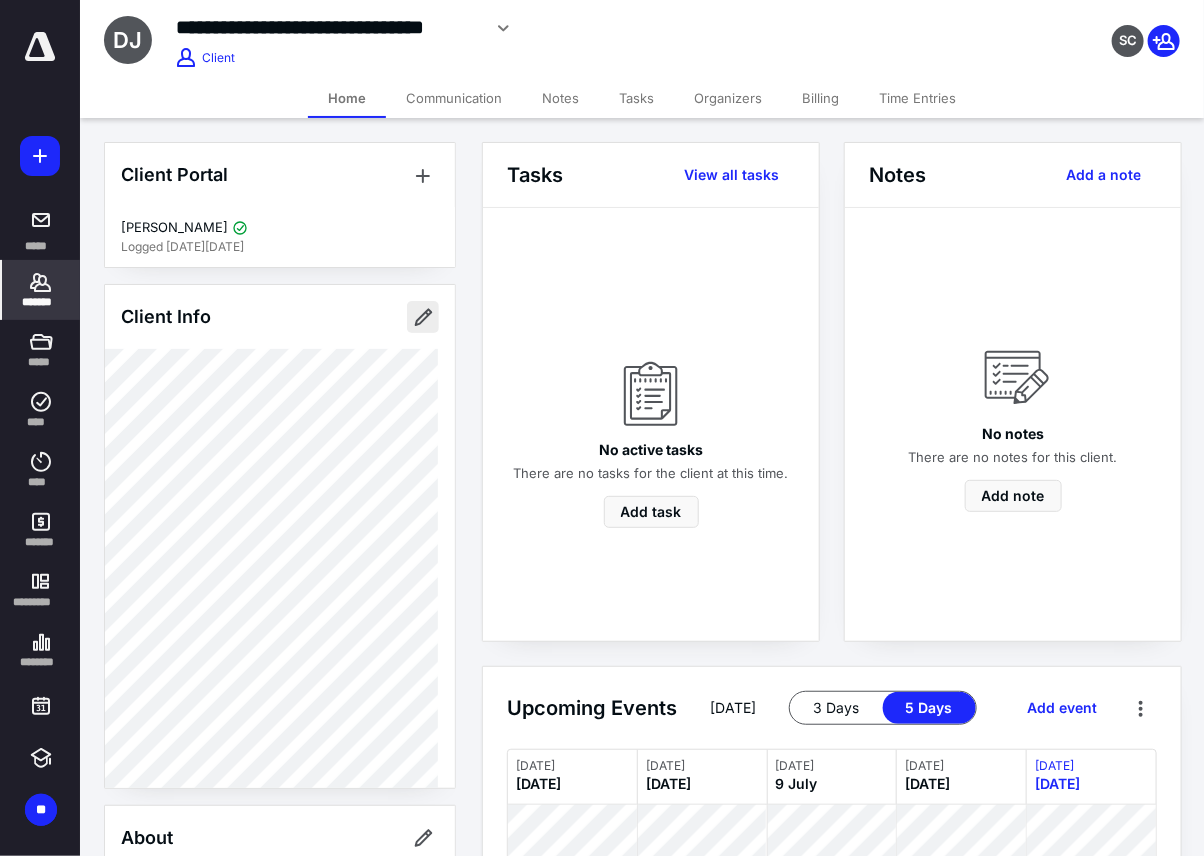 click at bounding box center (423, 317) 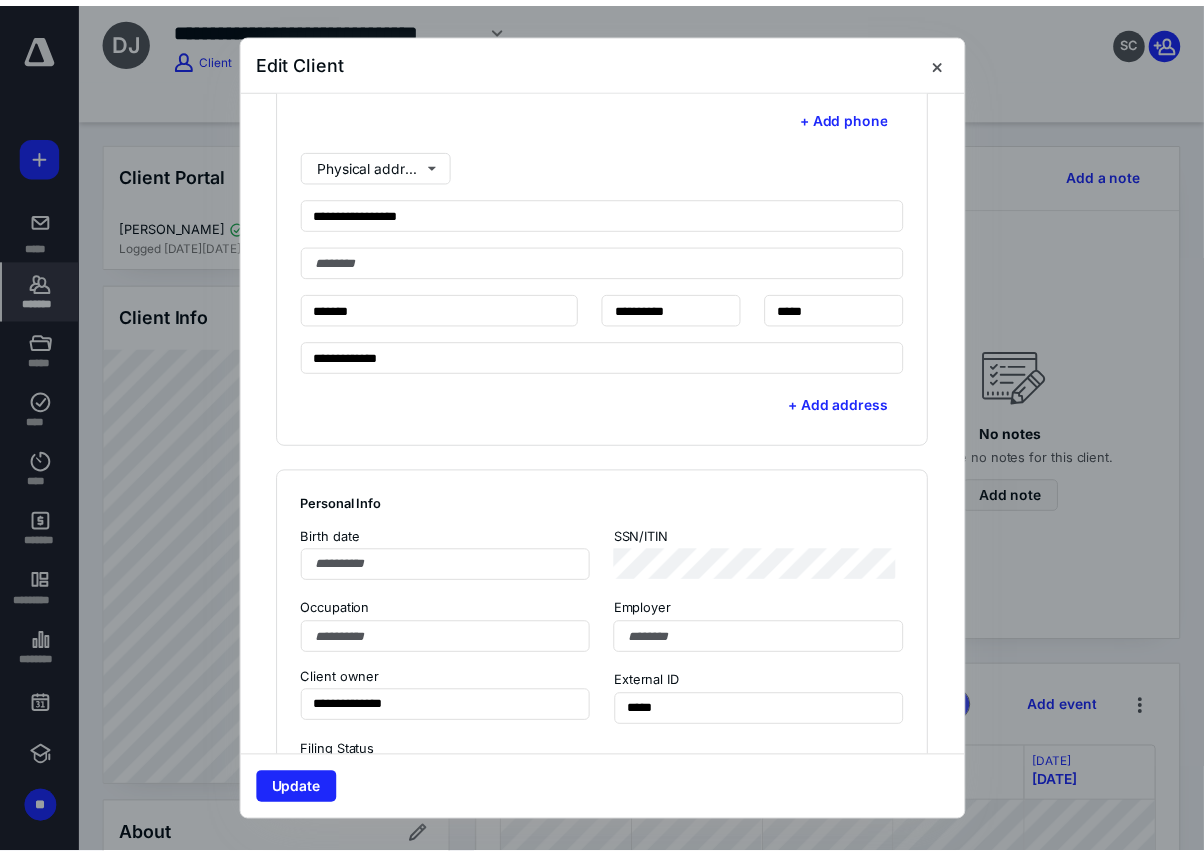 scroll, scrollTop: 1222, scrollLeft: 0, axis: vertical 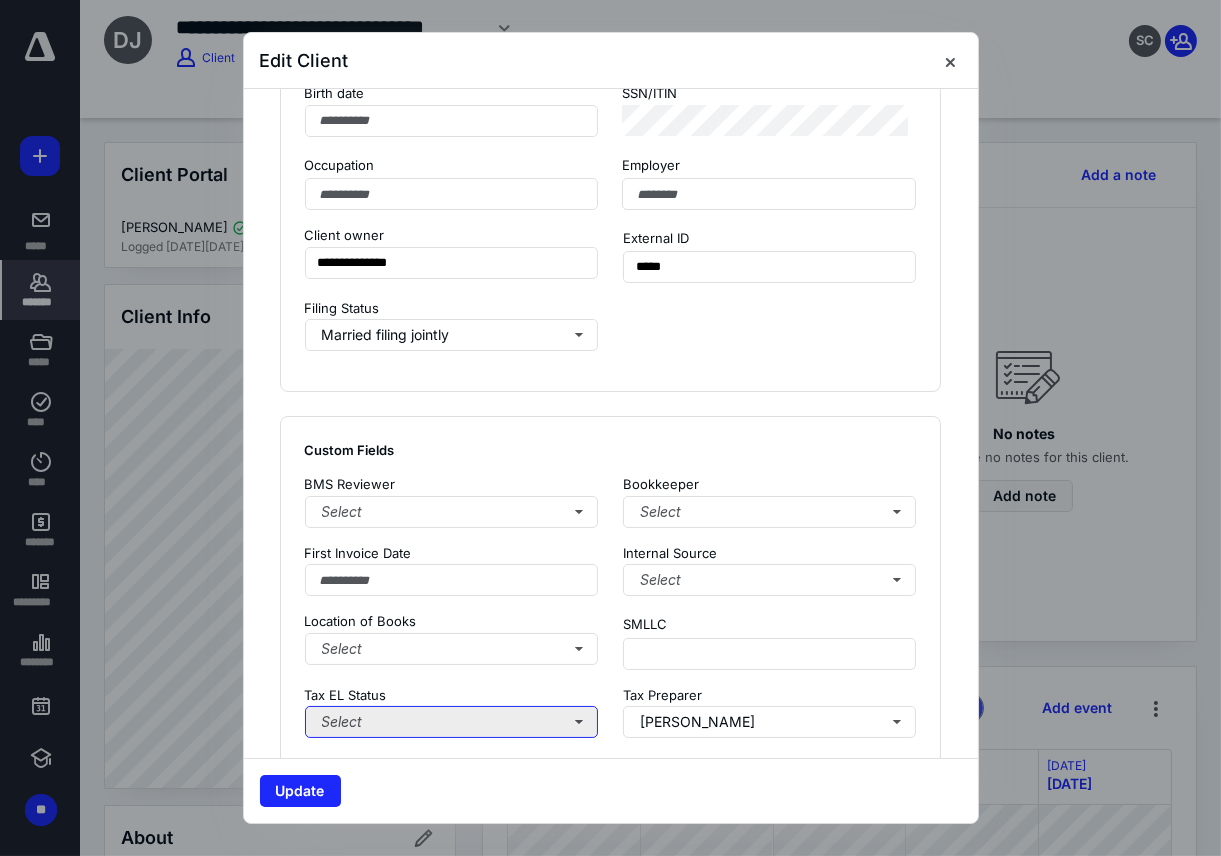 click on "Select" at bounding box center (452, 722) 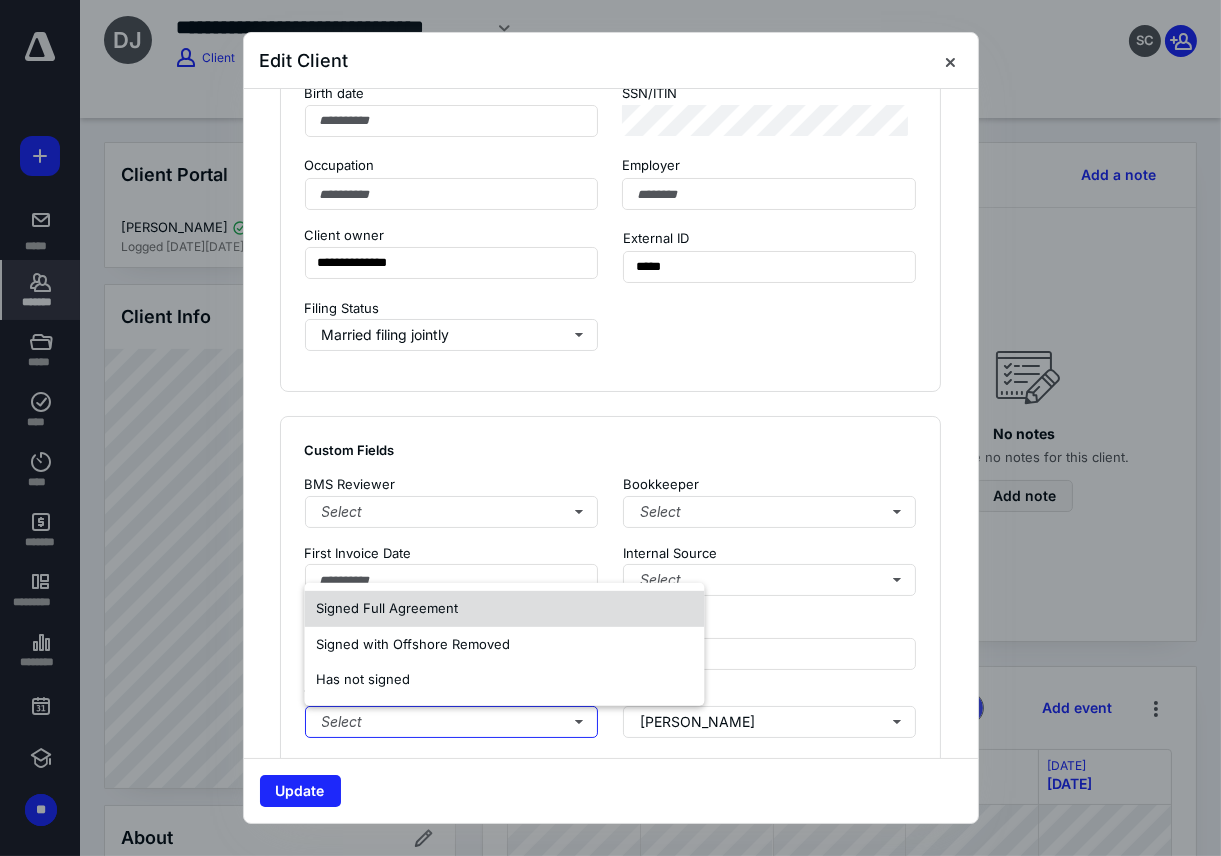 click on "Signed Full Agreement" at bounding box center (387, 608) 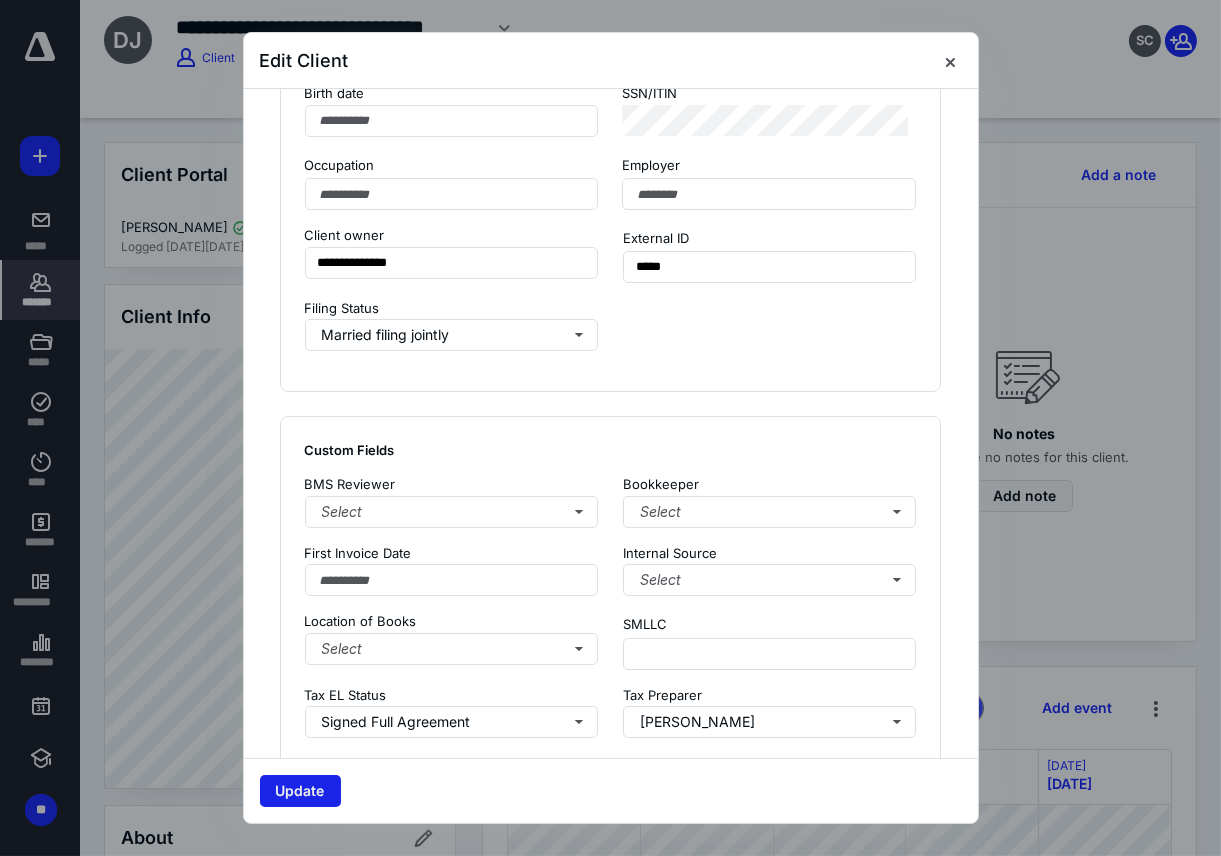 click on "Update" at bounding box center [300, 791] 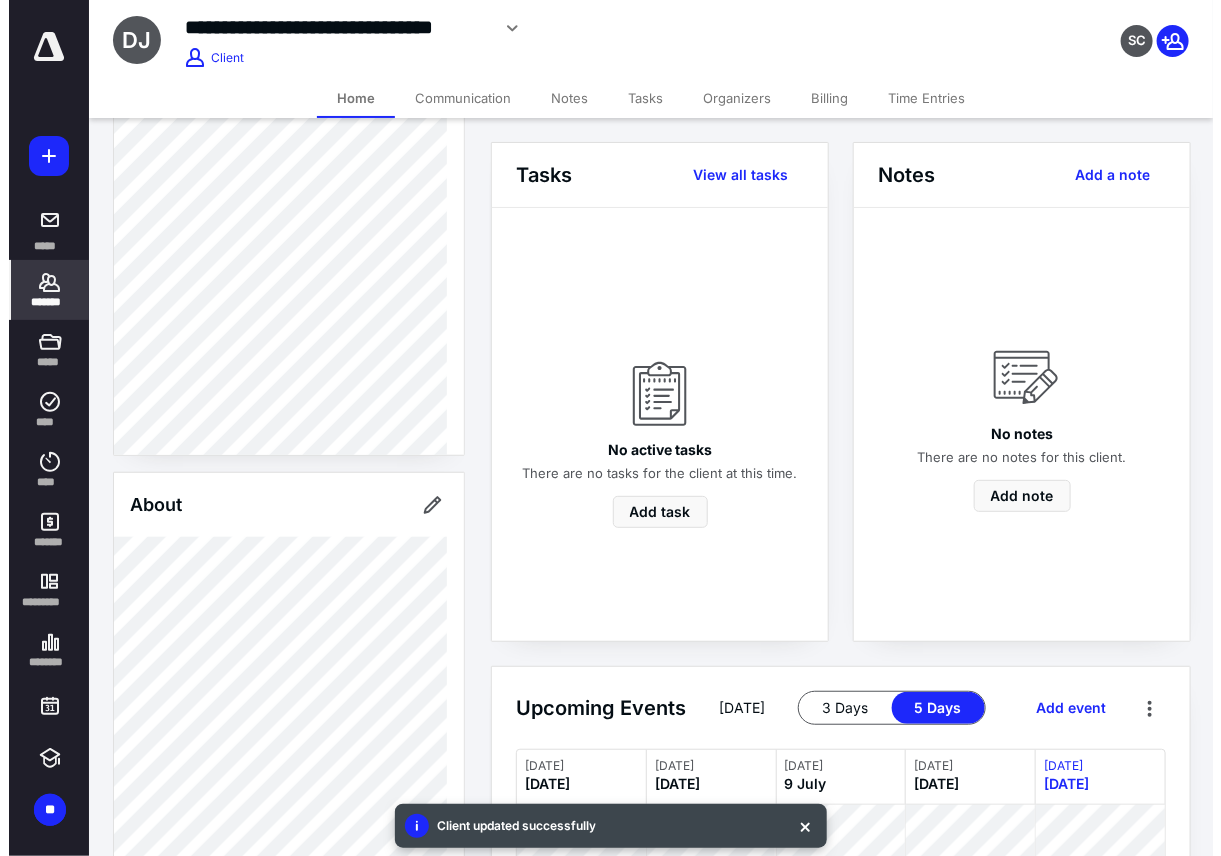 scroll, scrollTop: 444, scrollLeft: 0, axis: vertical 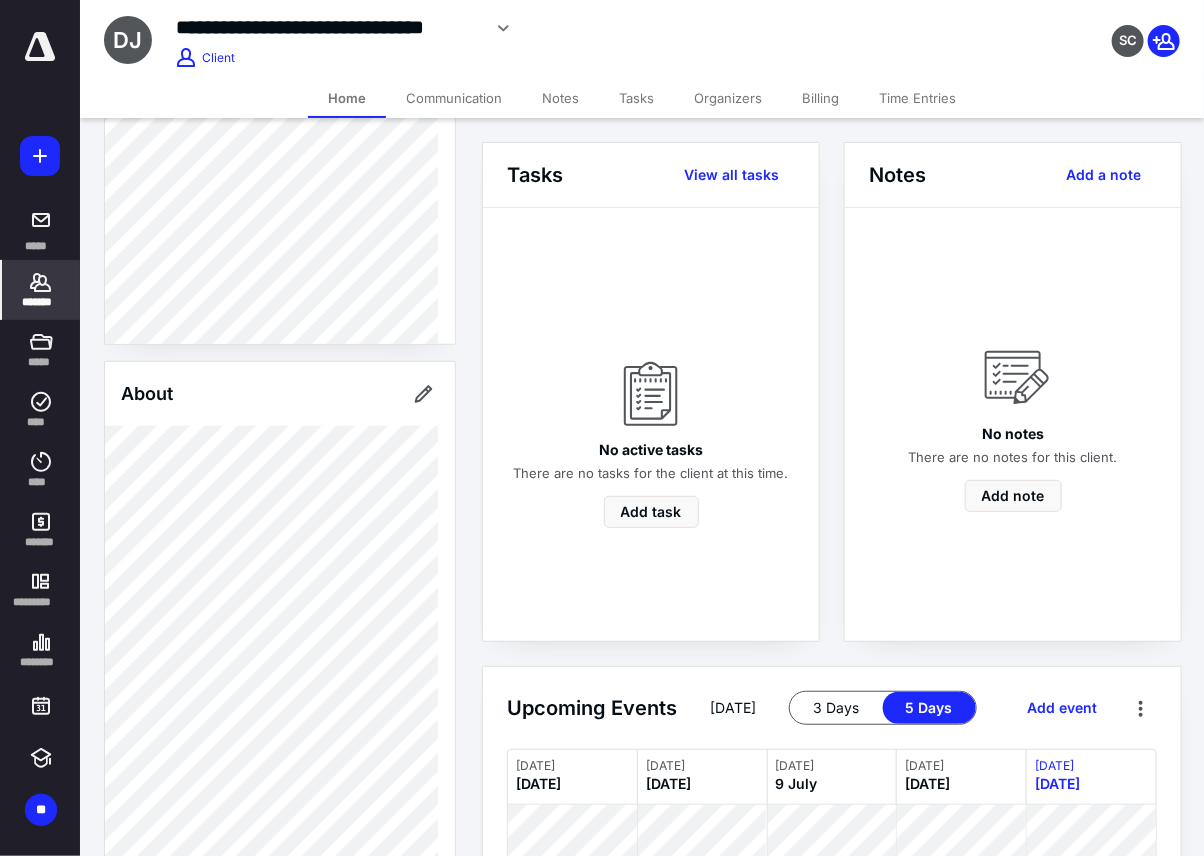 click 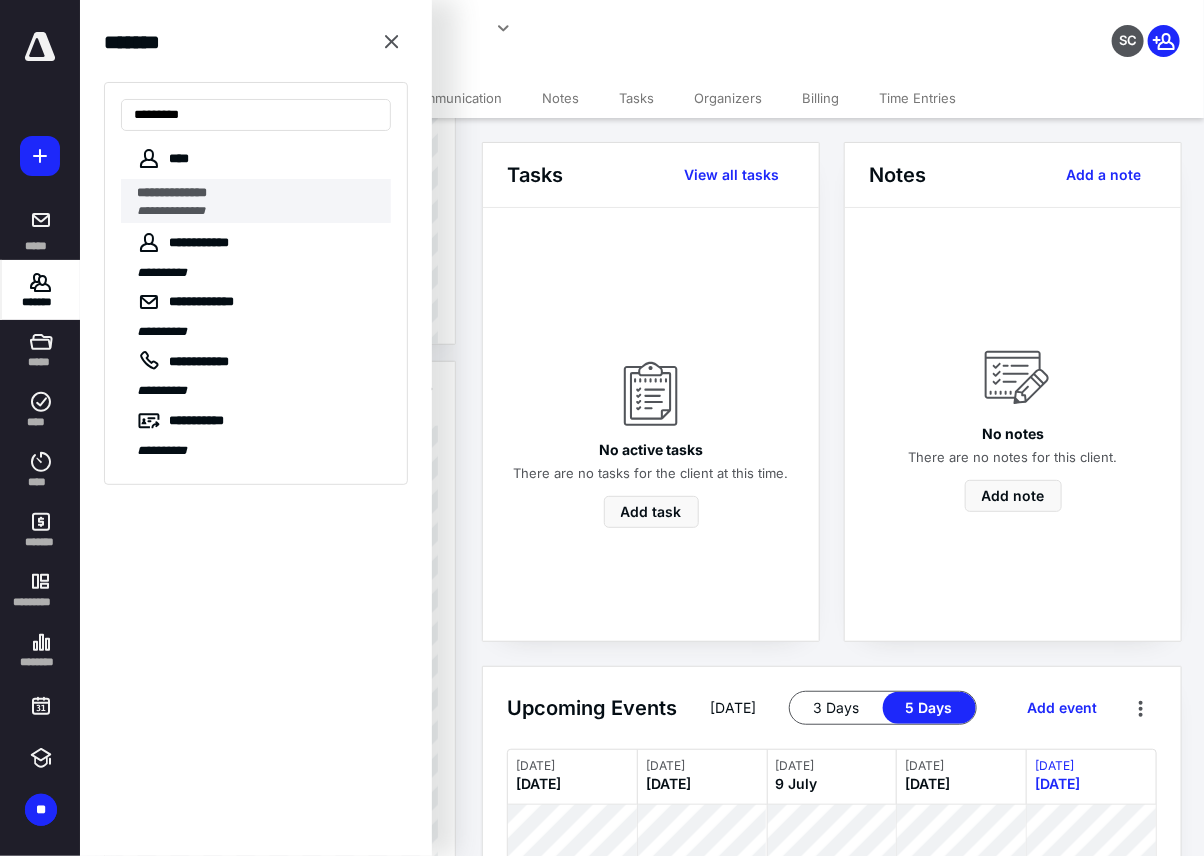 type on "*********" 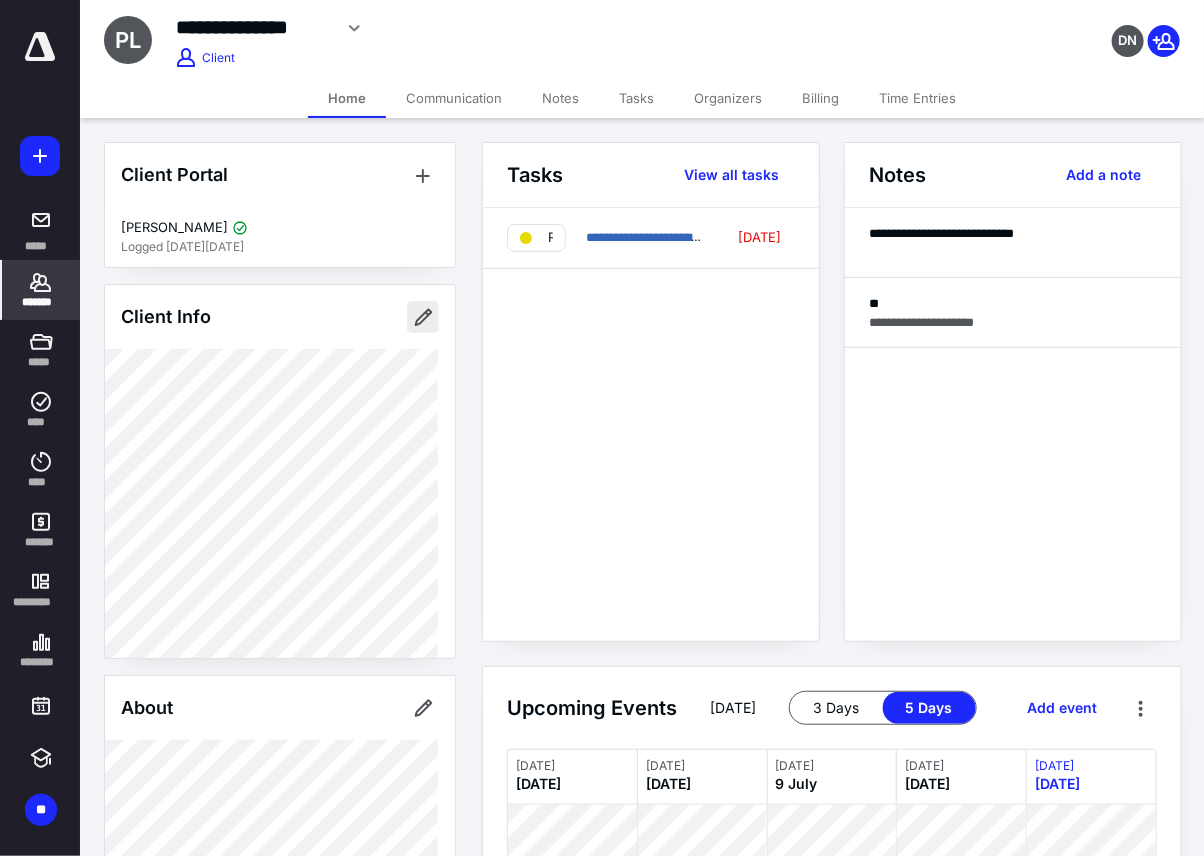 click at bounding box center (423, 317) 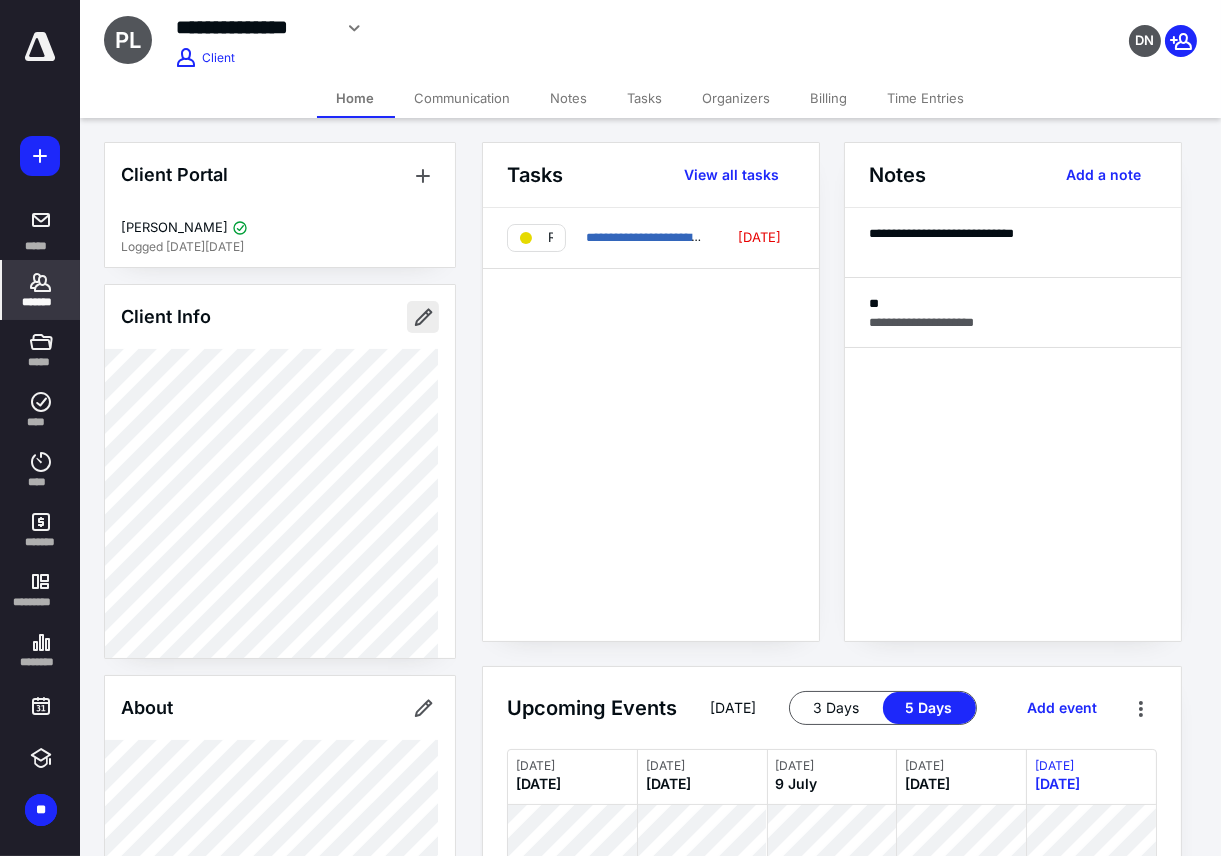 type on "**********" 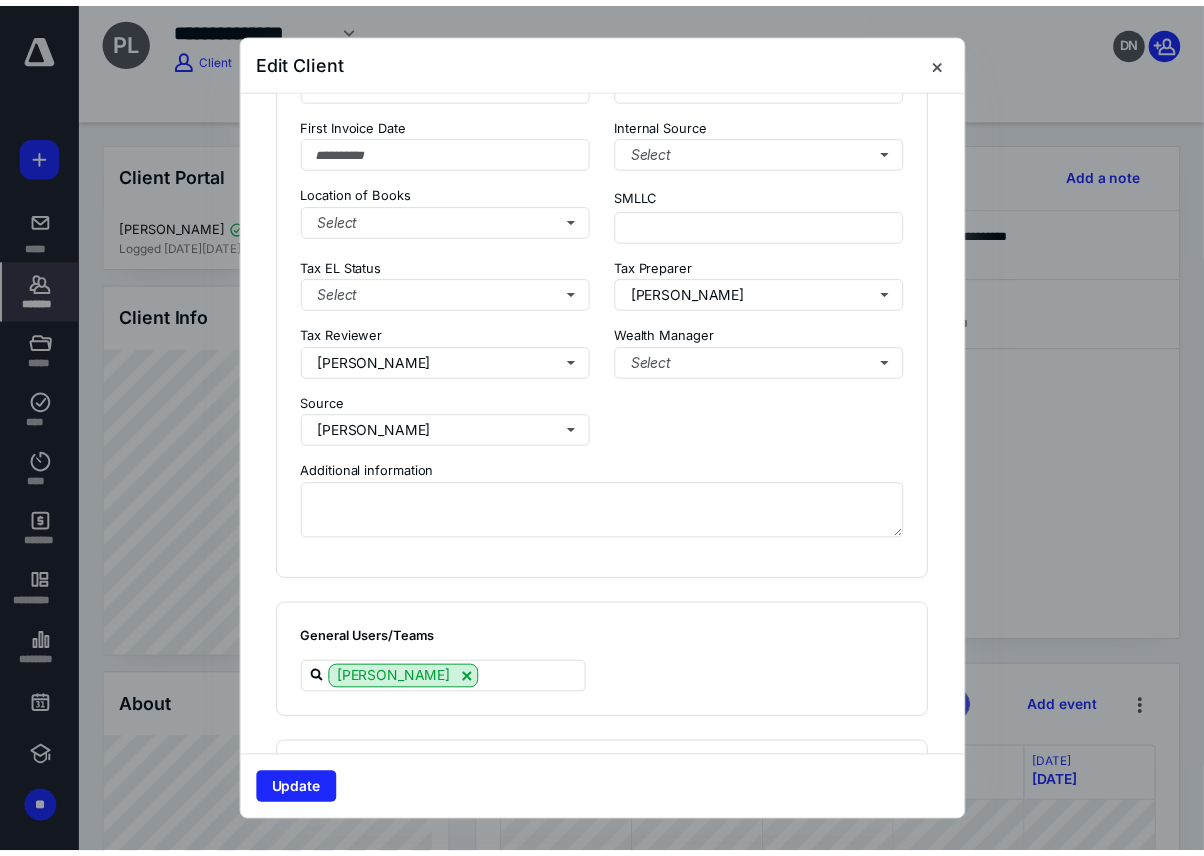 scroll, scrollTop: 1666, scrollLeft: 0, axis: vertical 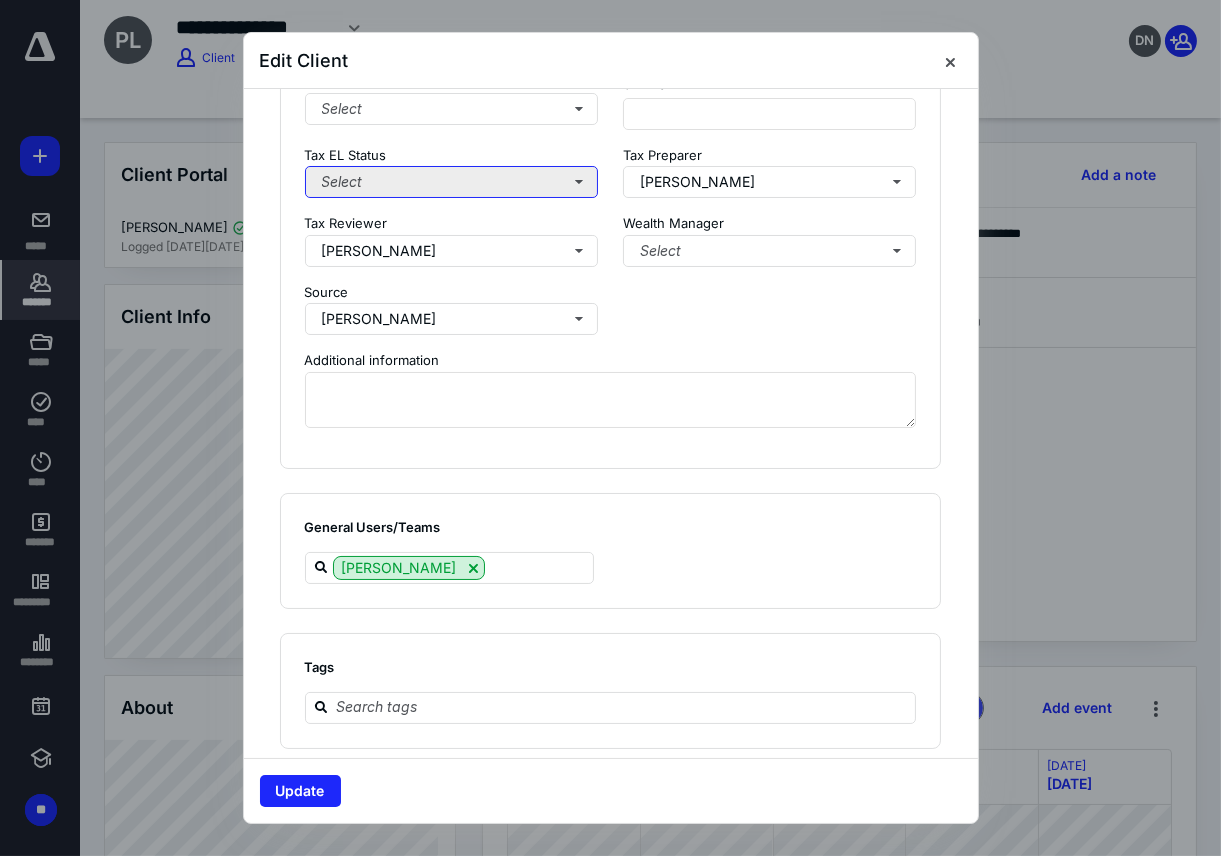 click on "Select" at bounding box center [452, 182] 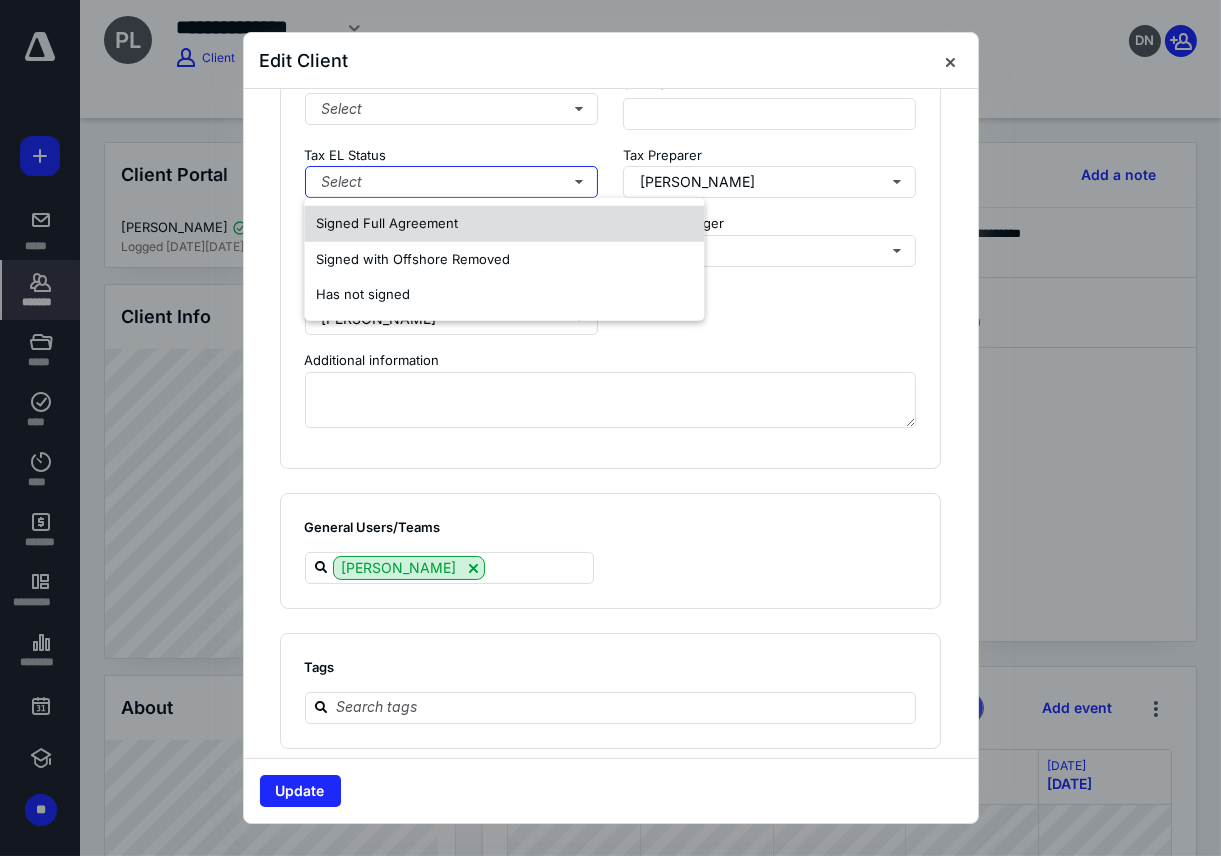 click on "Signed Full Agreement" at bounding box center (387, 223) 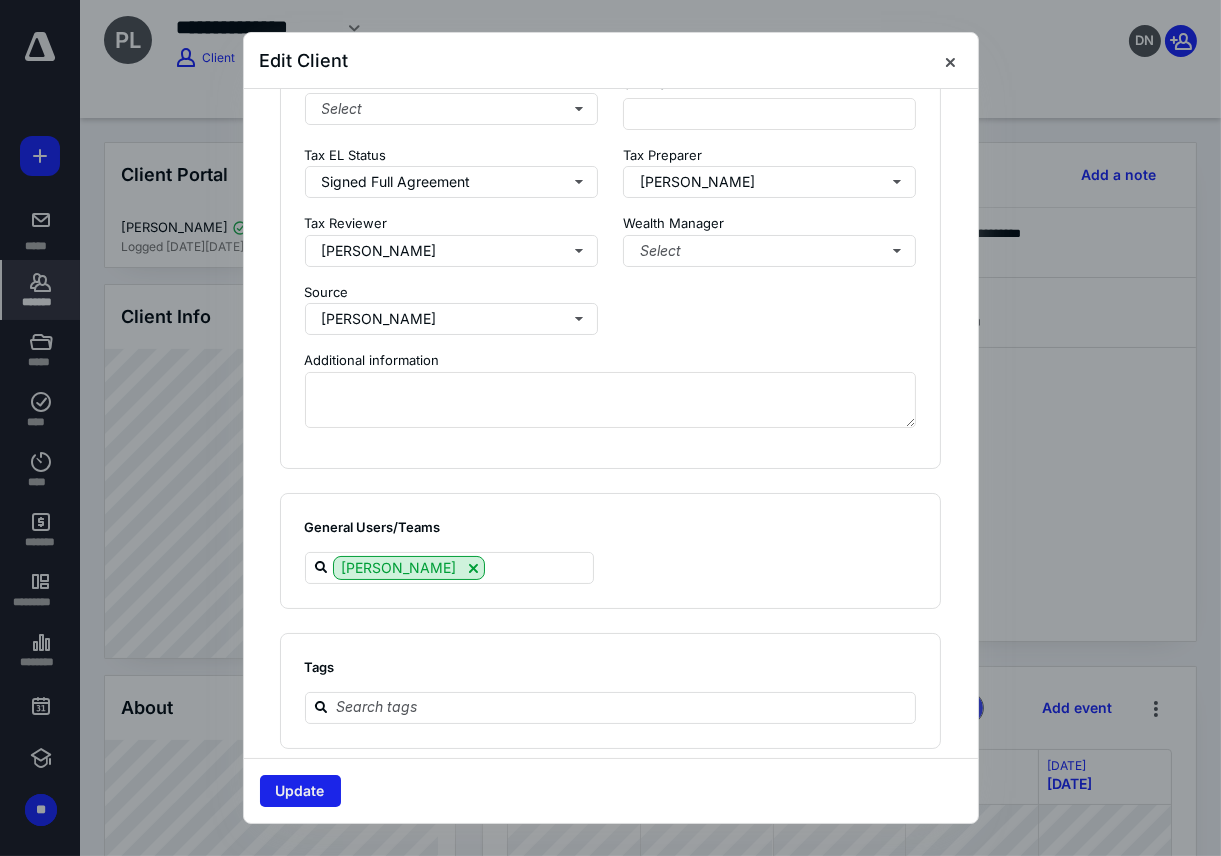 click on "Update" at bounding box center (300, 791) 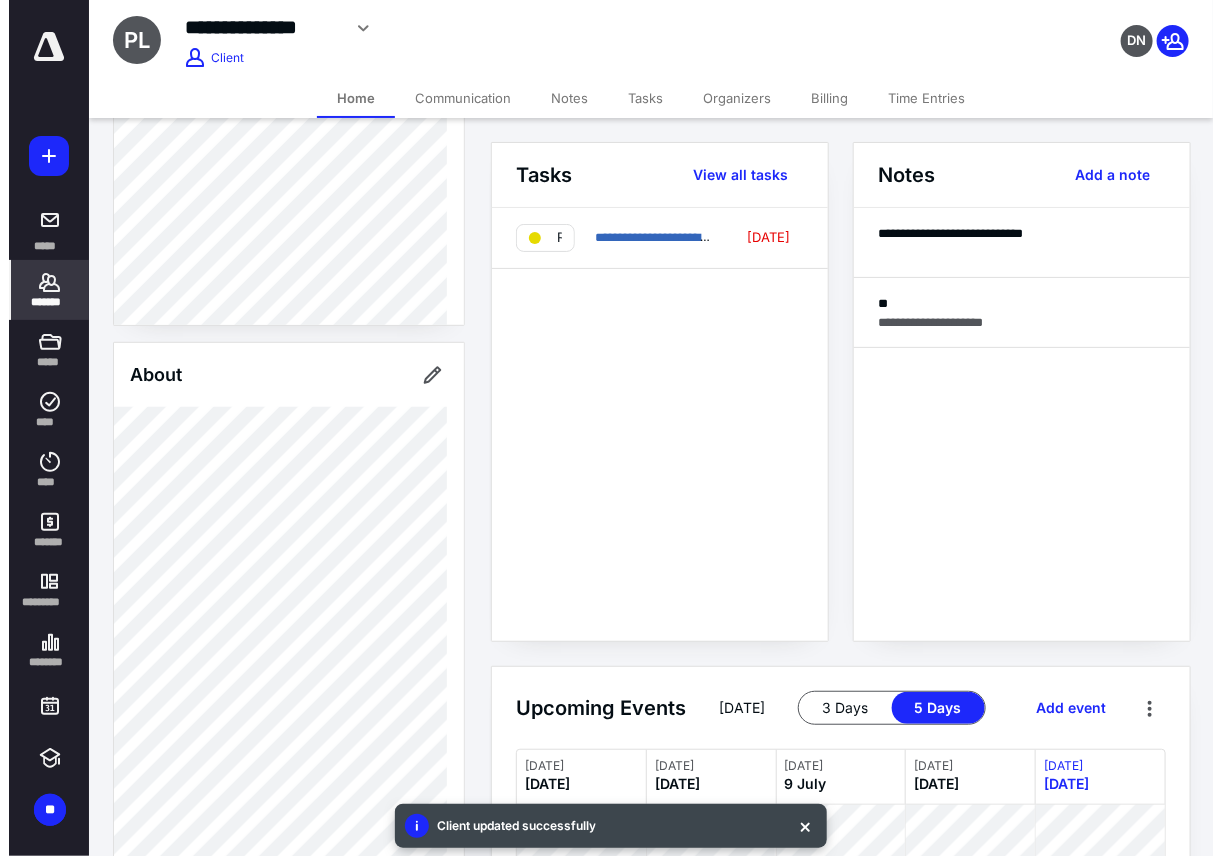 scroll, scrollTop: 555, scrollLeft: 0, axis: vertical 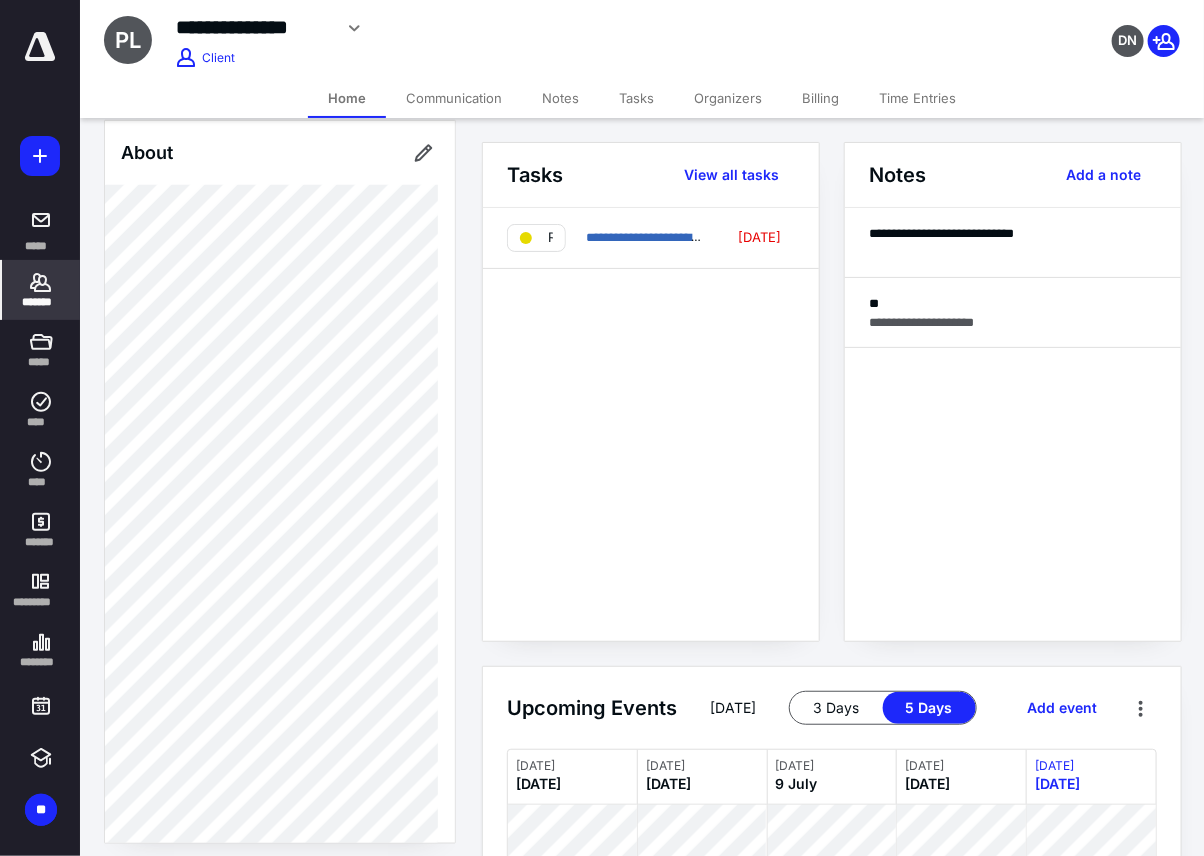 click 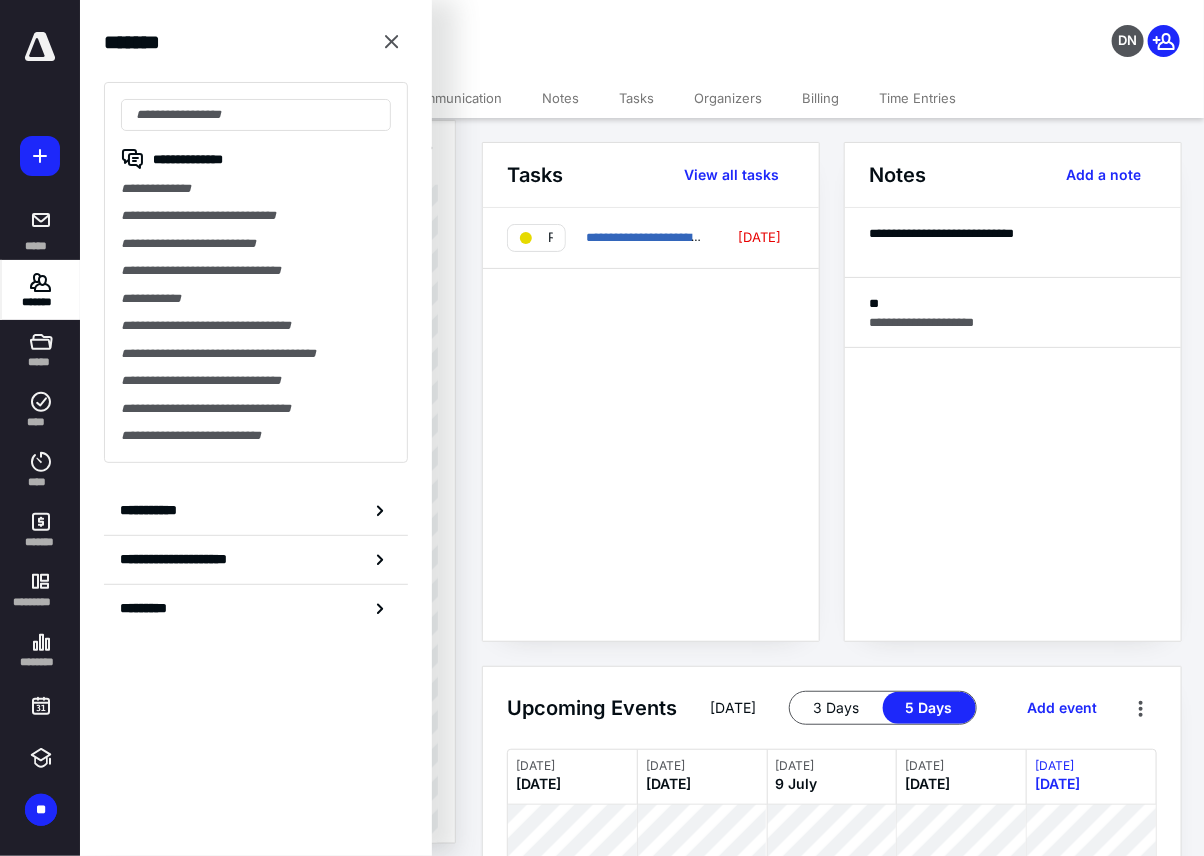 type on "*" 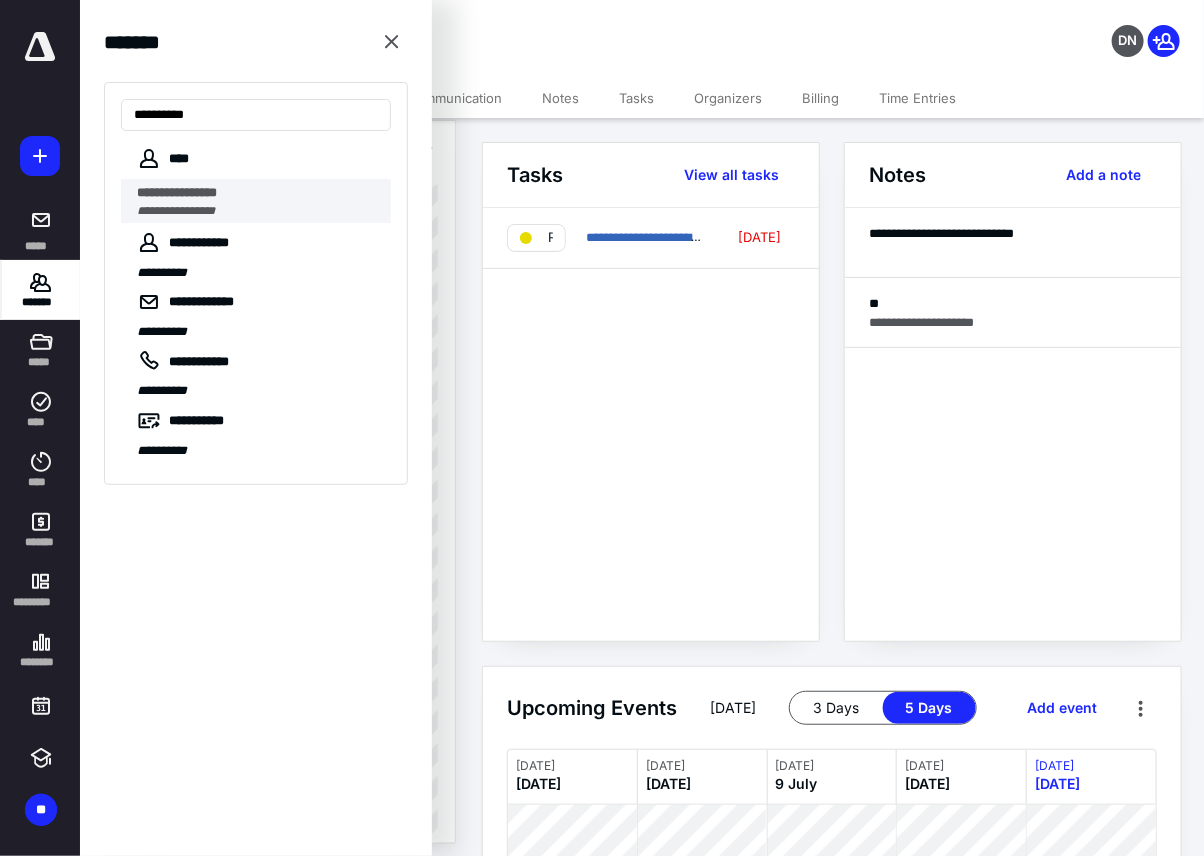 type on "**********" 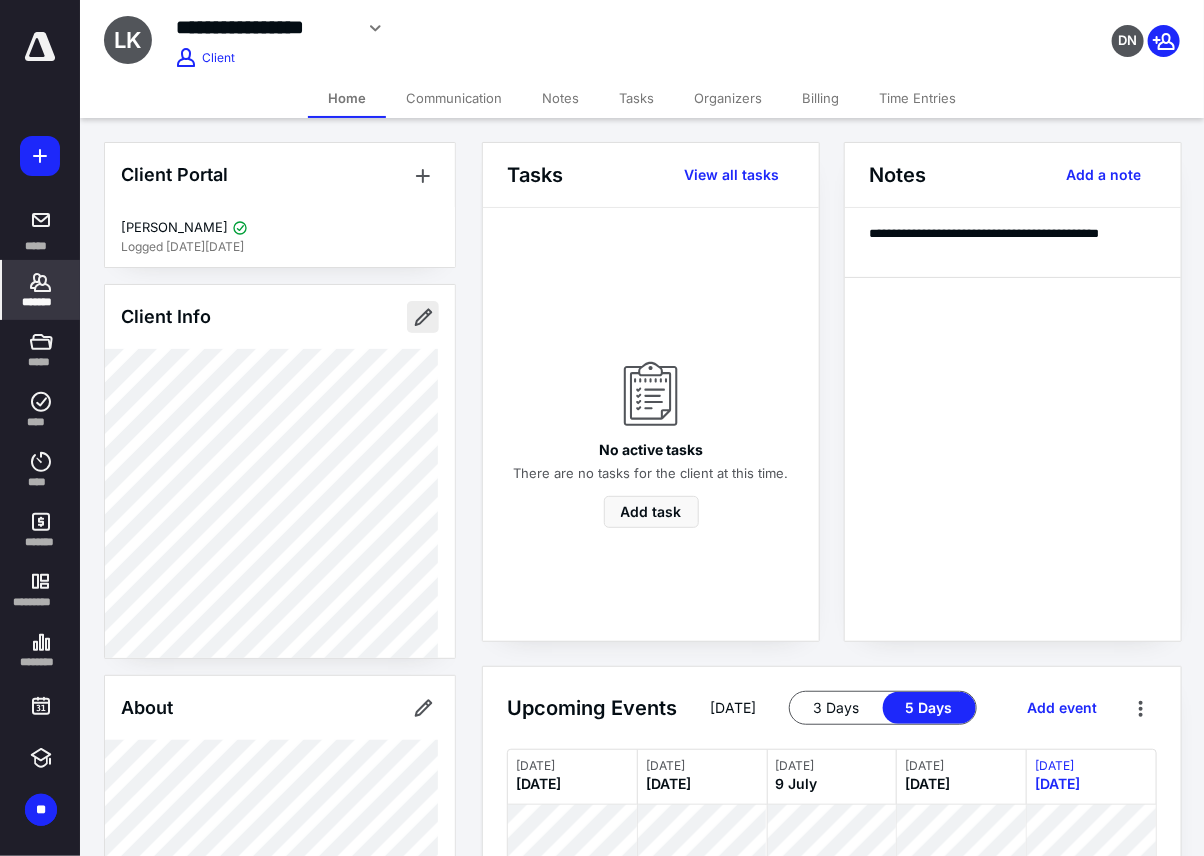 click at bounding box center (423, 317) 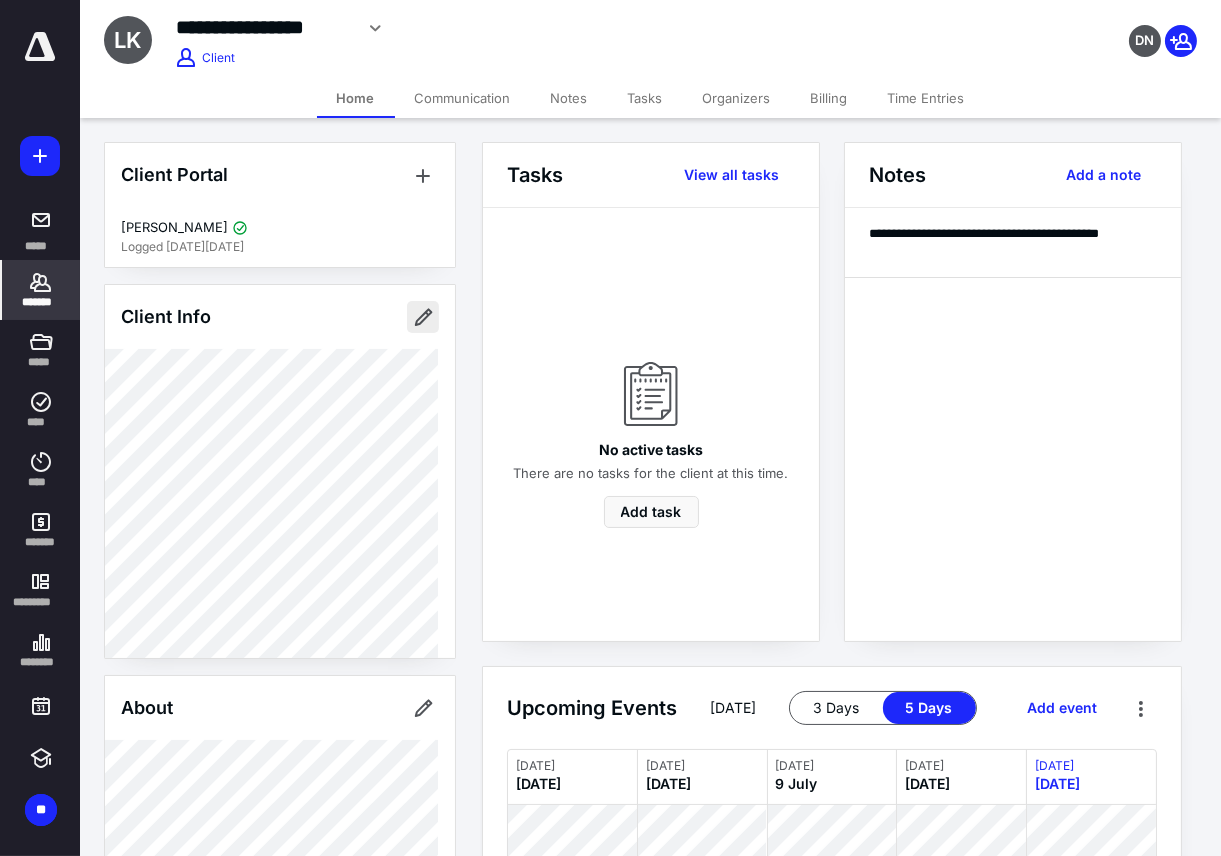 type on "**********" 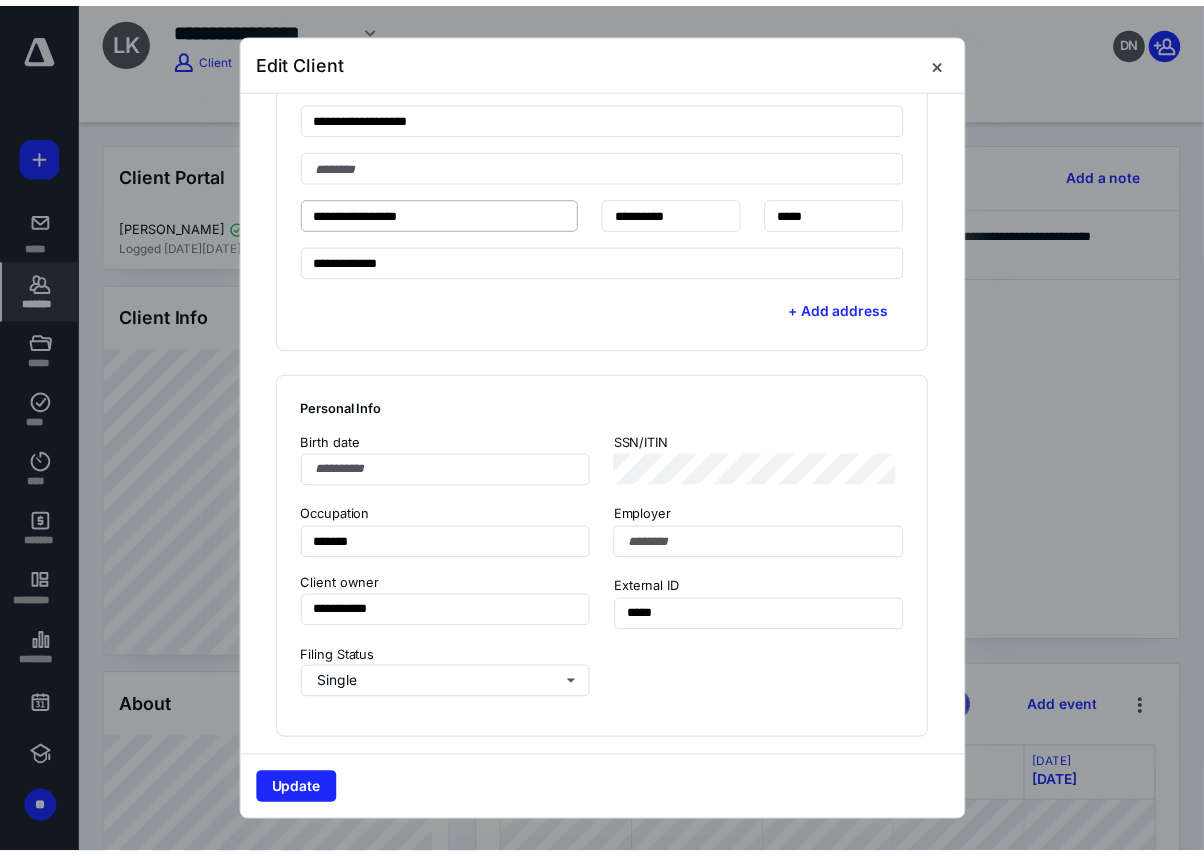 scroll, scrollTop: 1111, scrollLeft: 0, axis: vertical 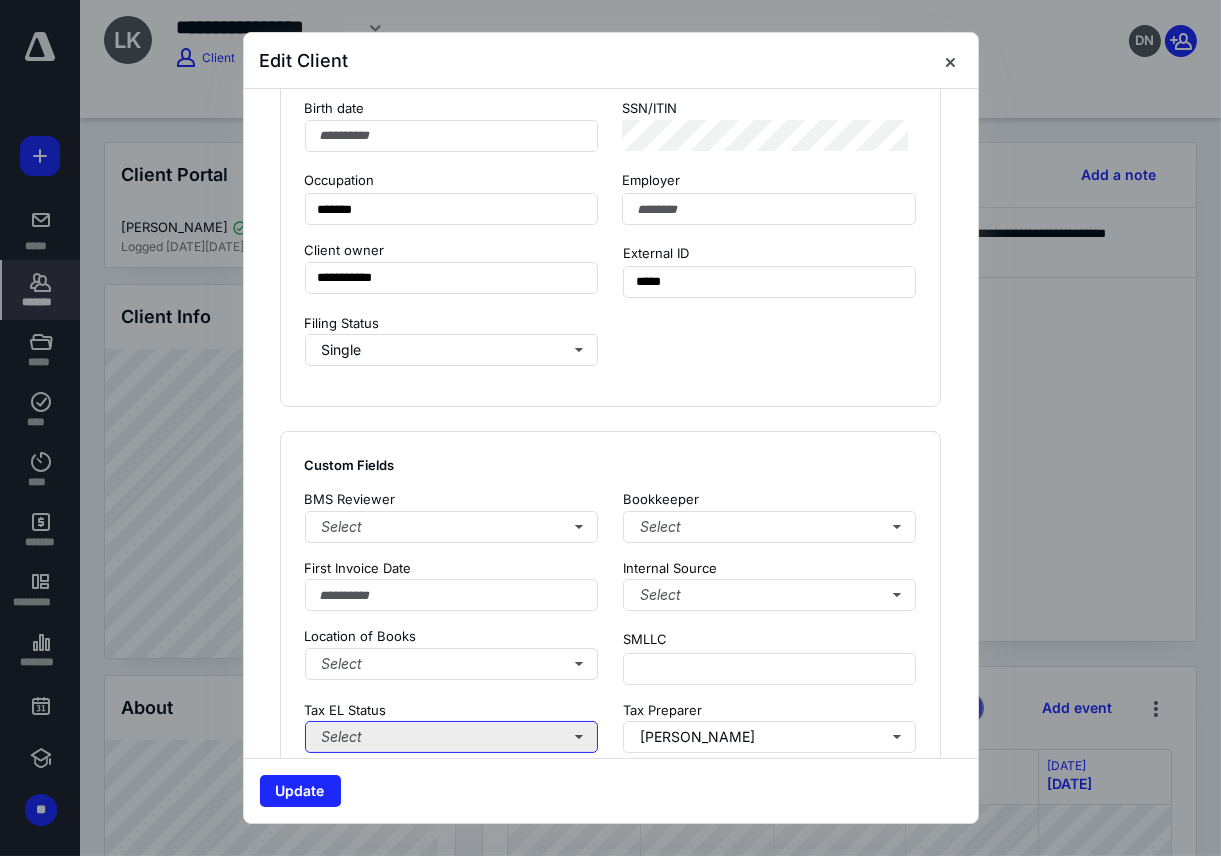 click on "Select" at bounding box center [452, 737] 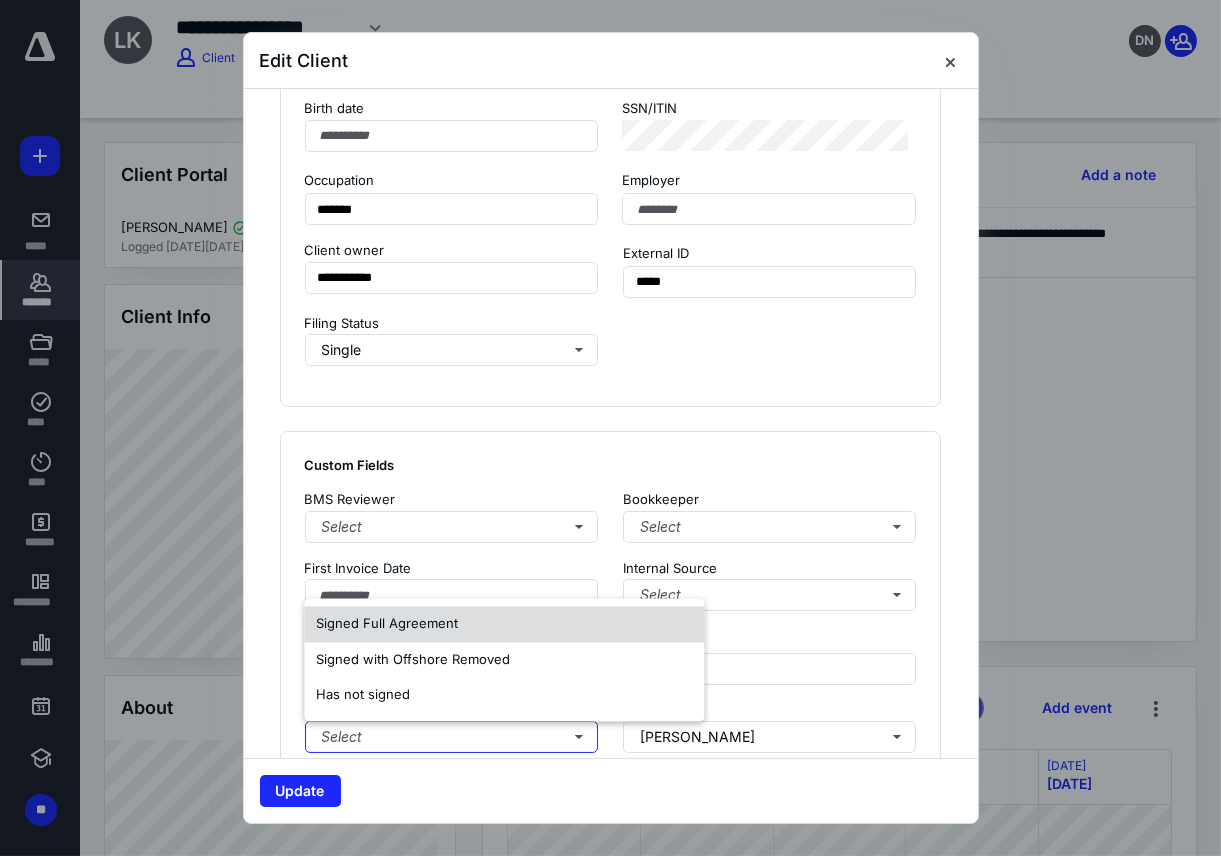 click on "Signed Full Agreement" at bounding box center (387, 624) 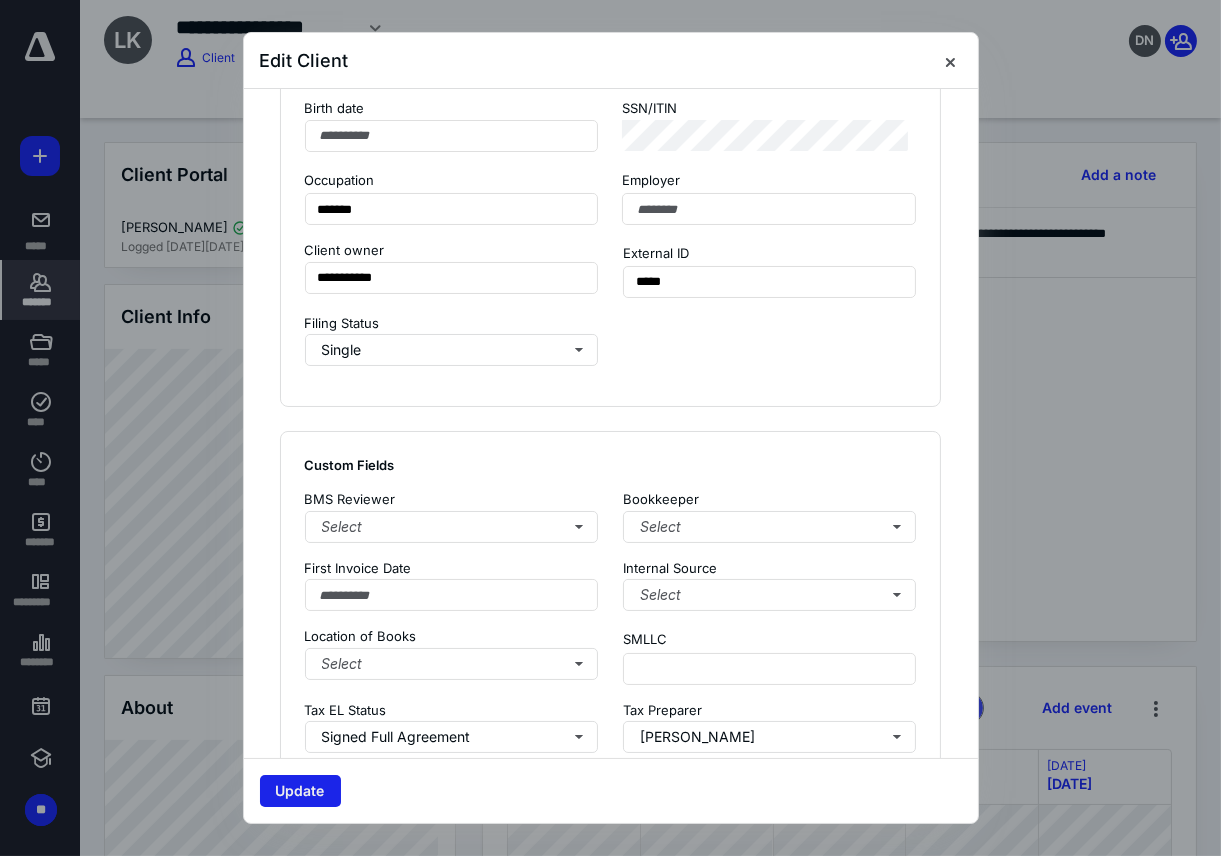click on "Update" at bounding box center (300, 791) 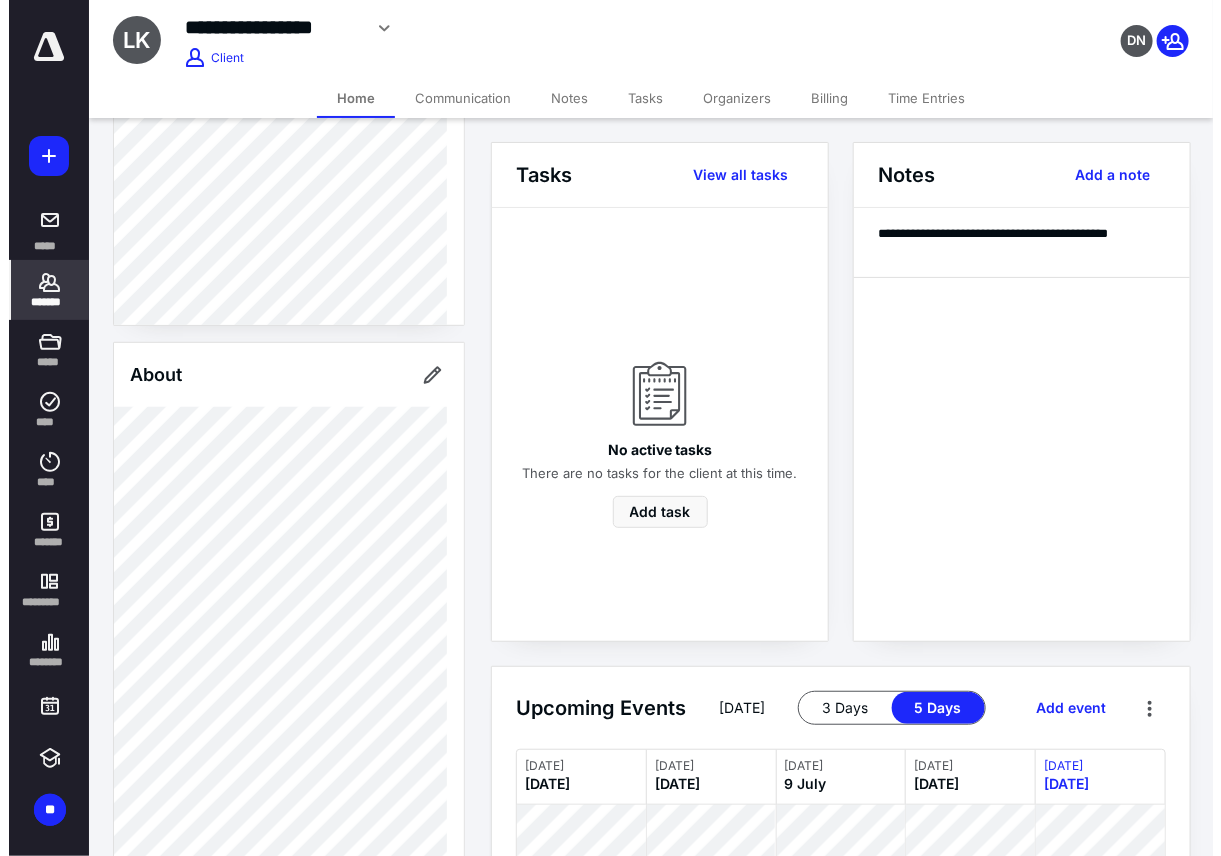 scroll, scrollTop: 444, scrollLeft: 0, axis: vertical 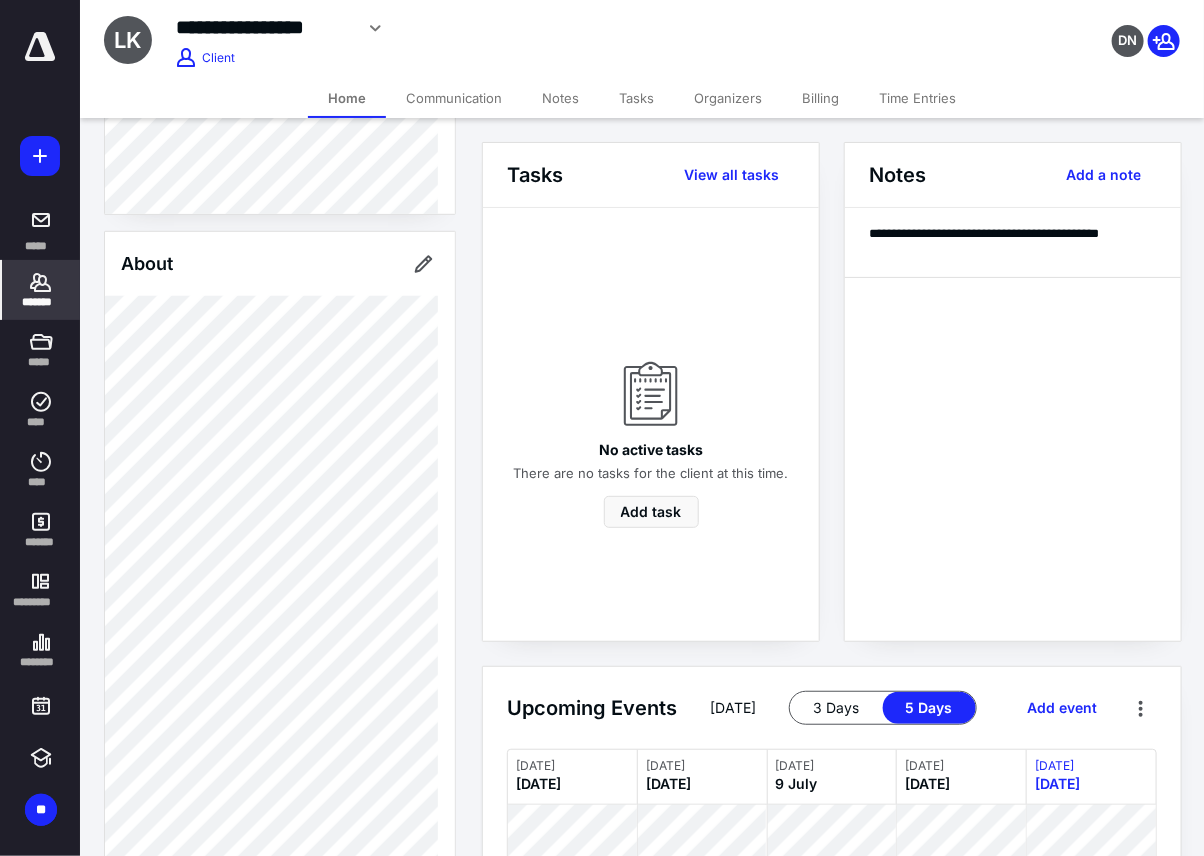 click 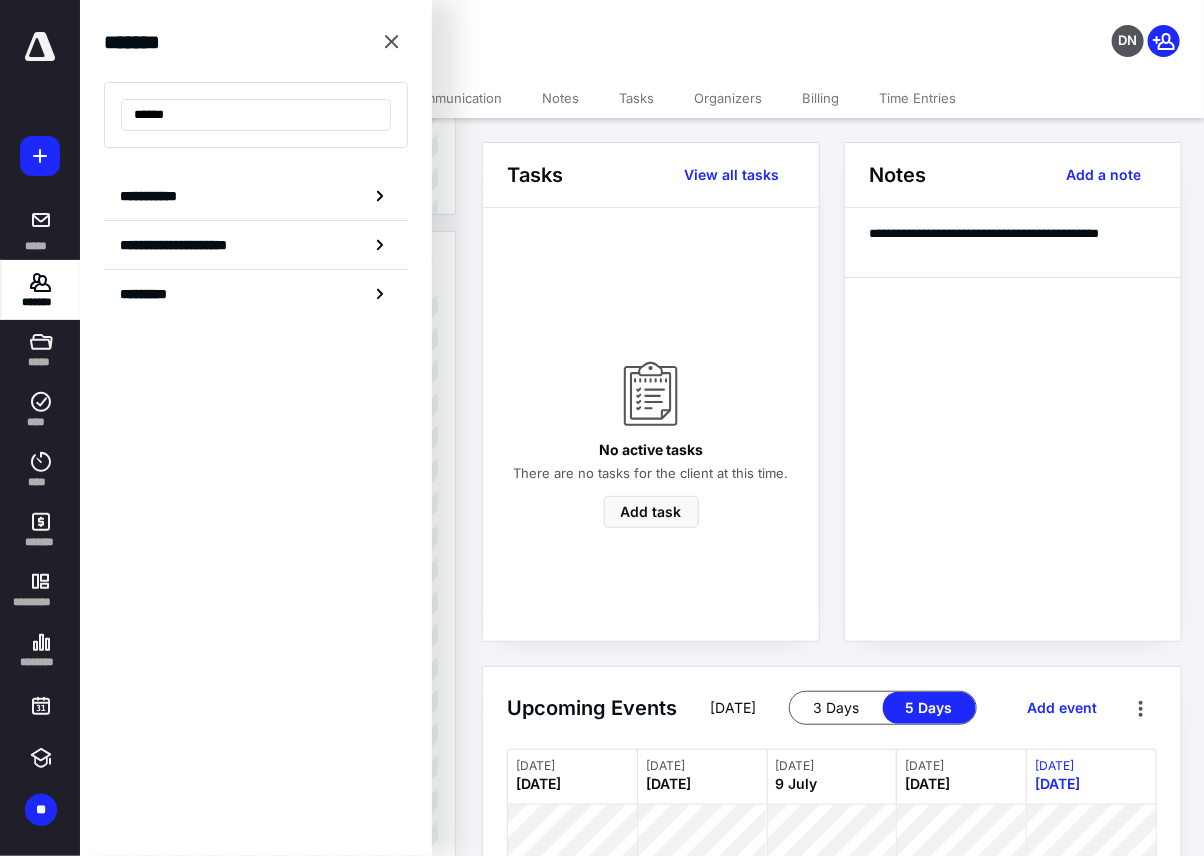 drag, startPoint x: 186, startPoint y: 115, endPoint x: 90, endPoint y: 114, distance: 96.00521 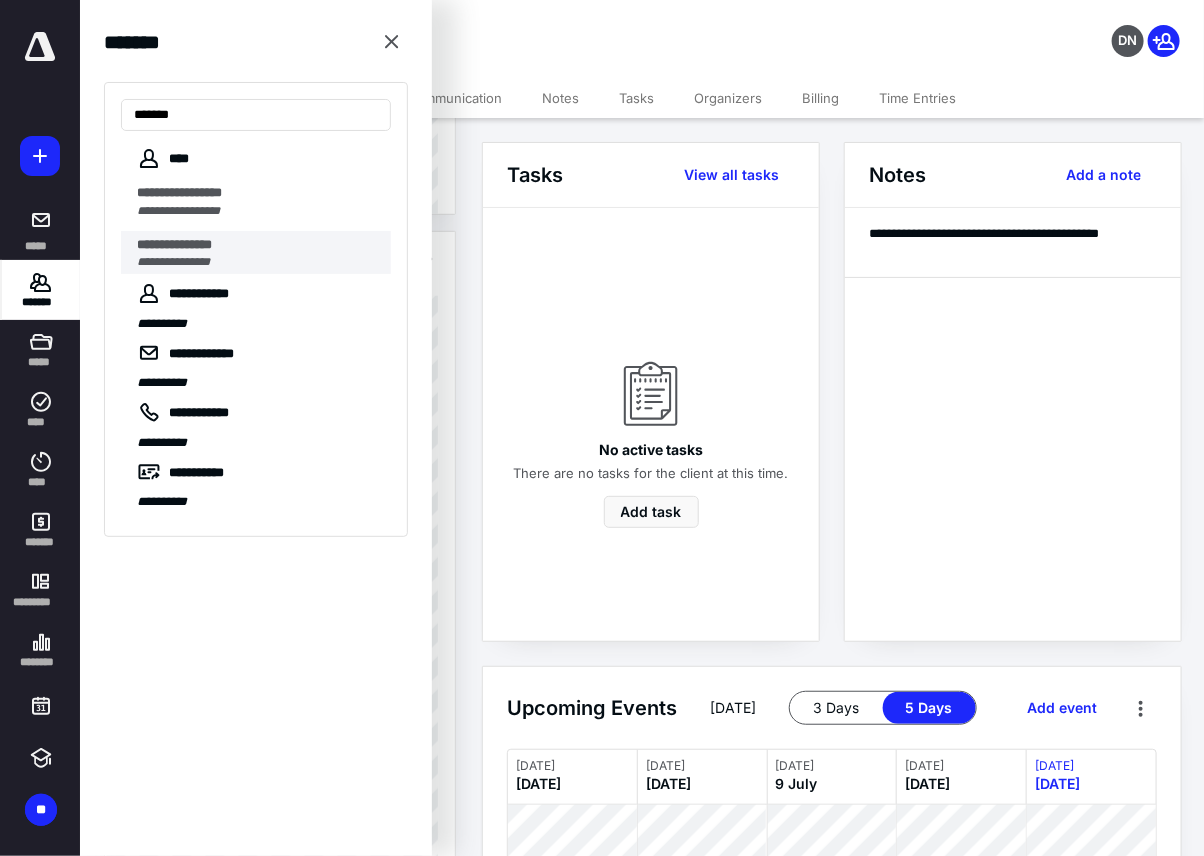 type on "*******" 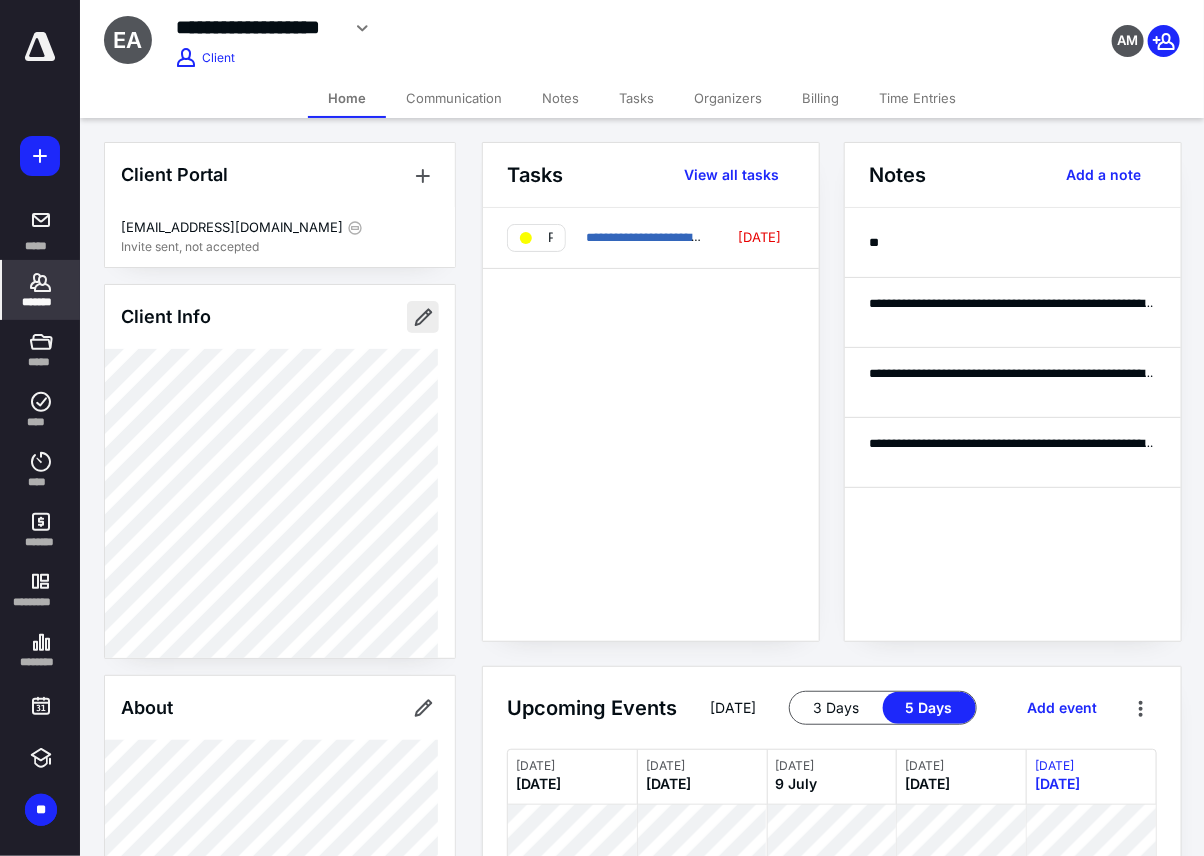 click at bounding box center [423, 317] 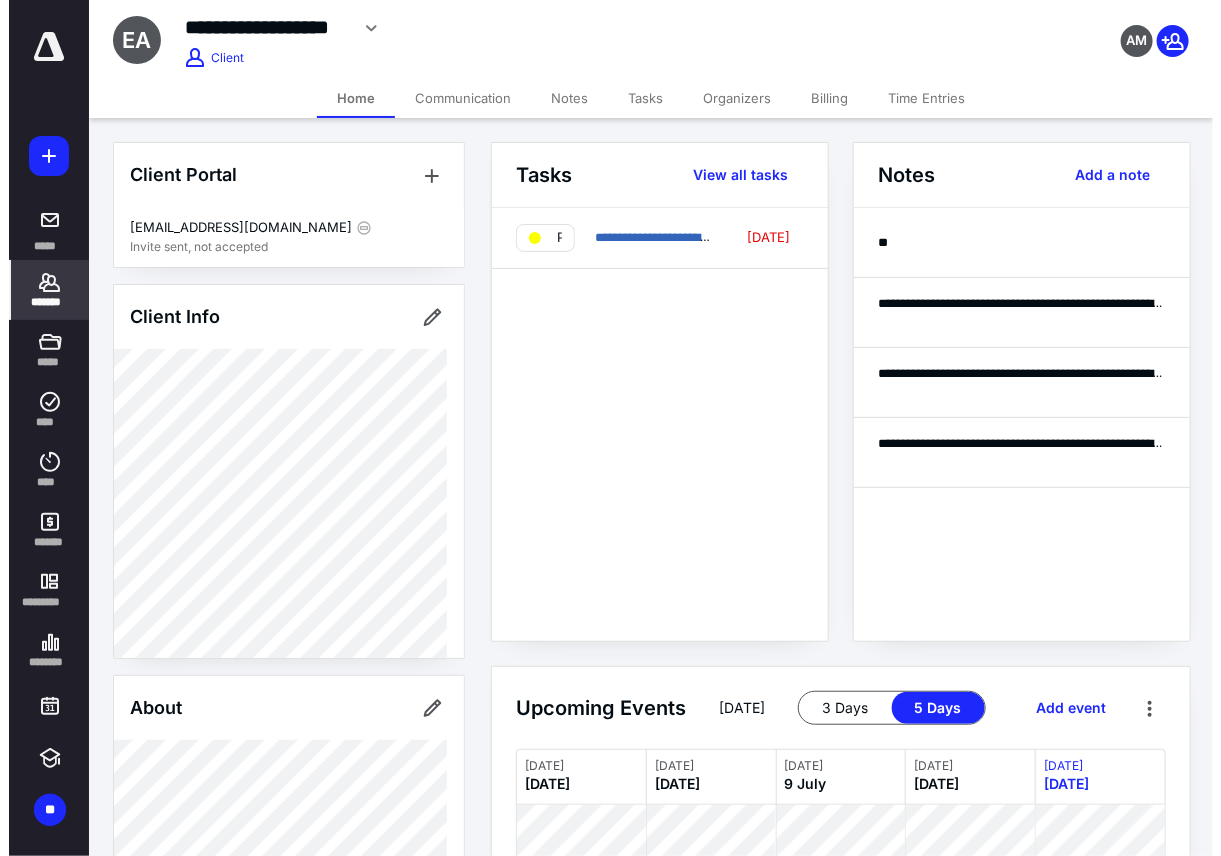 type on "**********" 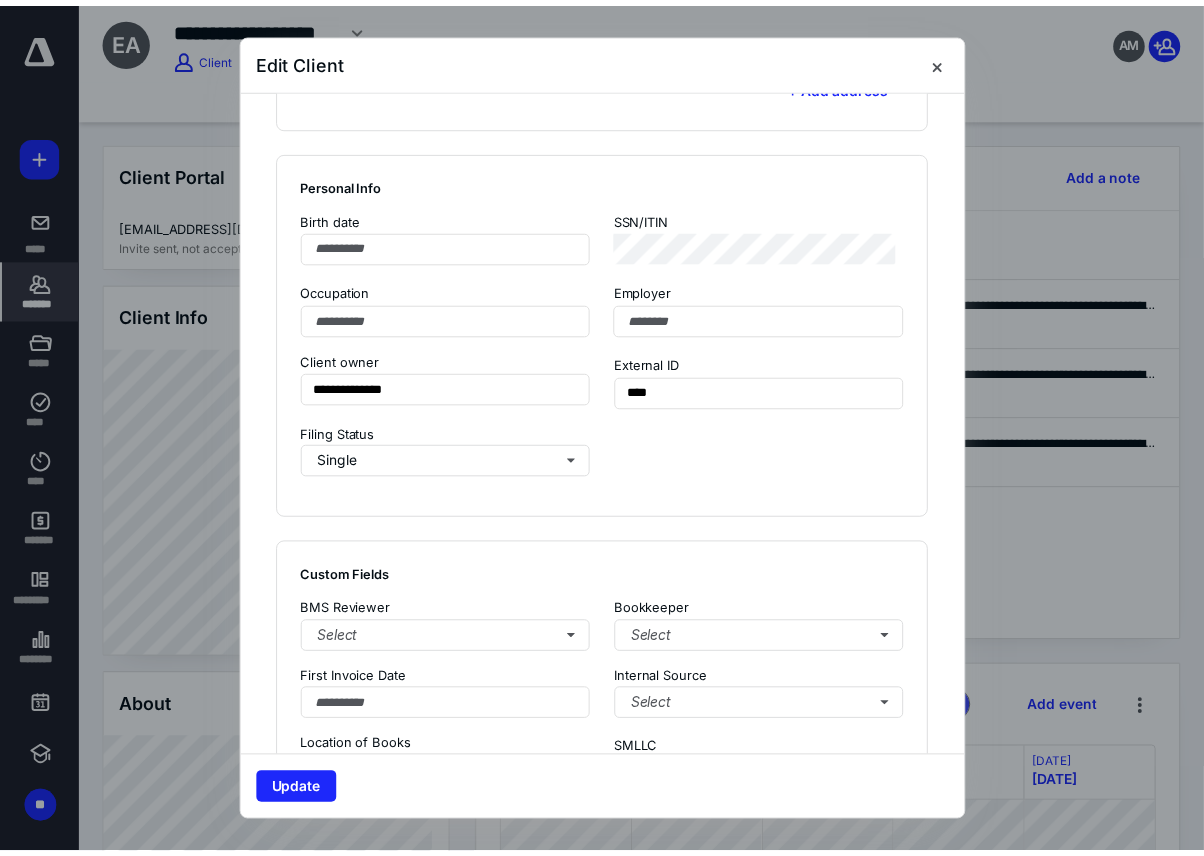 scroll, scrollTop: 1555, scrollLeft: 0, axis: vertical 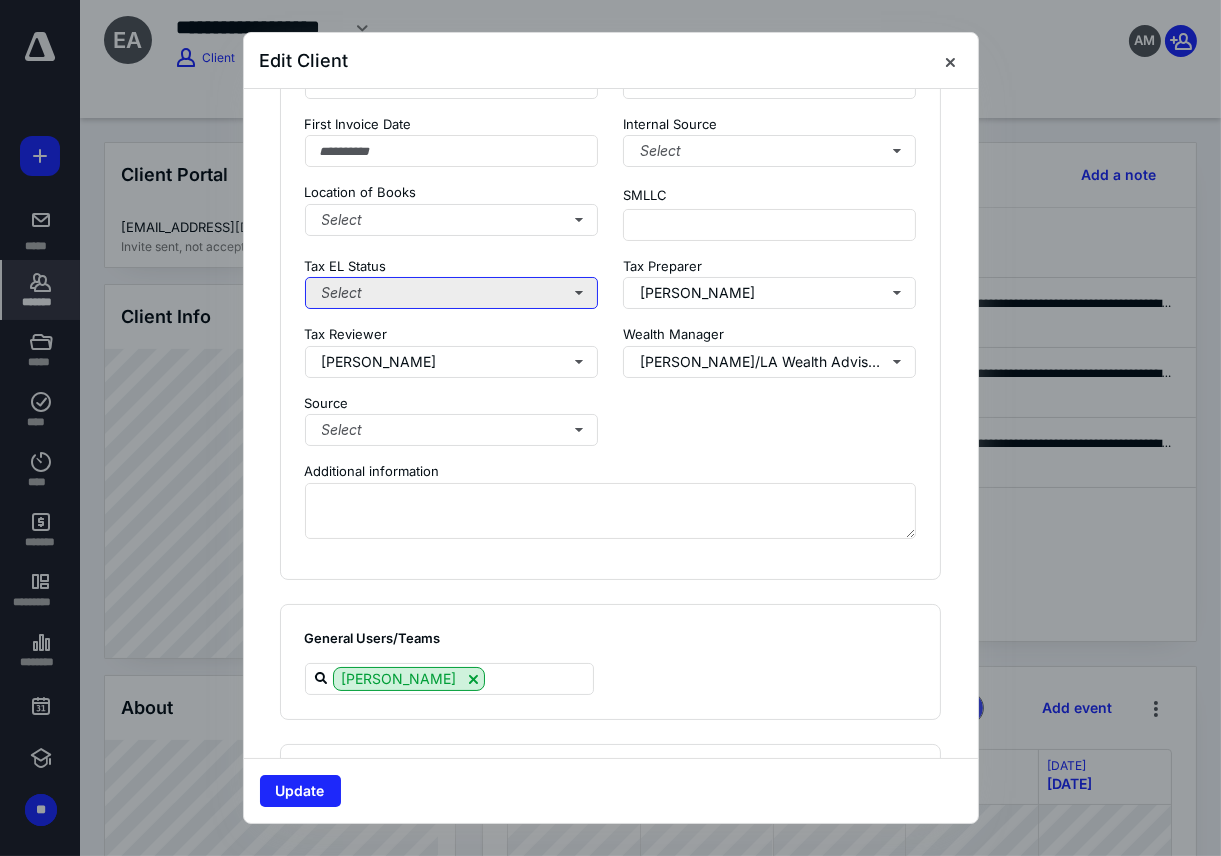 click on "Select" at bounding box center [452, 293] 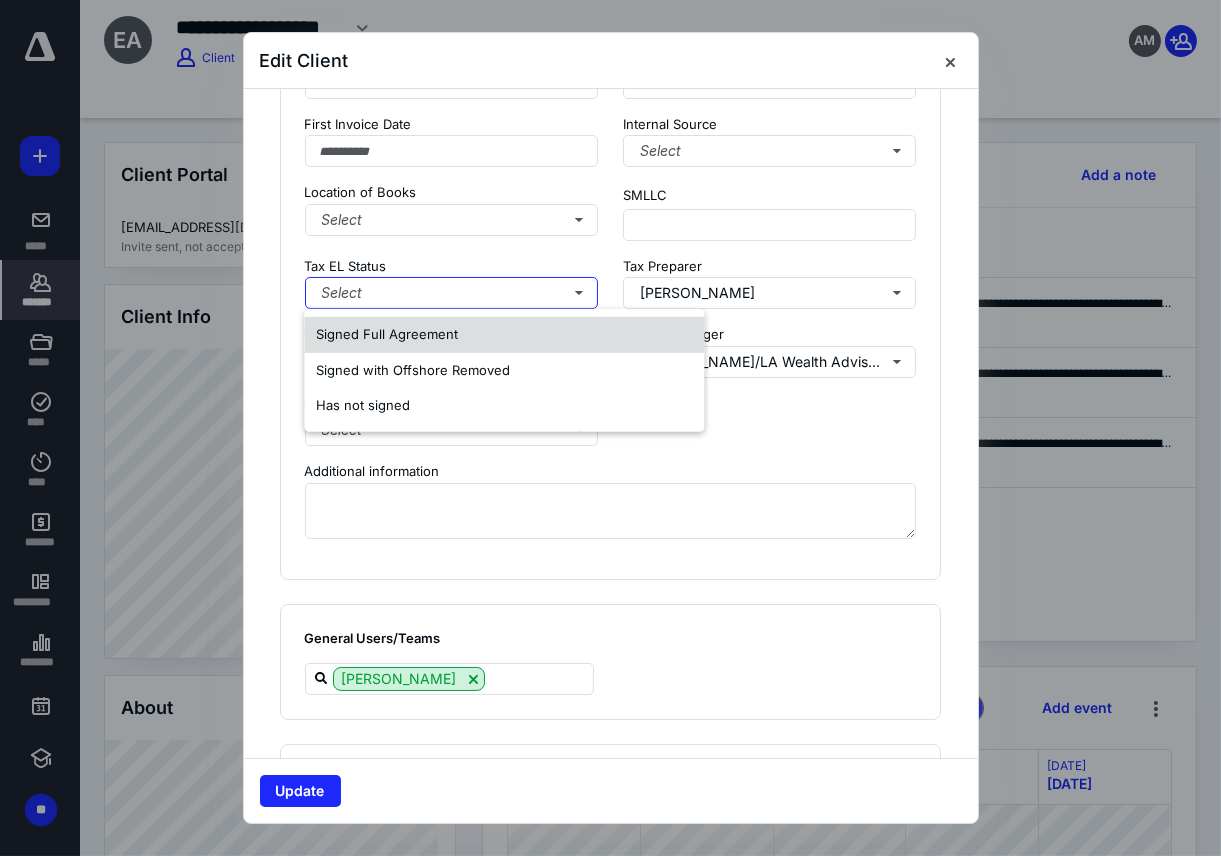 click on "Signed Full Agreement" at bounding box center (387, 334) 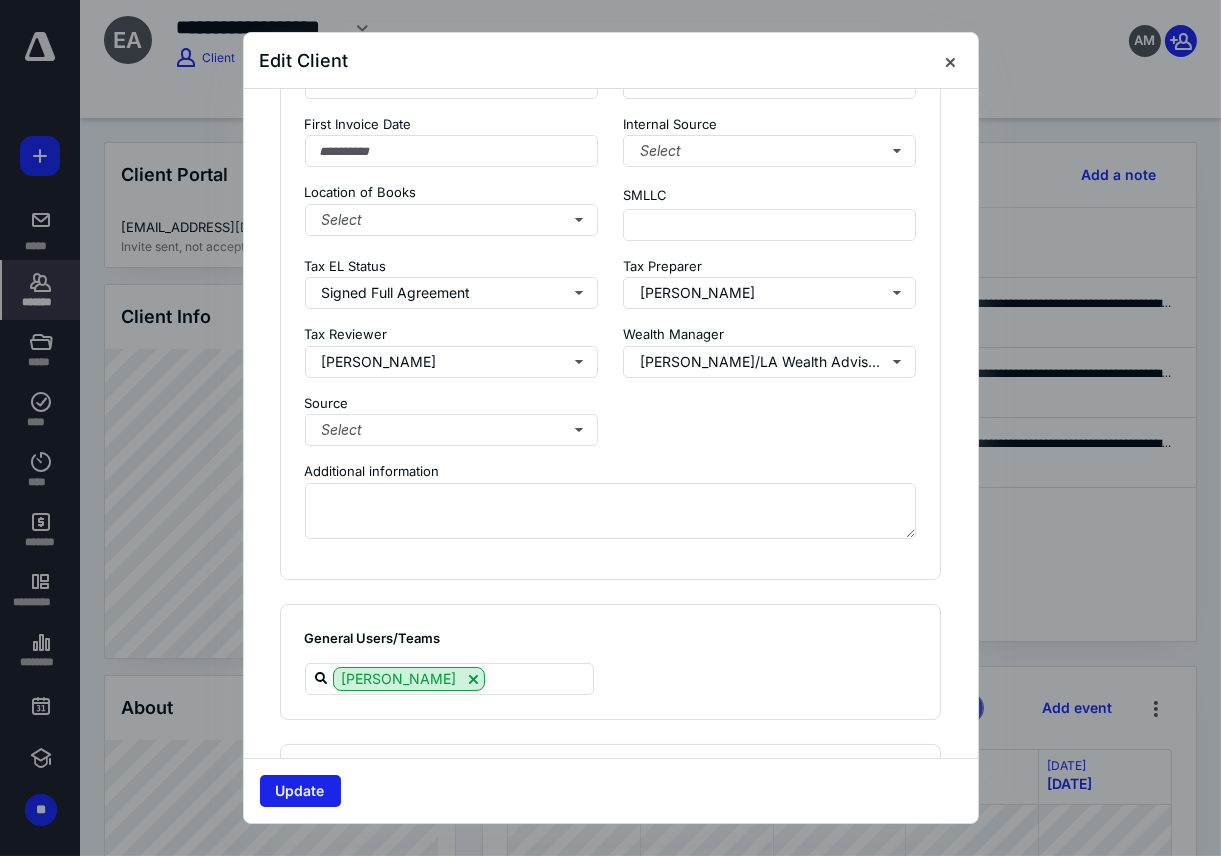 click on "Update" at bounding box center [300, 791] 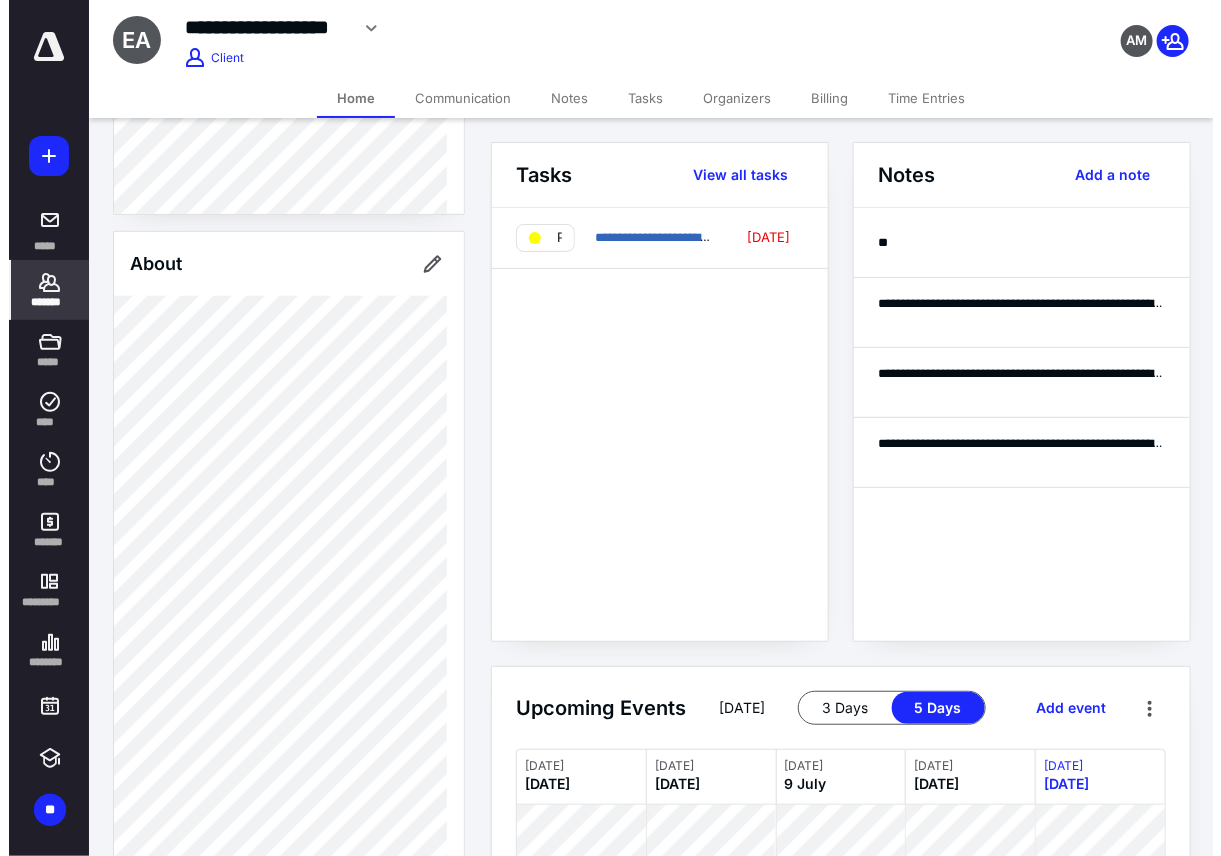 scroll, scrollTop: 888, scrollLeft: 0, axis: vertical 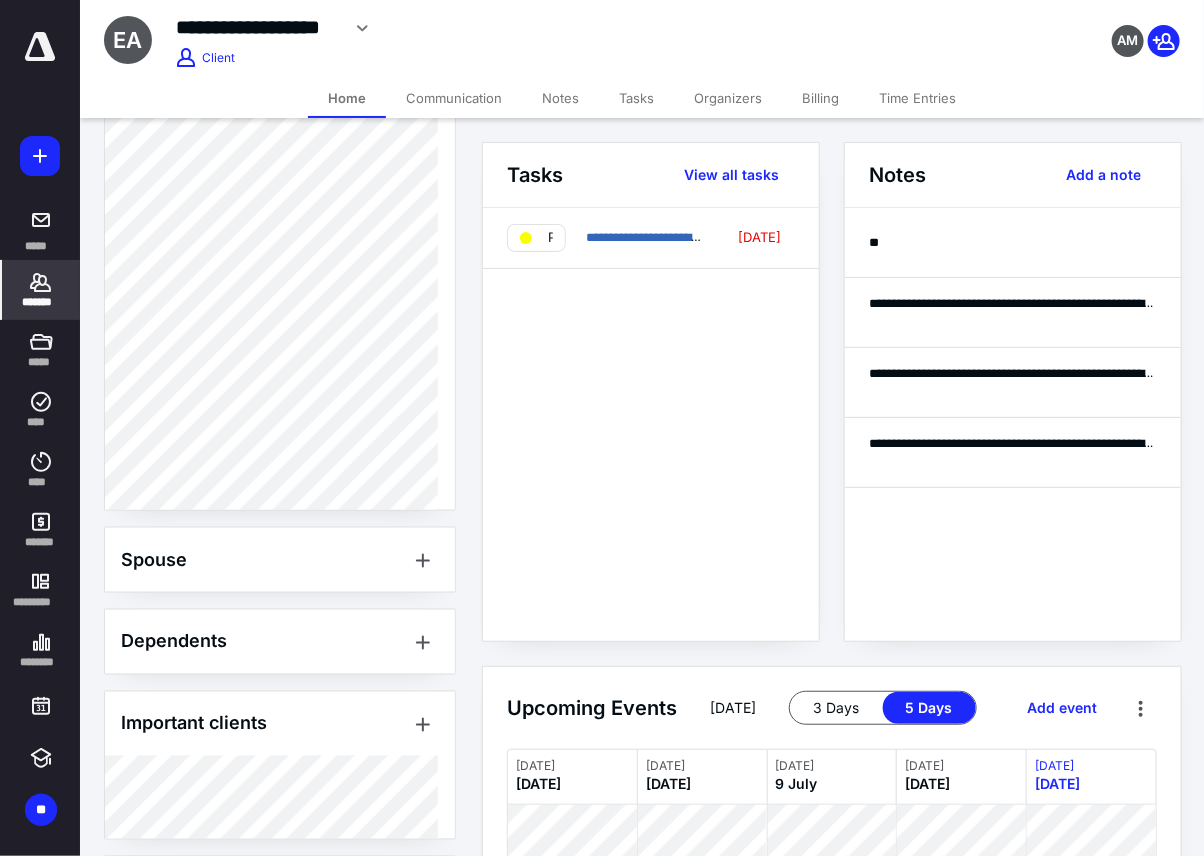 click 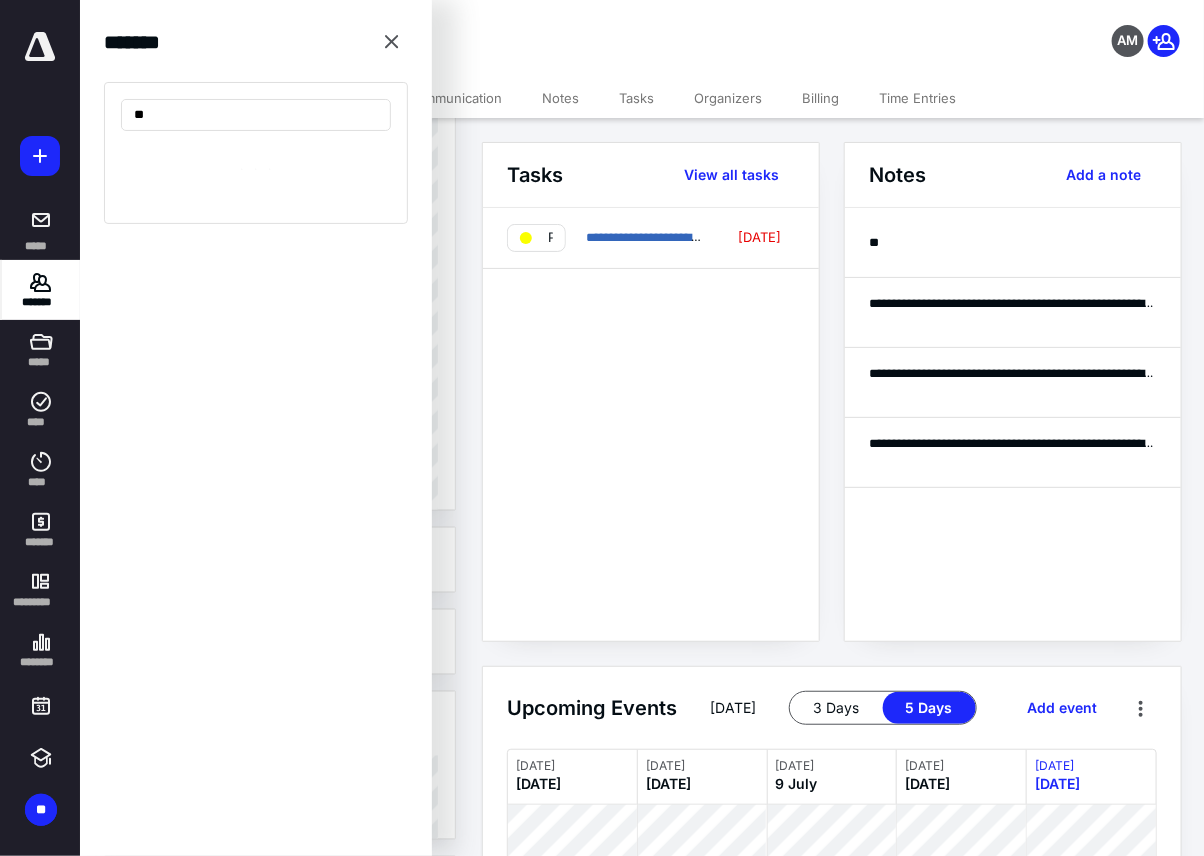 type on "*" 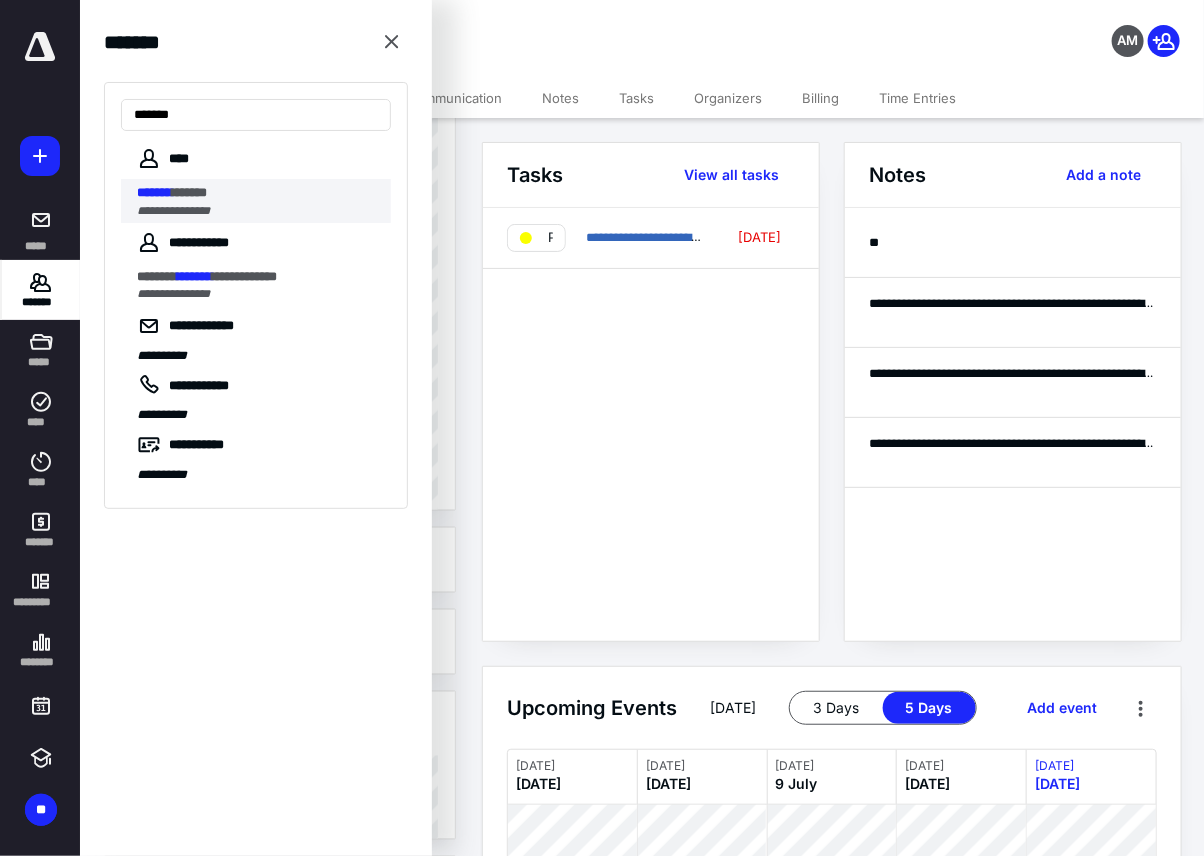 type on "*******" 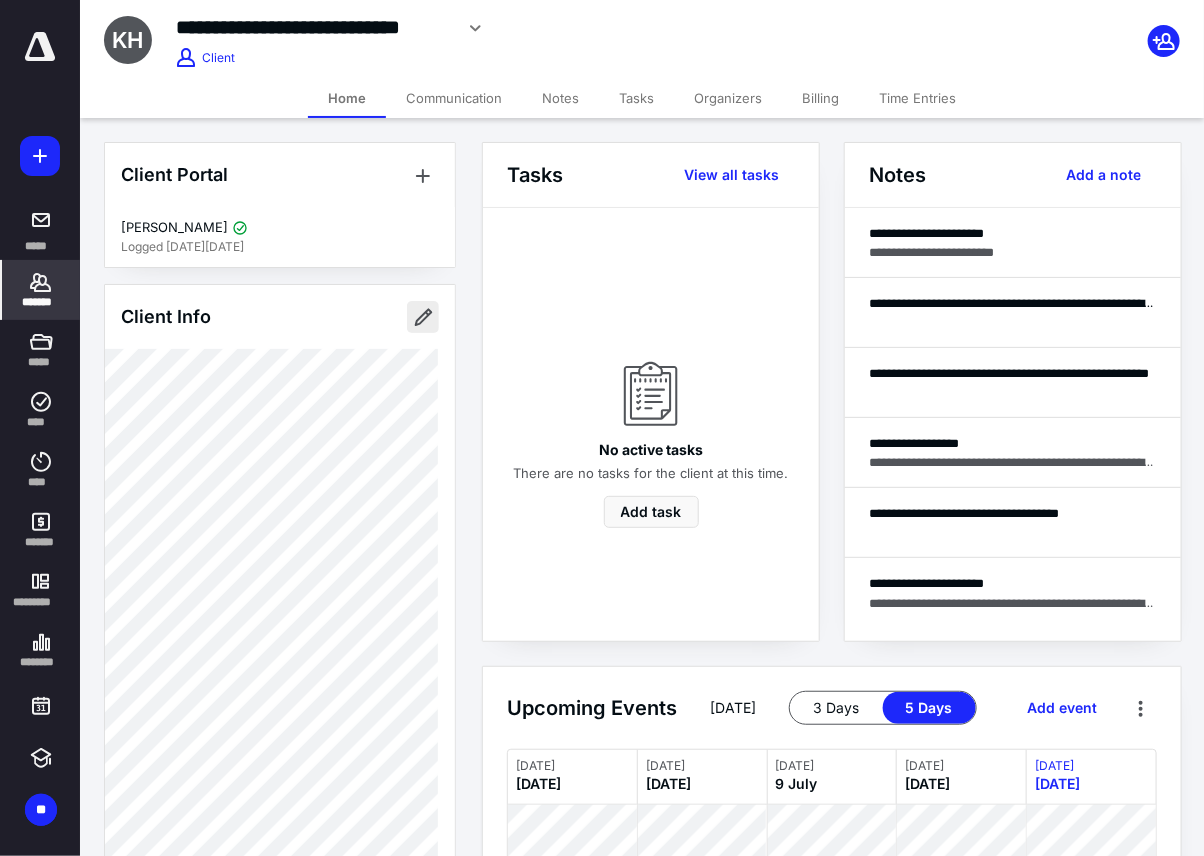 click at bounding box center (423, 317) 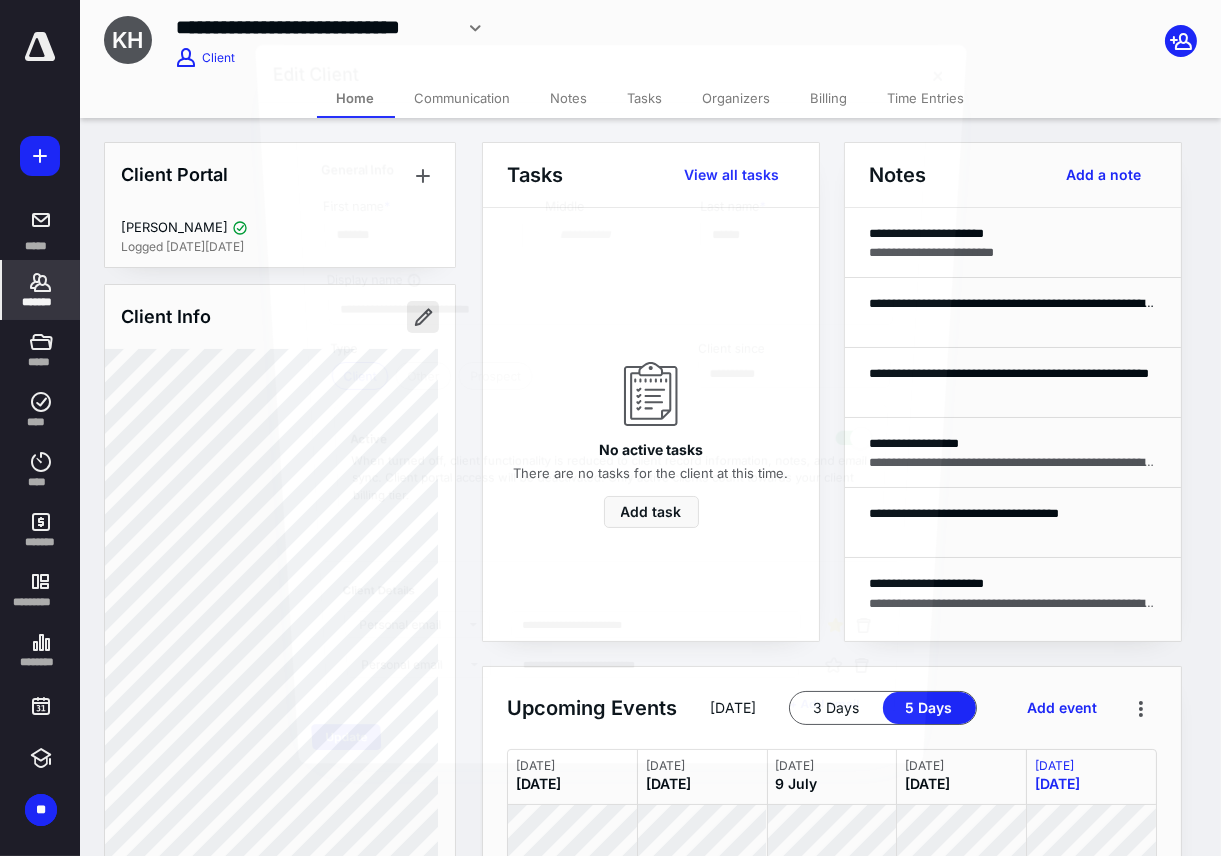 type on "**********" 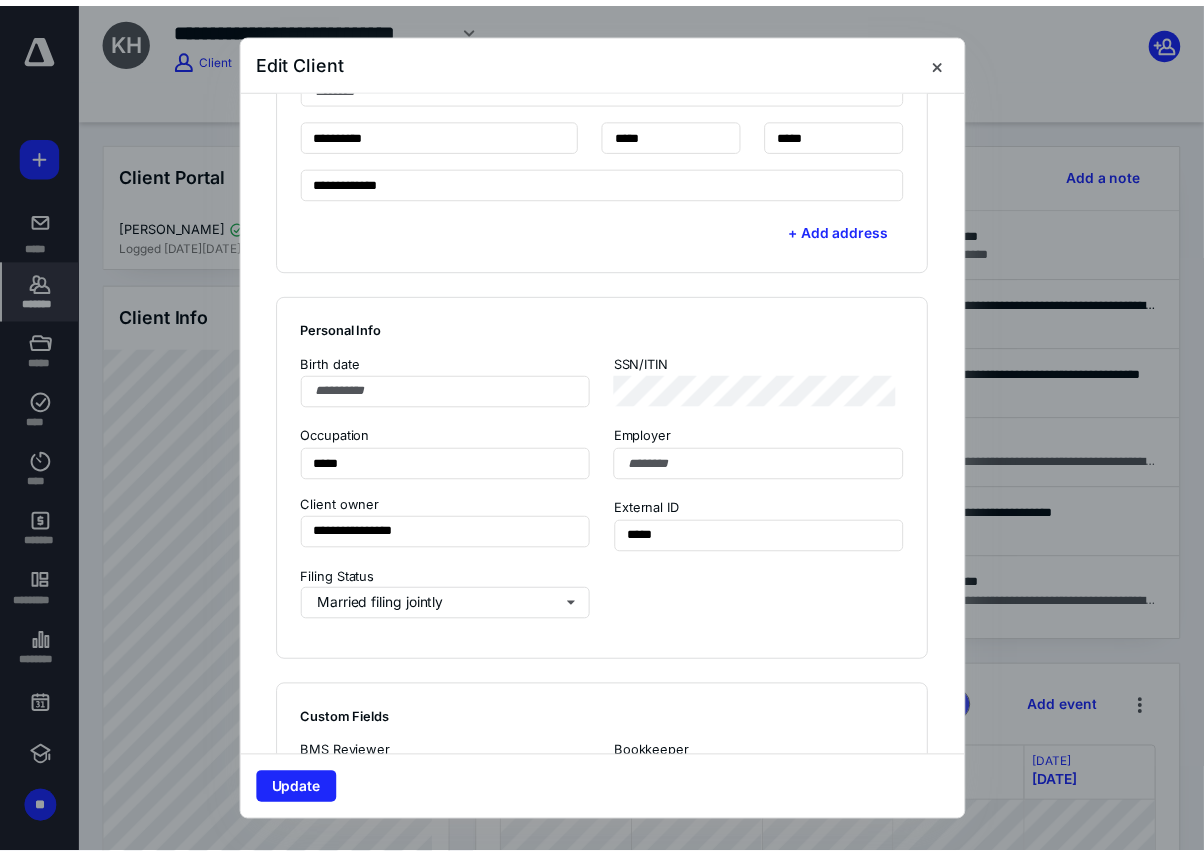 scroll, scrollTop: 1555, scrollLeft: 0, axis: vertical 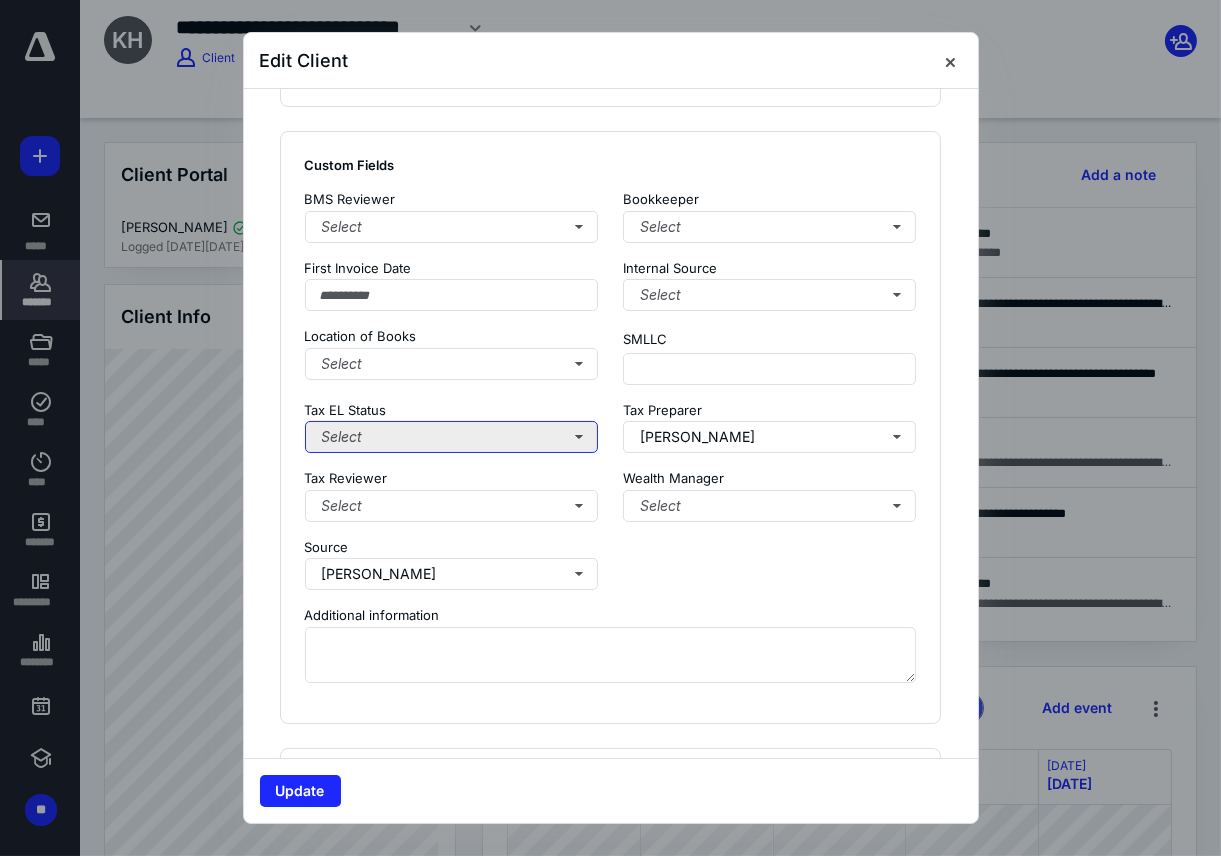 click on "Select" at bounding box center (452, 437) 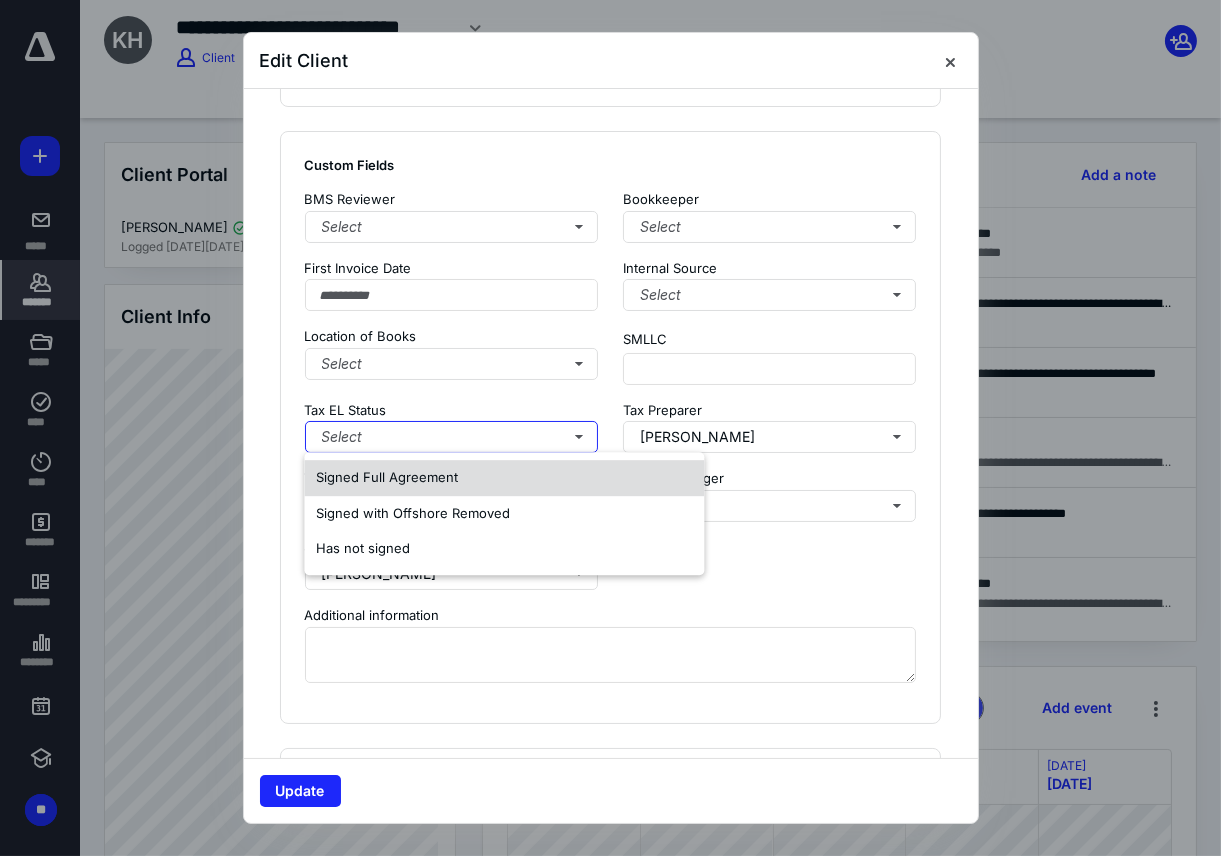 click on "Signed Full Agreement" at bounding box center [387, 477] 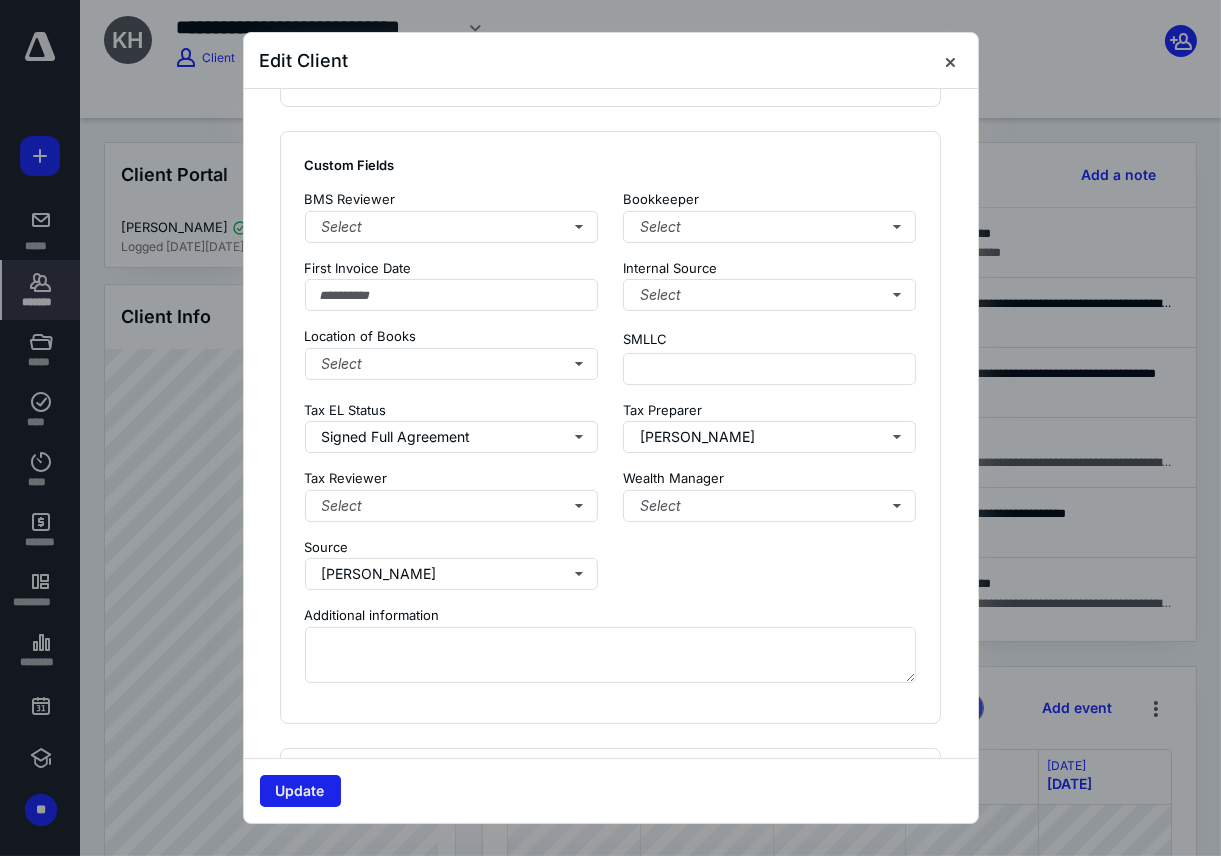 click on "Update" at bounding box center (300, 791) 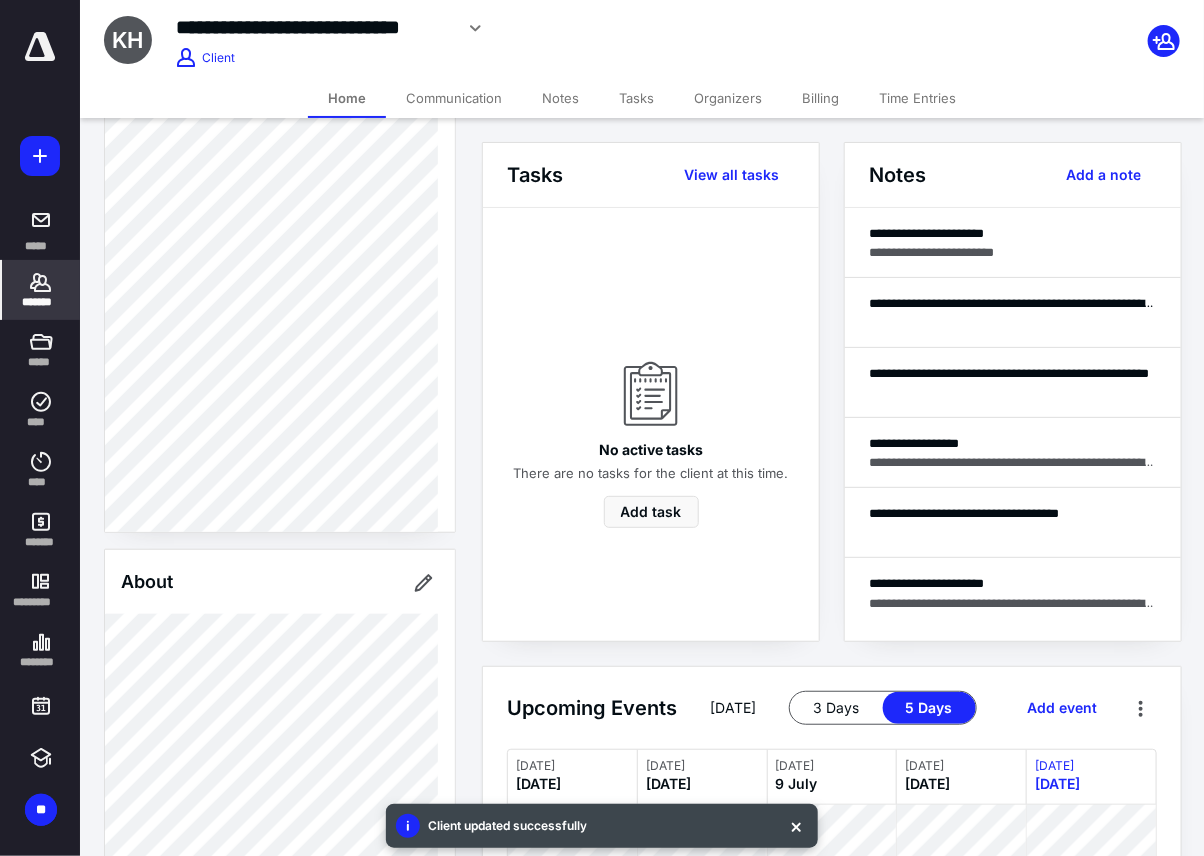 scroll, scrollTop: 555, scrollLeft: 0, axis: vertical 